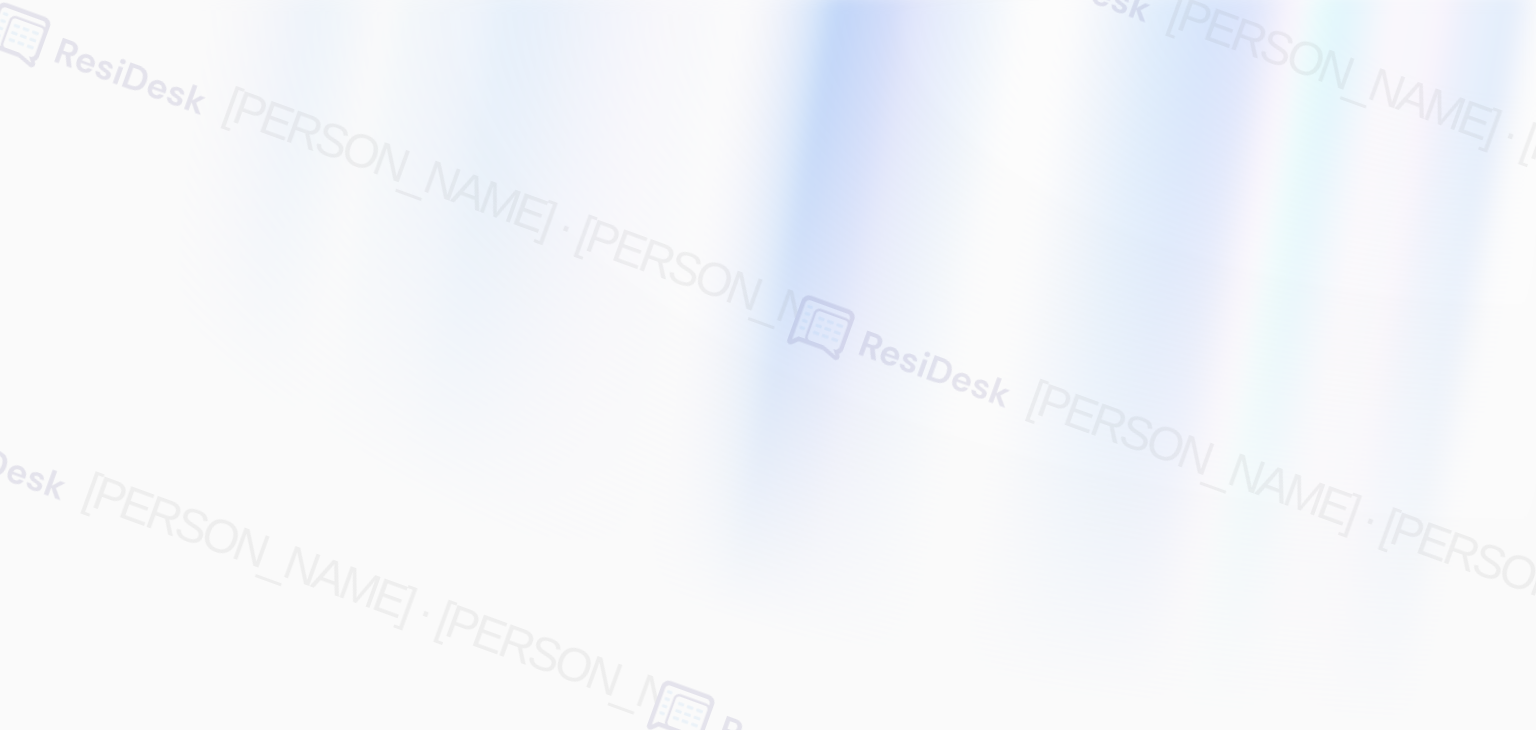 scroll, scrollTop: 0, scrollLeft: 0, axis: both 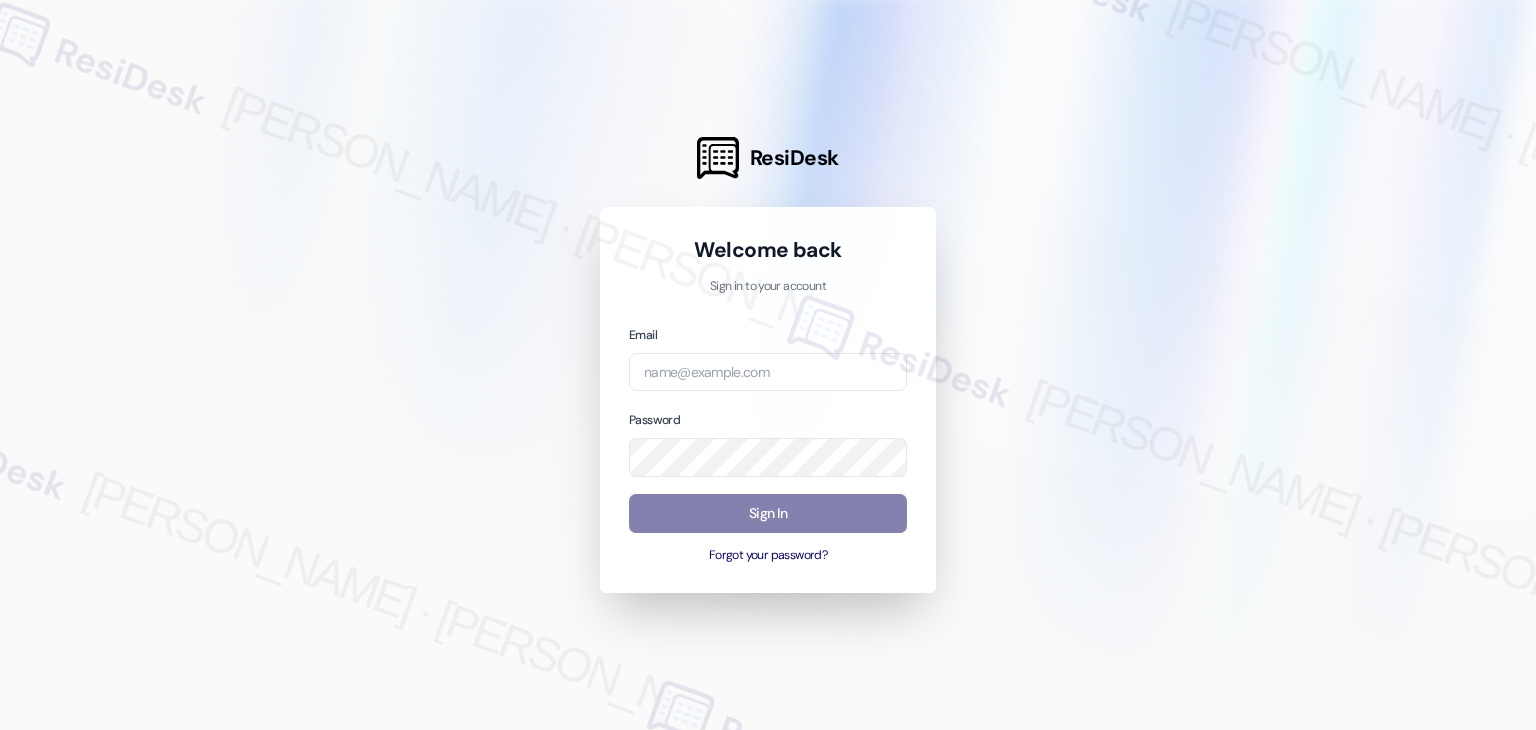 drag, startPoint x: 907, startPoint y: 551, endPoint x: 872, endPoint y: 489, distance: 71.19691 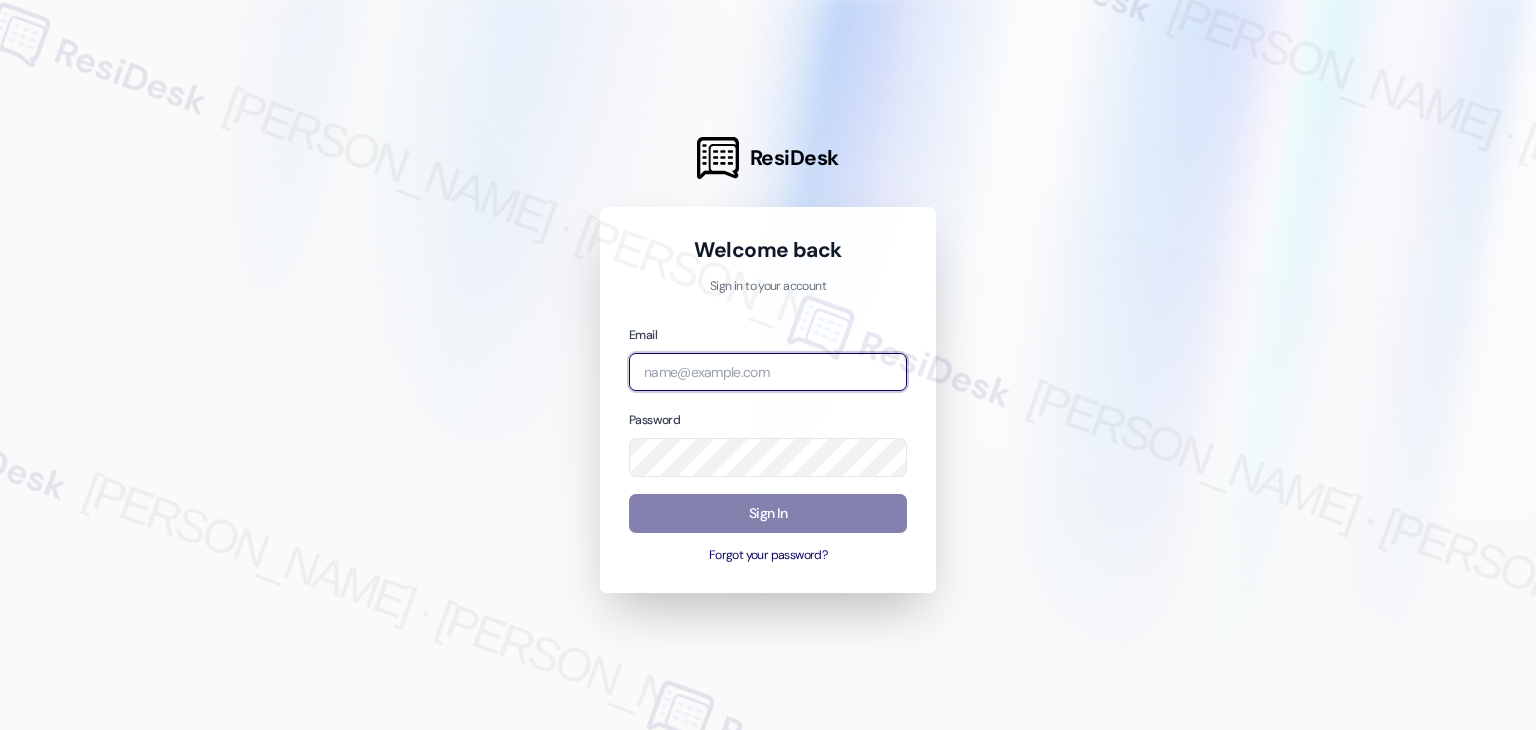 click at bounding box center [768, 372] 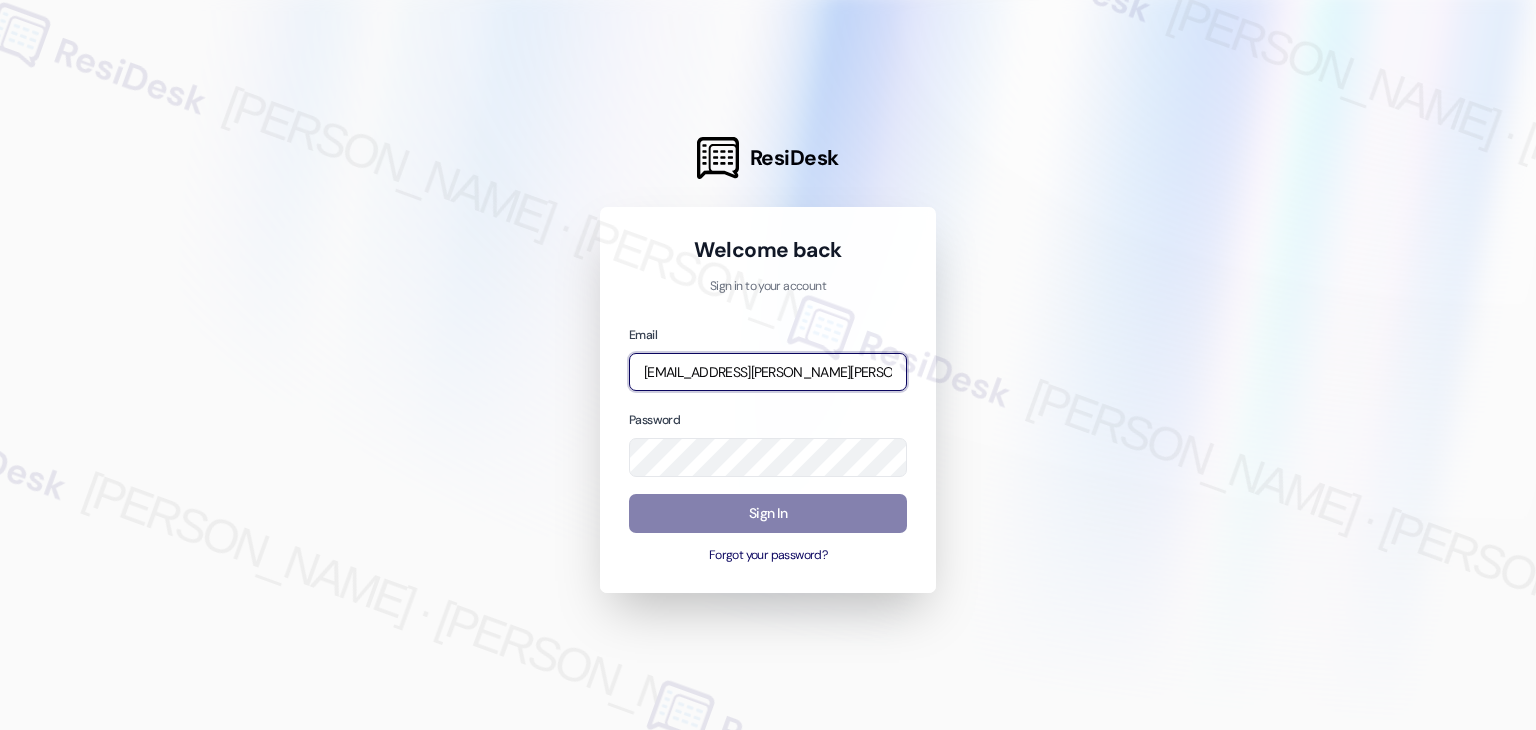 scroll, scrollTop: 0, scrollLeft: 30, axis: horizontal 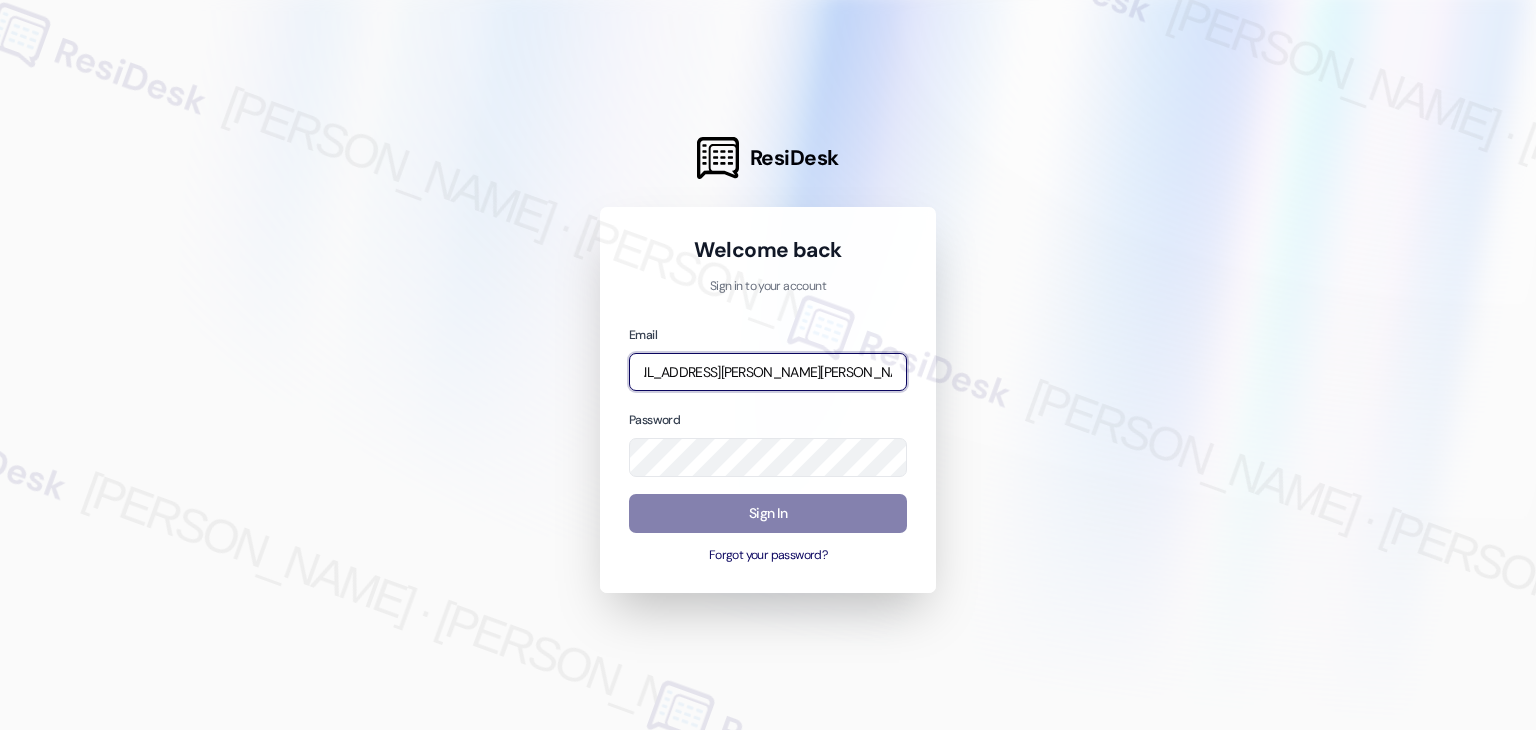 type on "automated-surveys-gsa-kathy.grace@gsa.com" 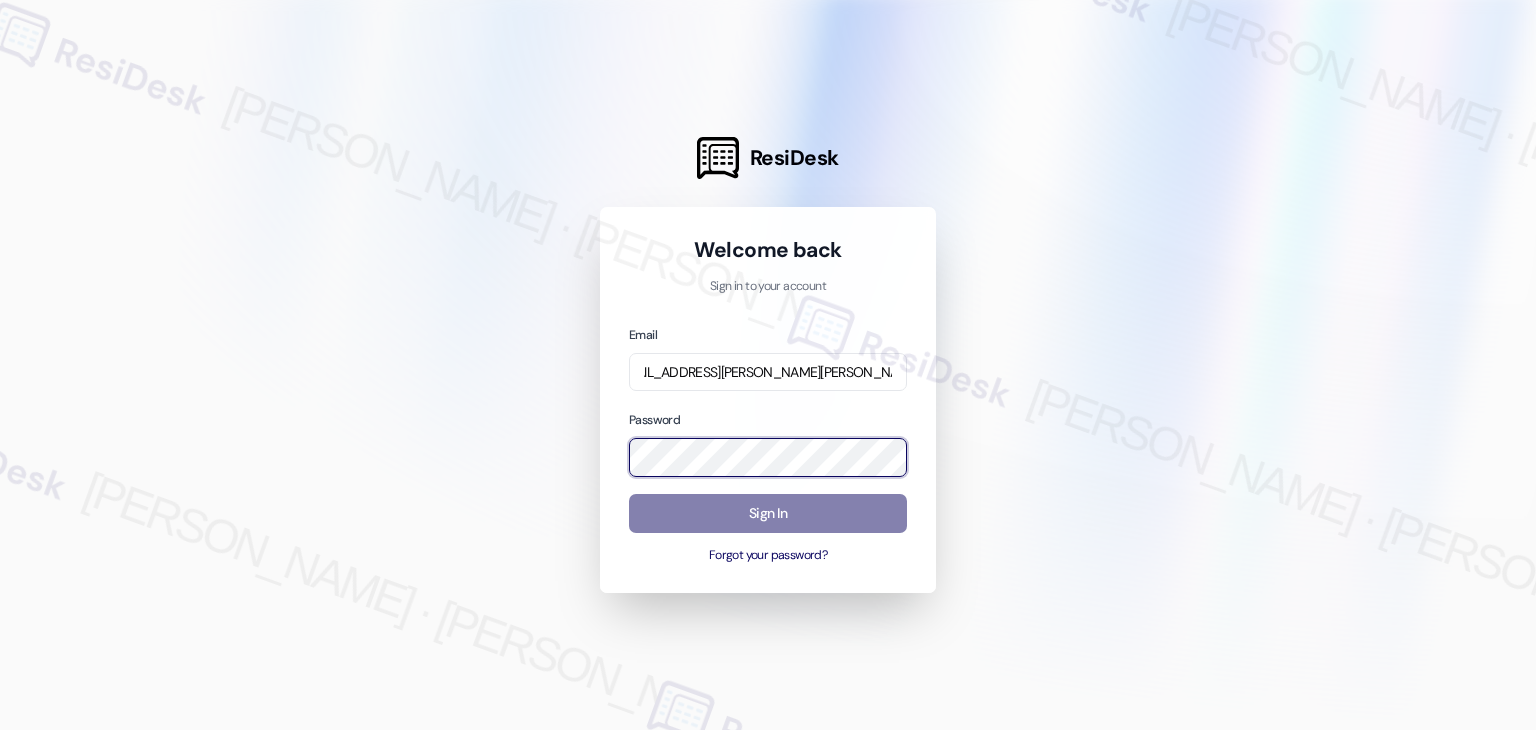 scroll, scrollTop: 0, scrollLeft: 0, axis: both 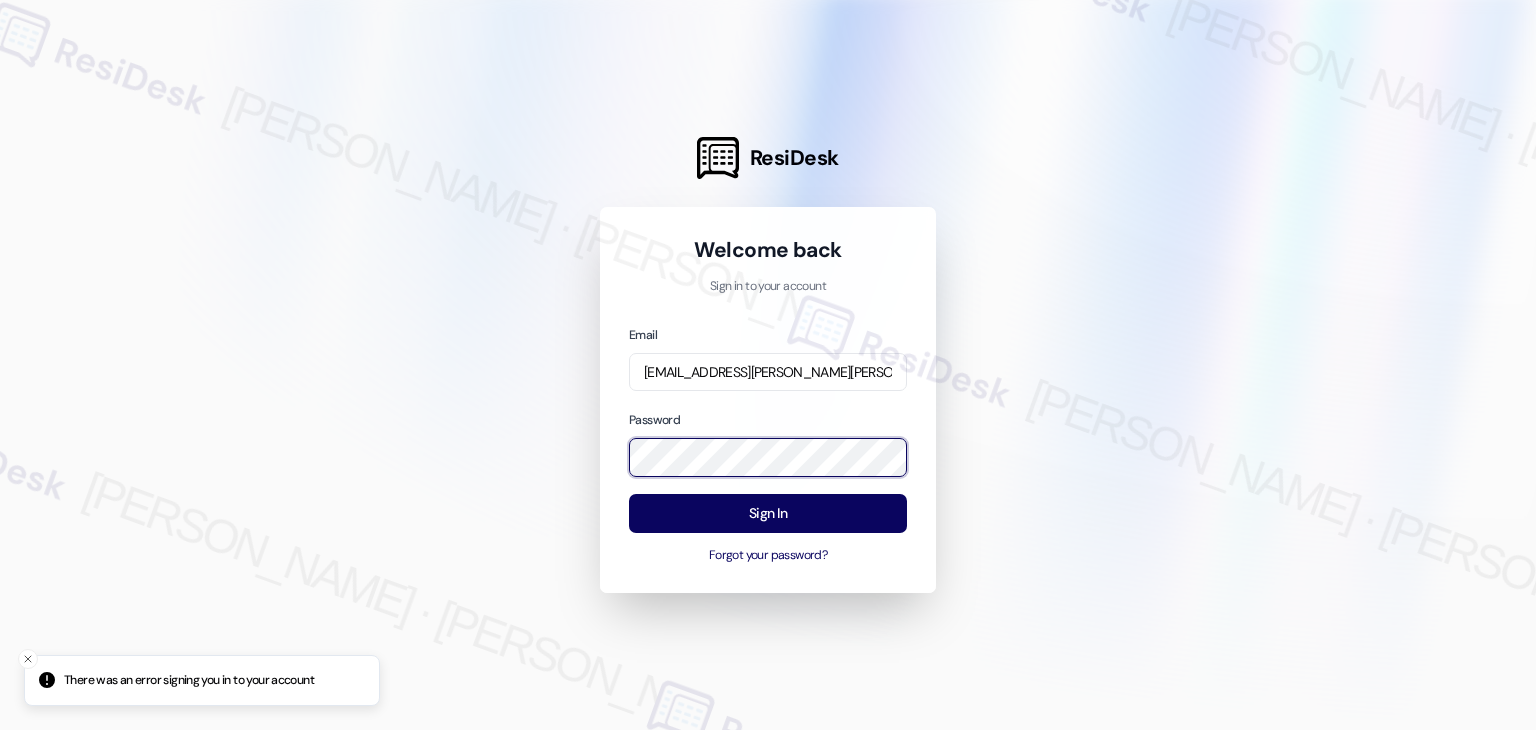 click on "Welcome back Sign in to your account Email automated-surveys-gsa-kathy.grace@gsa.com Password Sign In Forgot your password?" at bounding box center [768, 400] 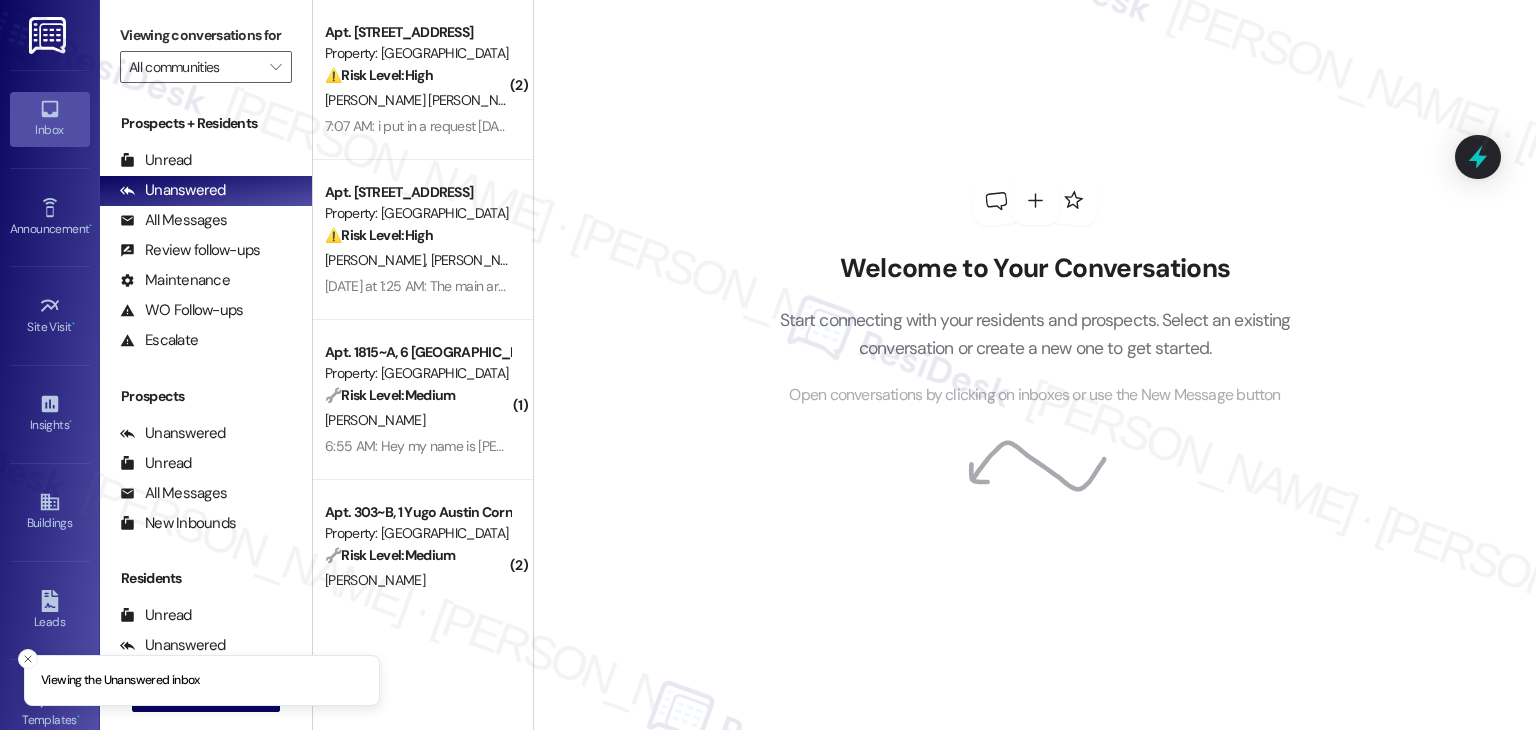 click on "Welcome to Your Conversations Start connecting with your residents and prospects. Select an existing conversation or create a new one to get started. Open conversations by clicking on inboxes or use the New Message button" at bounding box center [1034, 365] 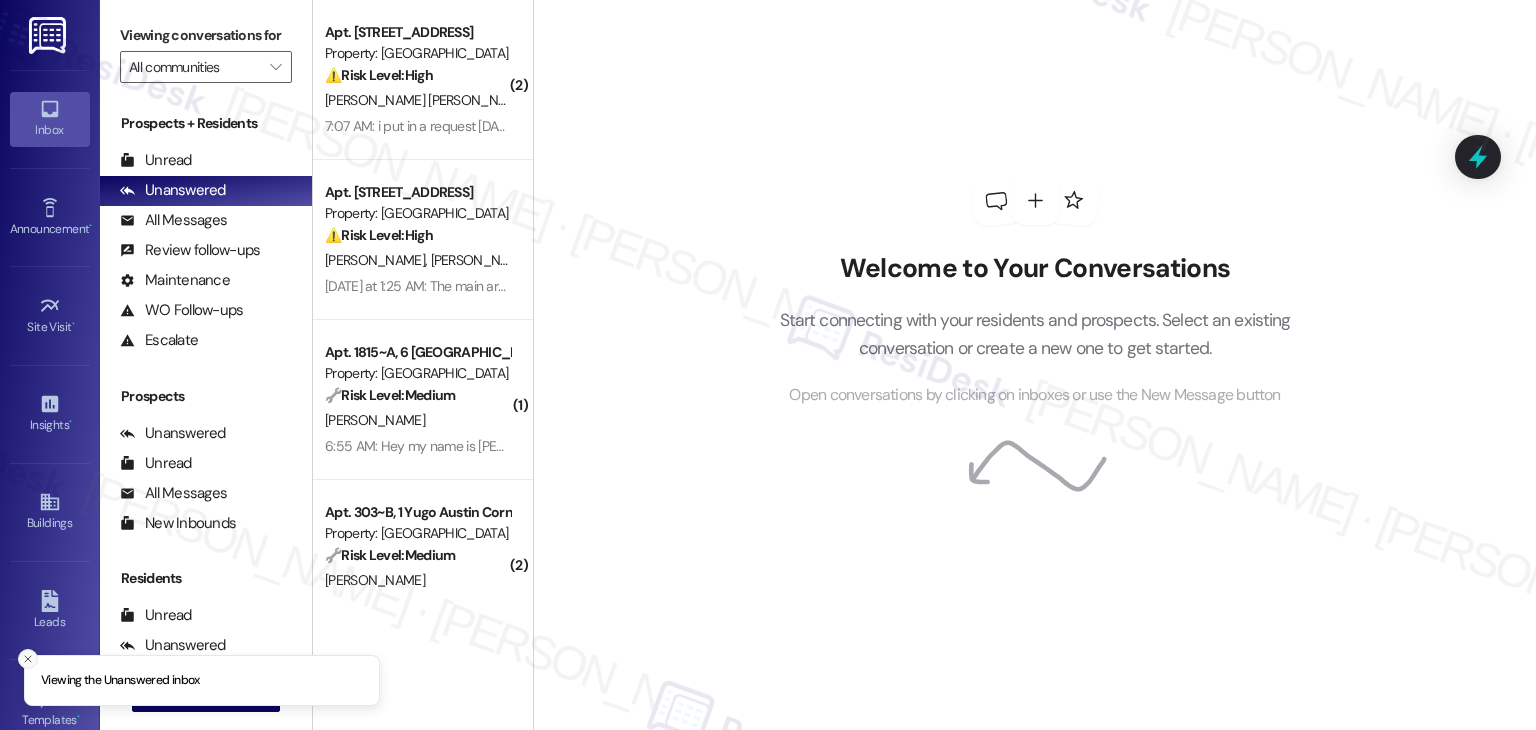click 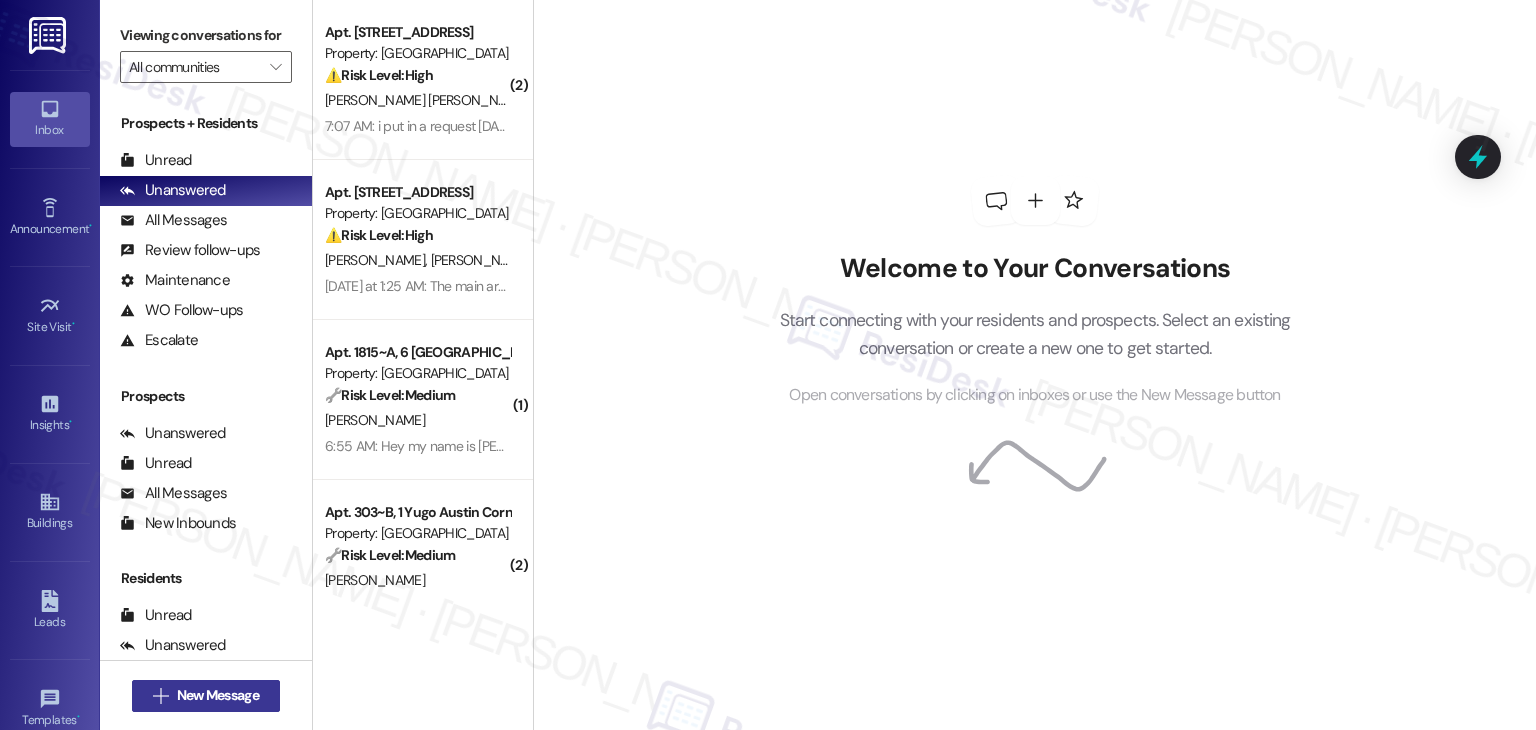 click on "New Message" at bounding box center [218, 695] 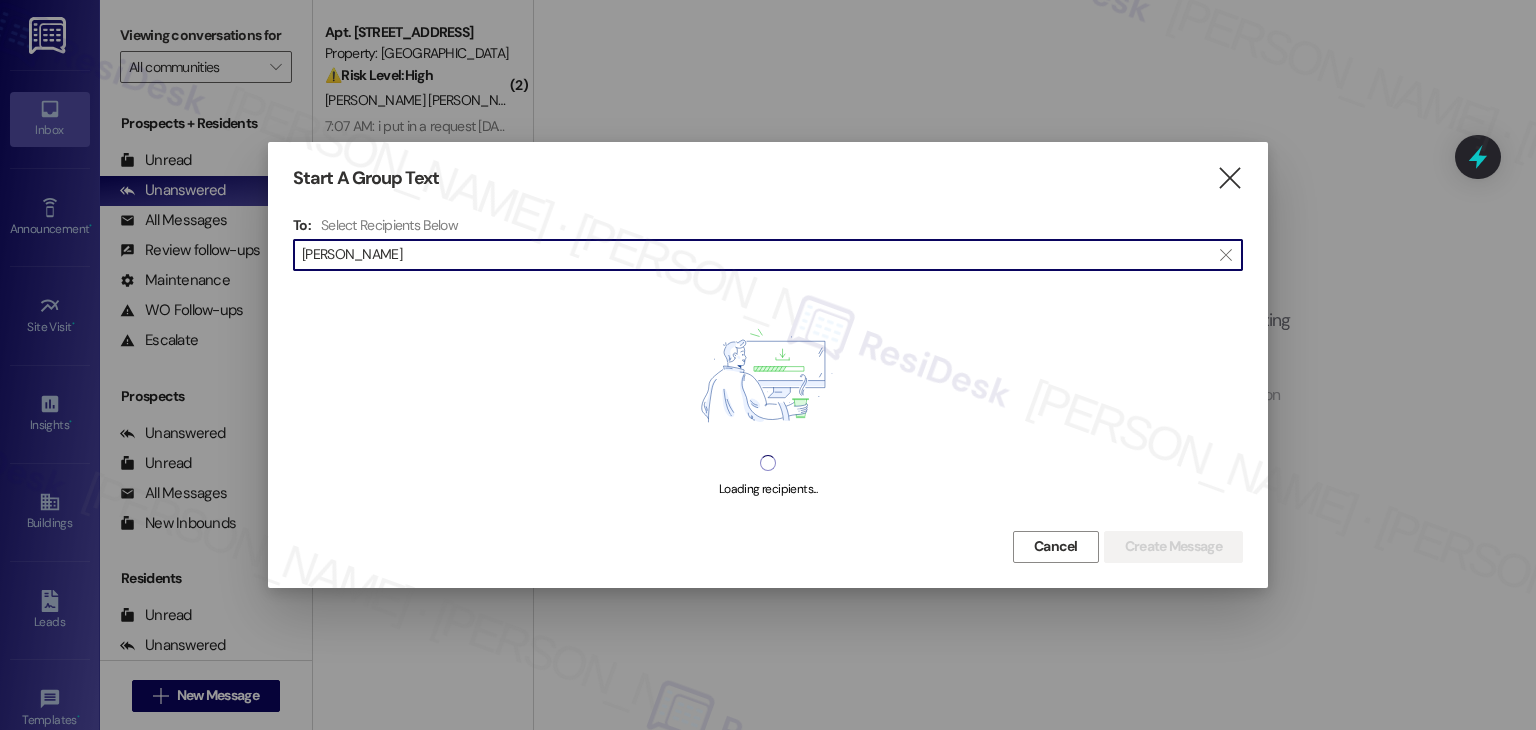 click on "Alex	Anderson" at bounding box center (756, 255) 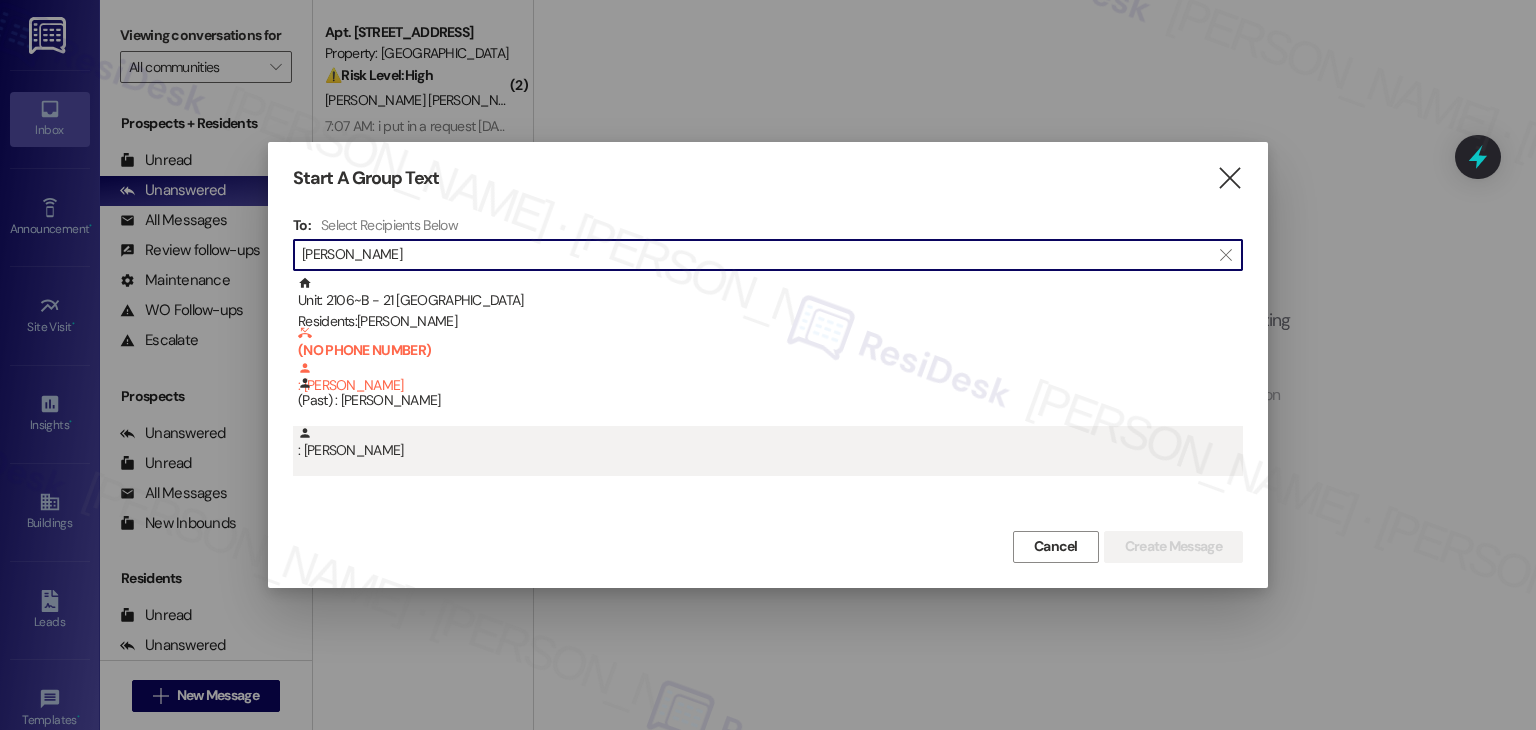 type on "Alex Anderson" 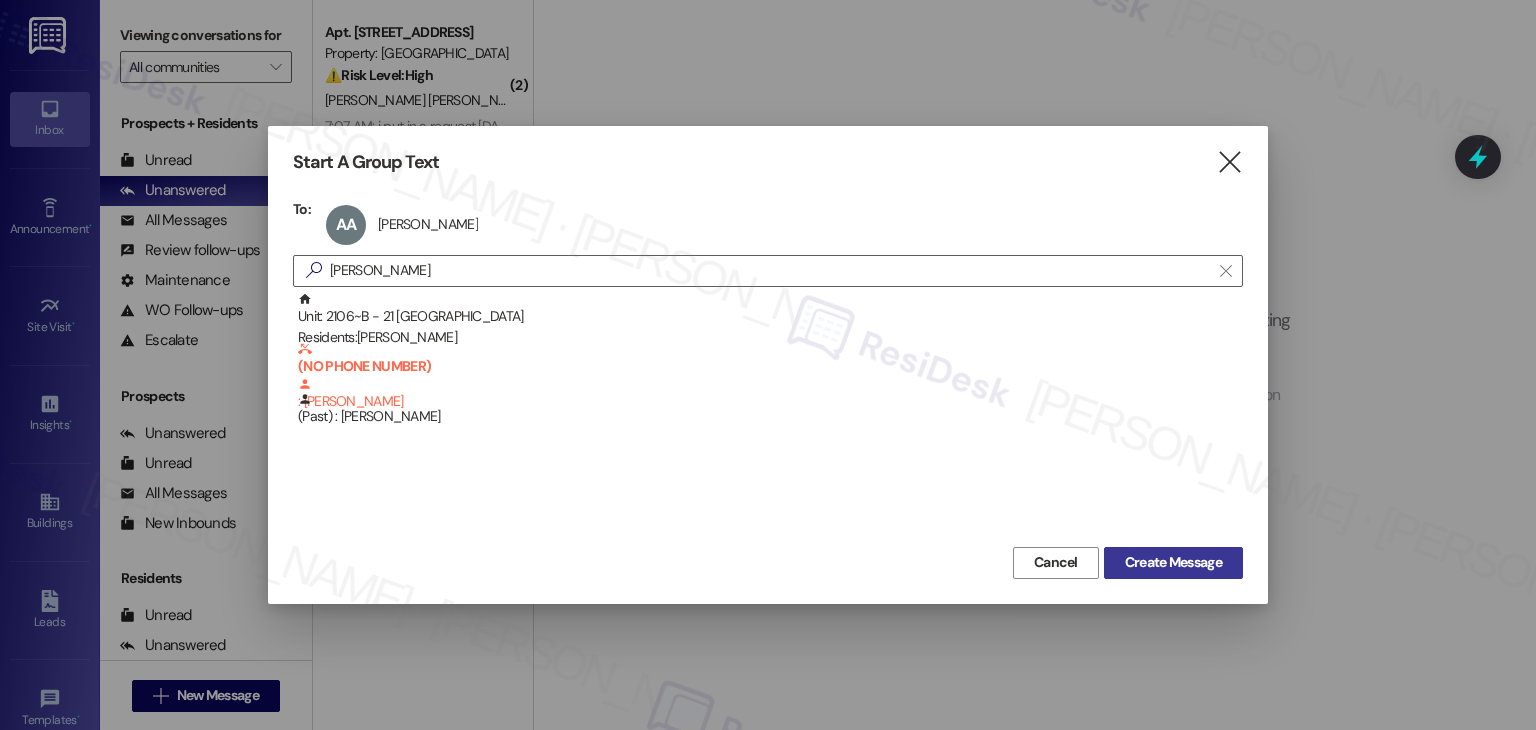 click on "Create Message" at bounding box center (1173, 562) 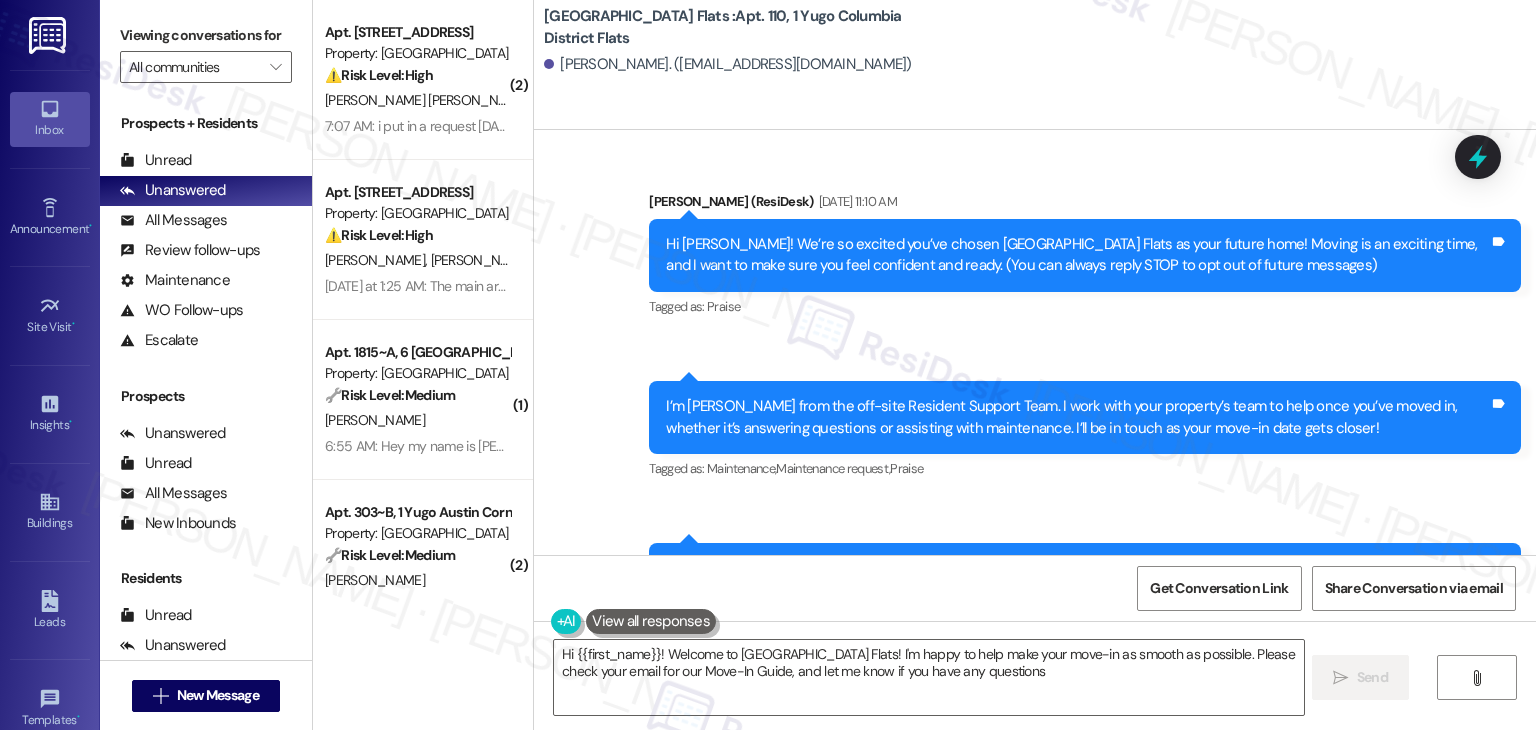 type on "Hi {{first_name}}! Welcome to Yugo Columbia District Flats! I'm happy to help make your move-in as smooth as possible. Please check your email for our Move-In Guide, and let me know if you have any questions!" 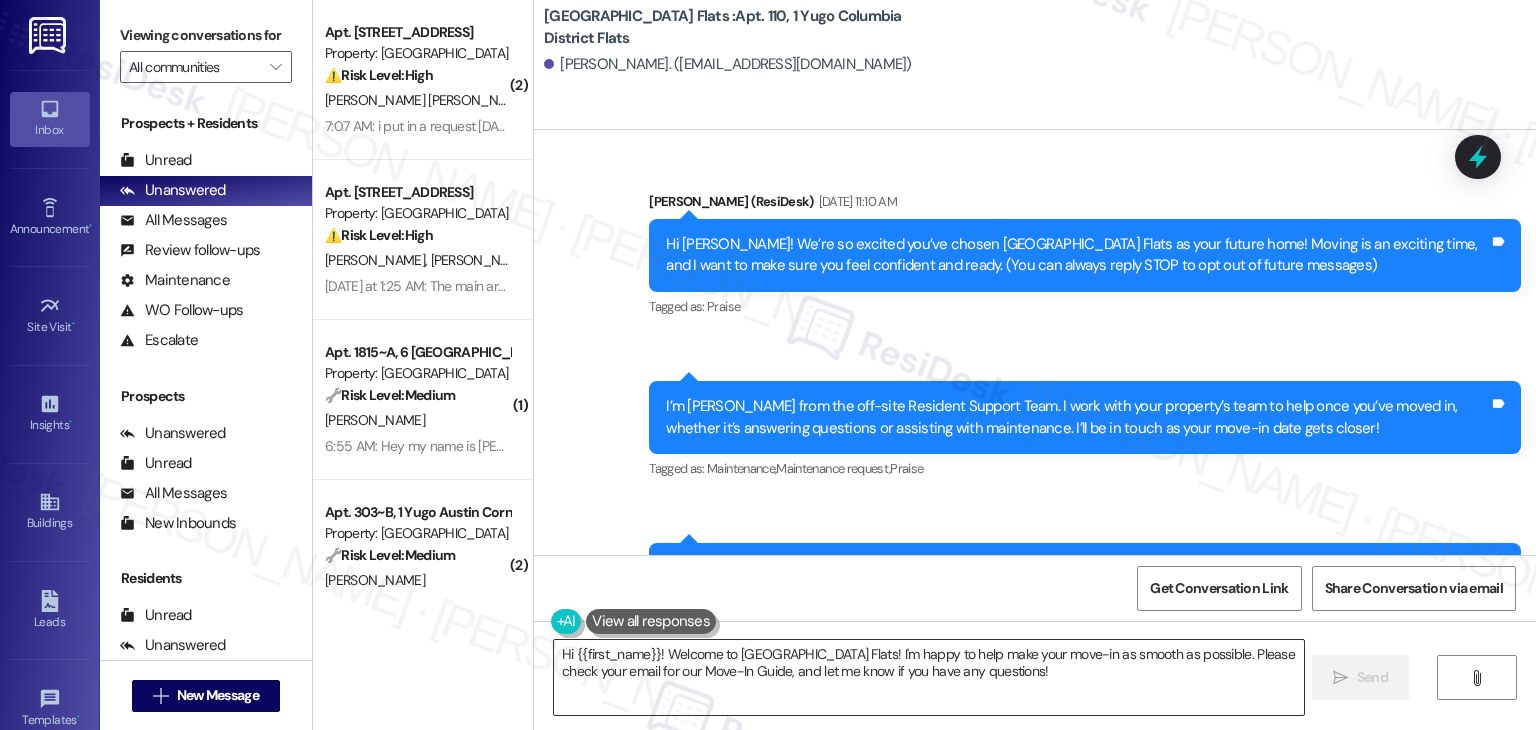 click on "Hi {{first_name}}! Welcome to Yugo Columbia District Flats! I'm happy to help make your move-in as smooth as possible. Please check your email for our Move-In Guide, and let me know if you have any questions!" at bounding box center [928, 677] 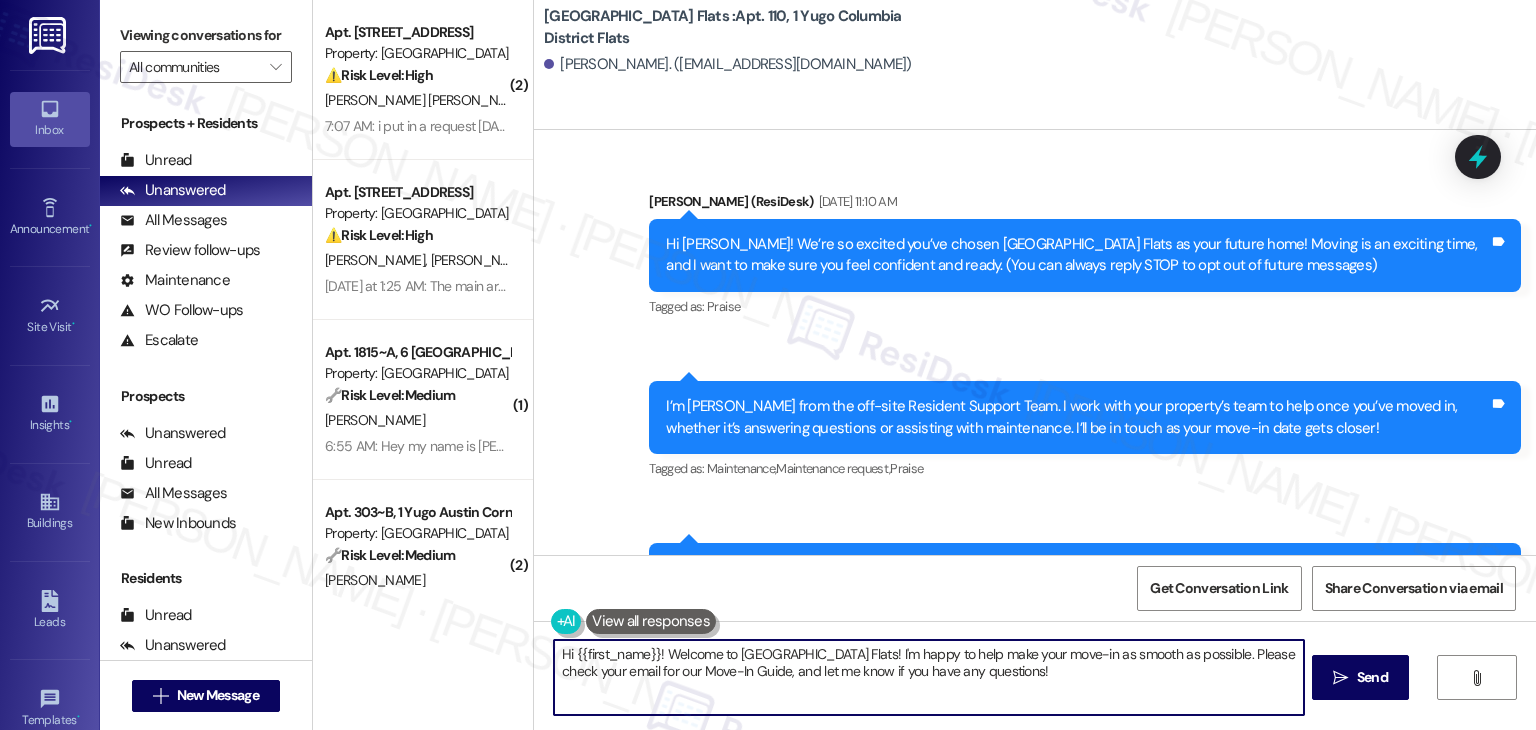 scroll, scrollTop: 528, scrollLeft: 0, axis: vertical 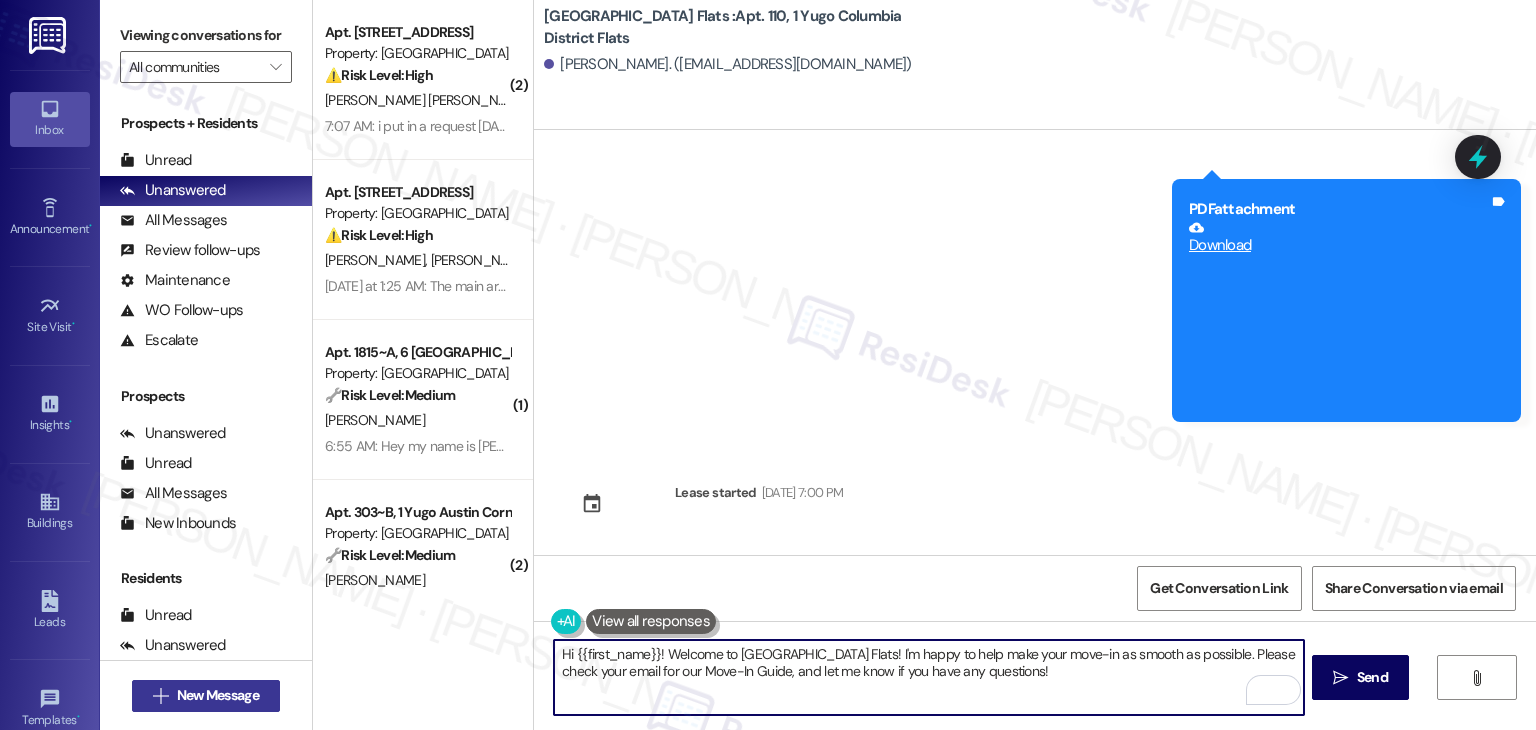 click on "New Message" at bounding box center (218, 695) 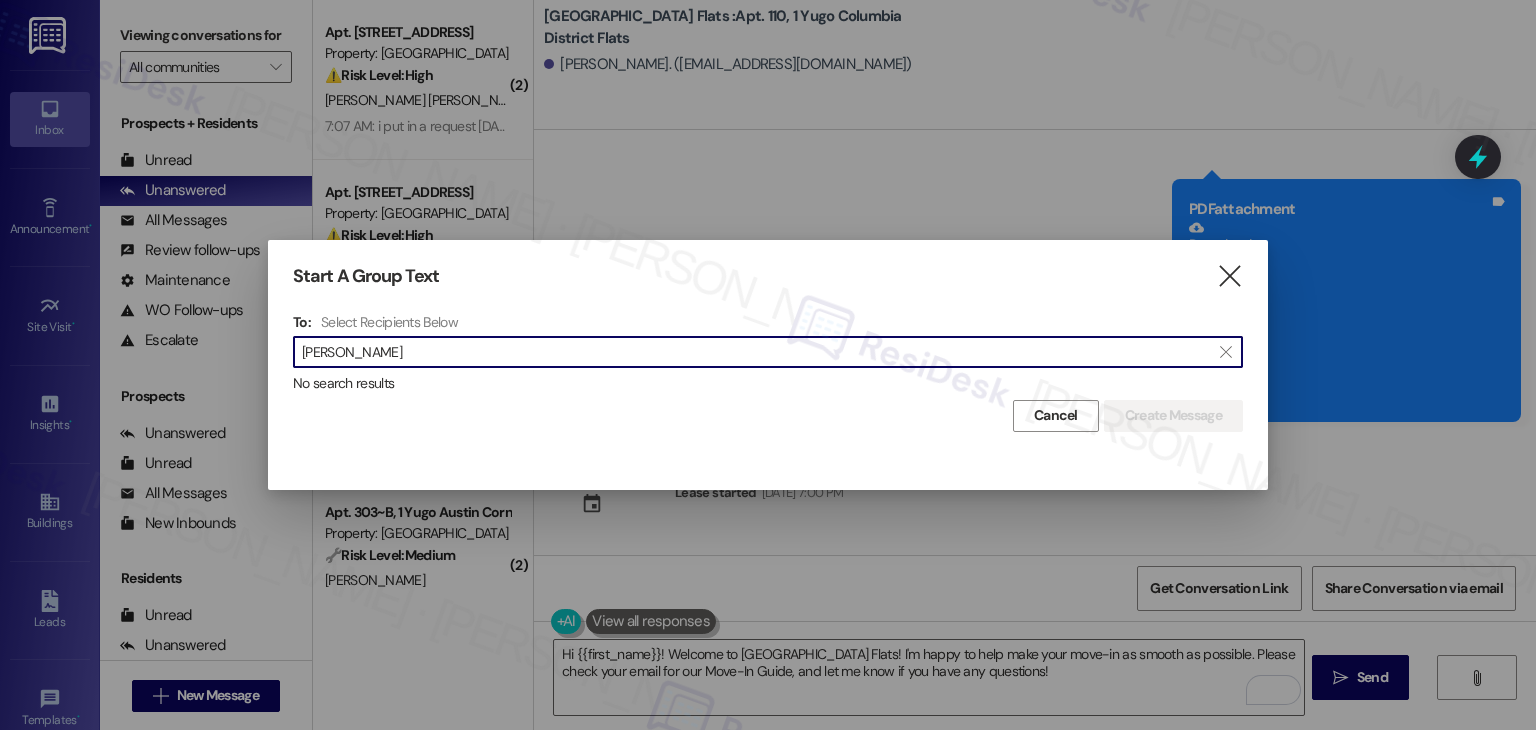 click on "Sophie	Pascal" at bounding box center [756, 352] 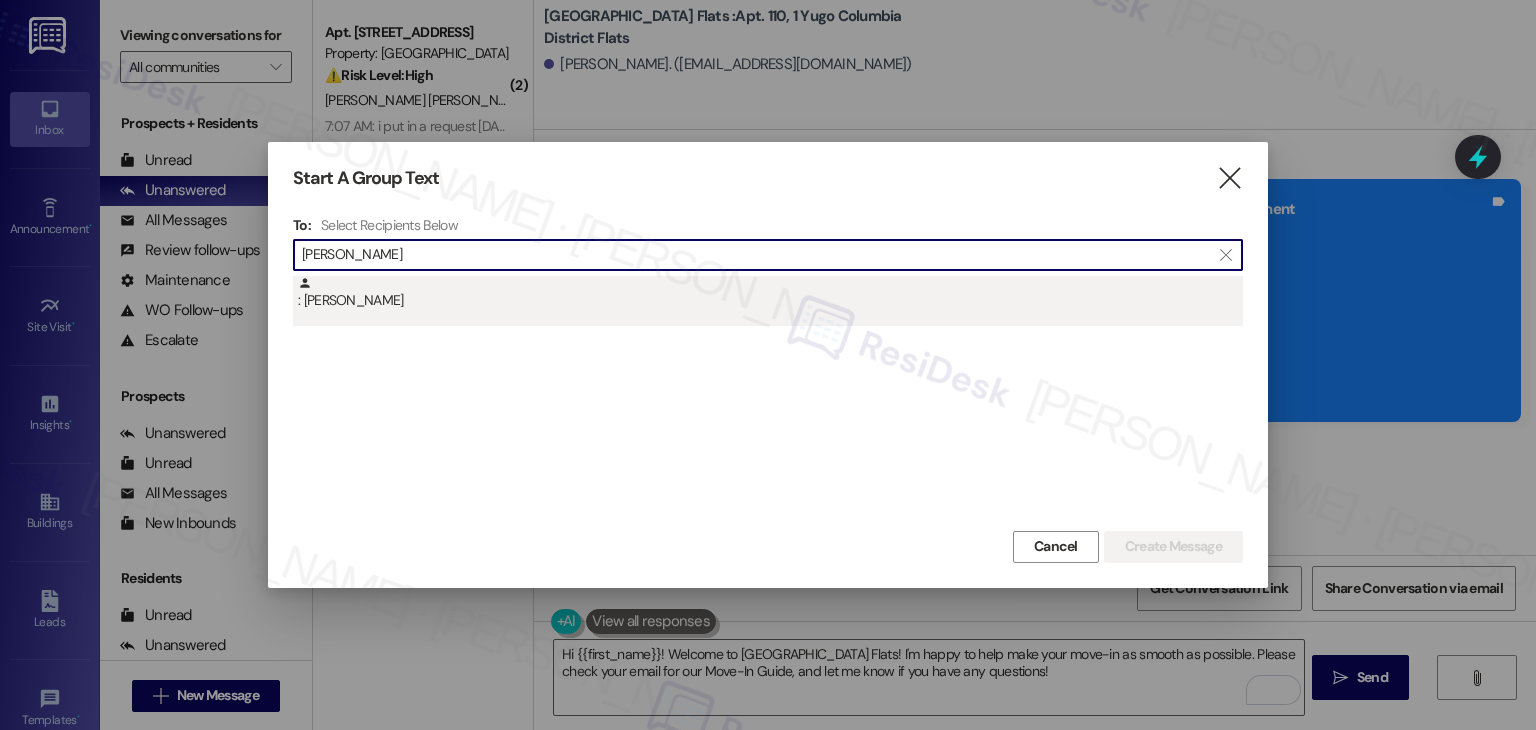 type on "Sophie Pascal" 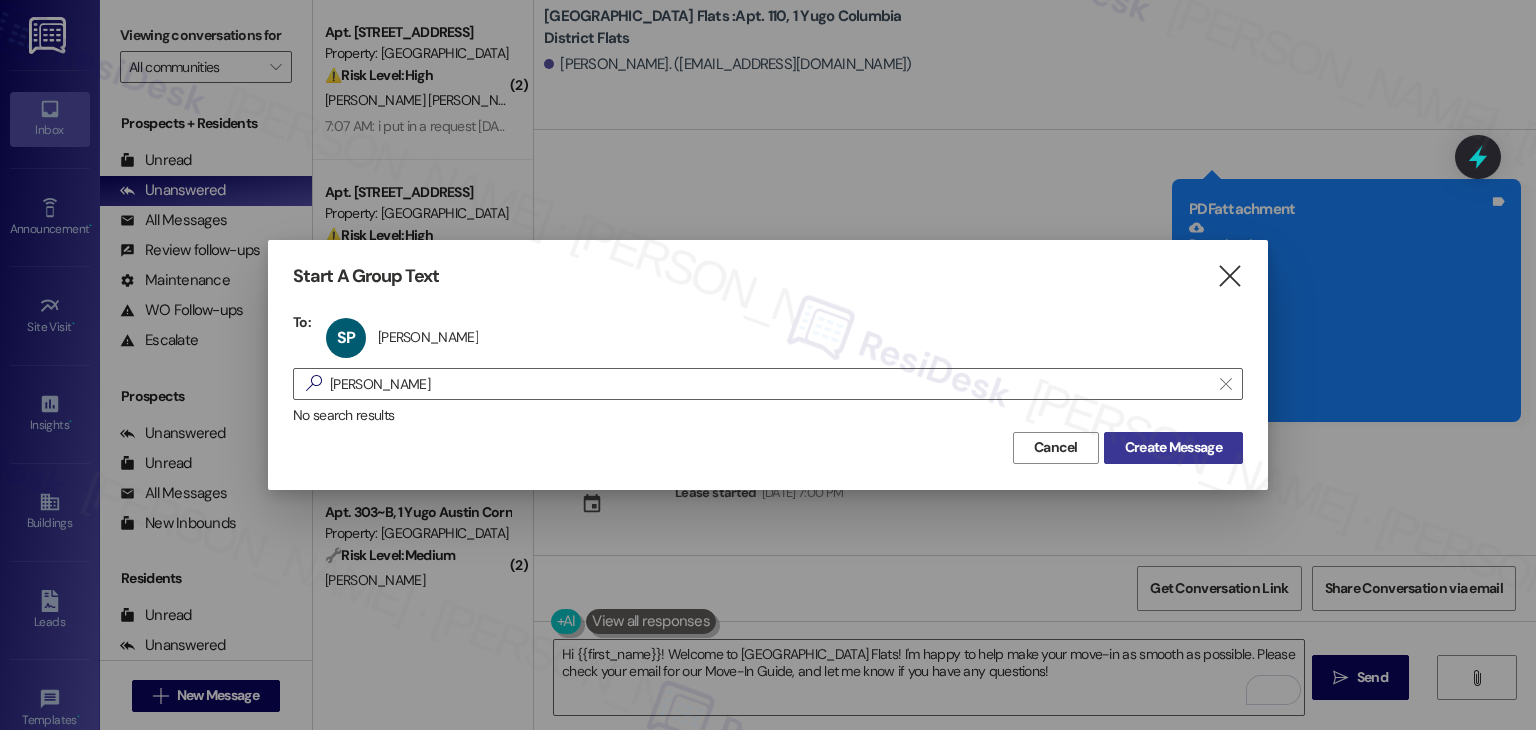 click on "Create Message" at bounding box center (1173, 447) 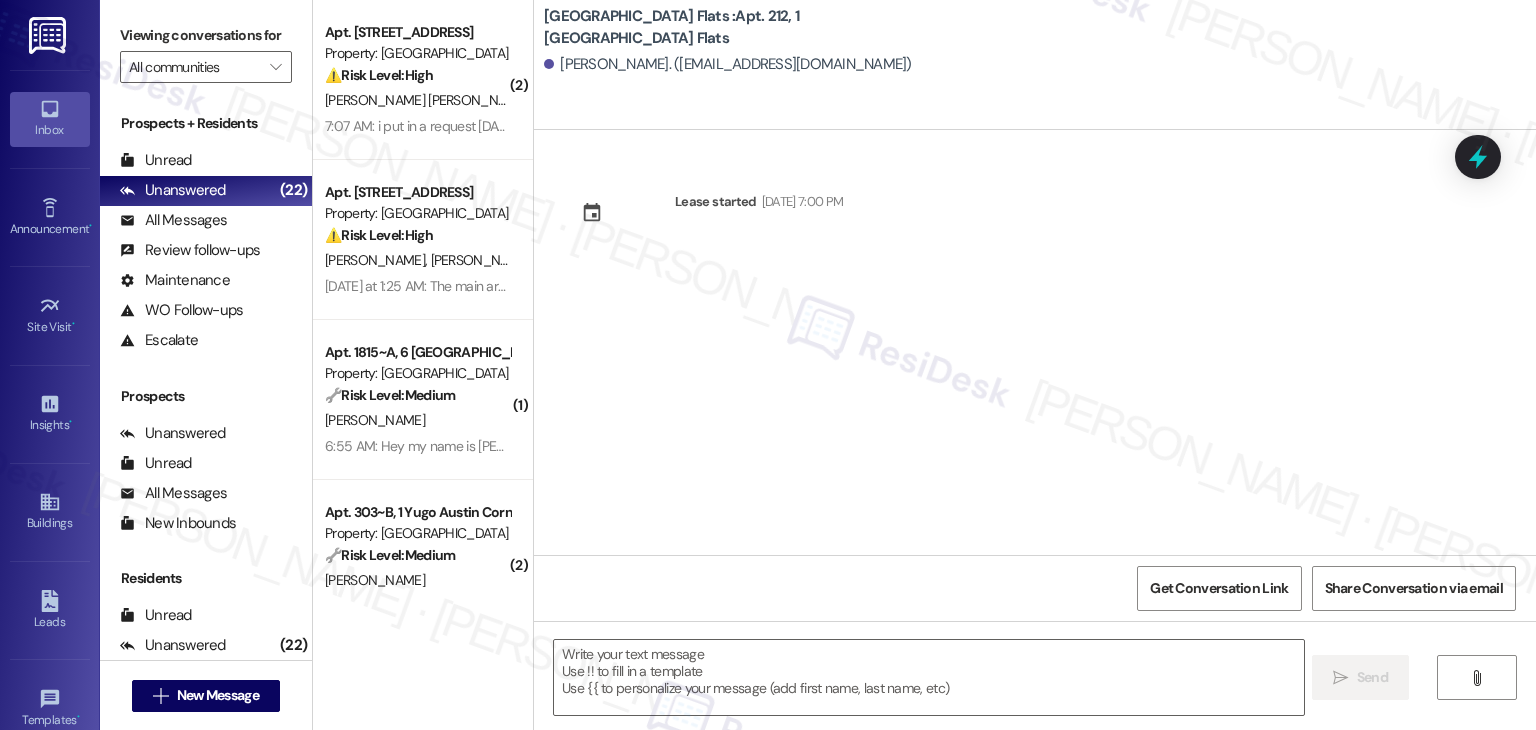 type on "Fetching suggested responses. Please feel free to read through the conversation in the meantime." 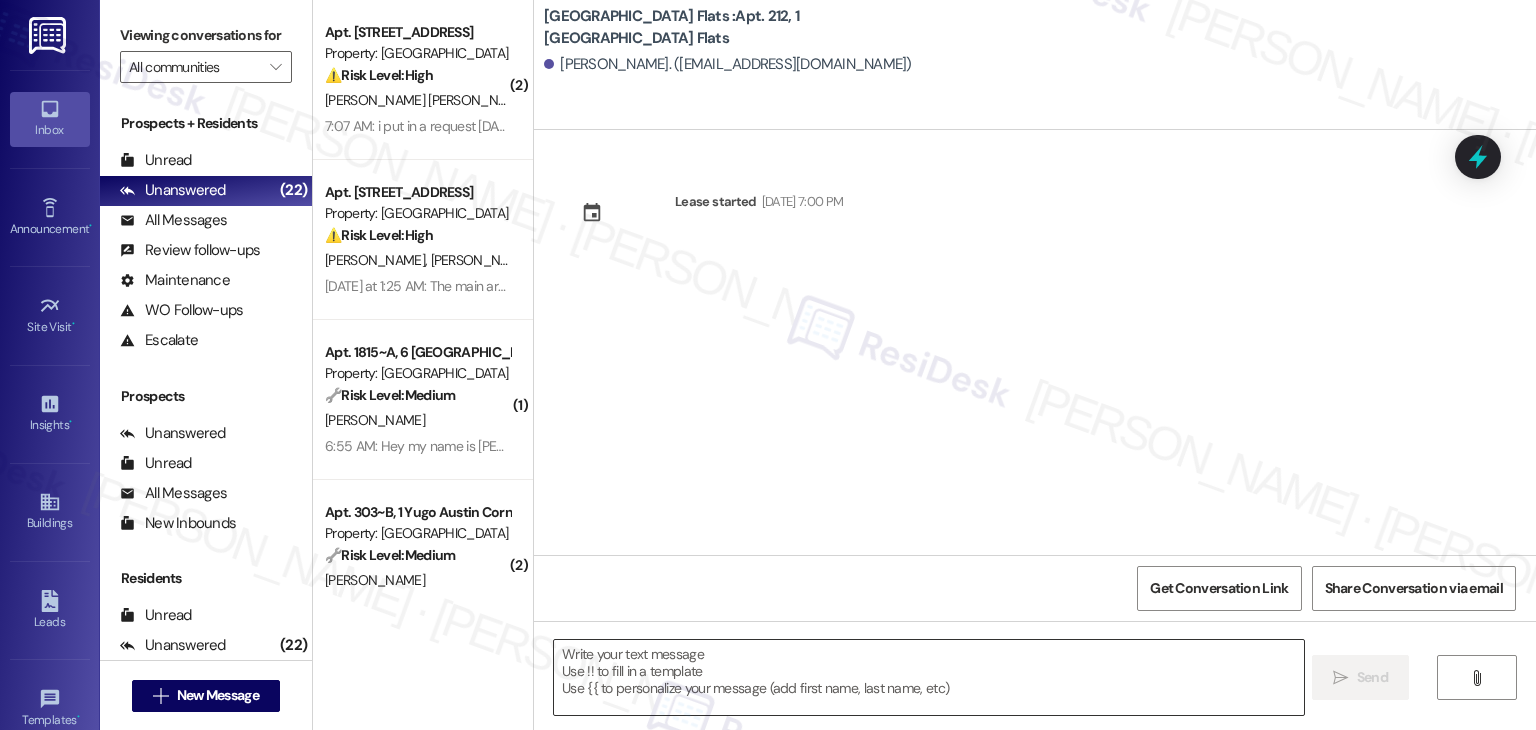 click at bounding box center [928, 677] 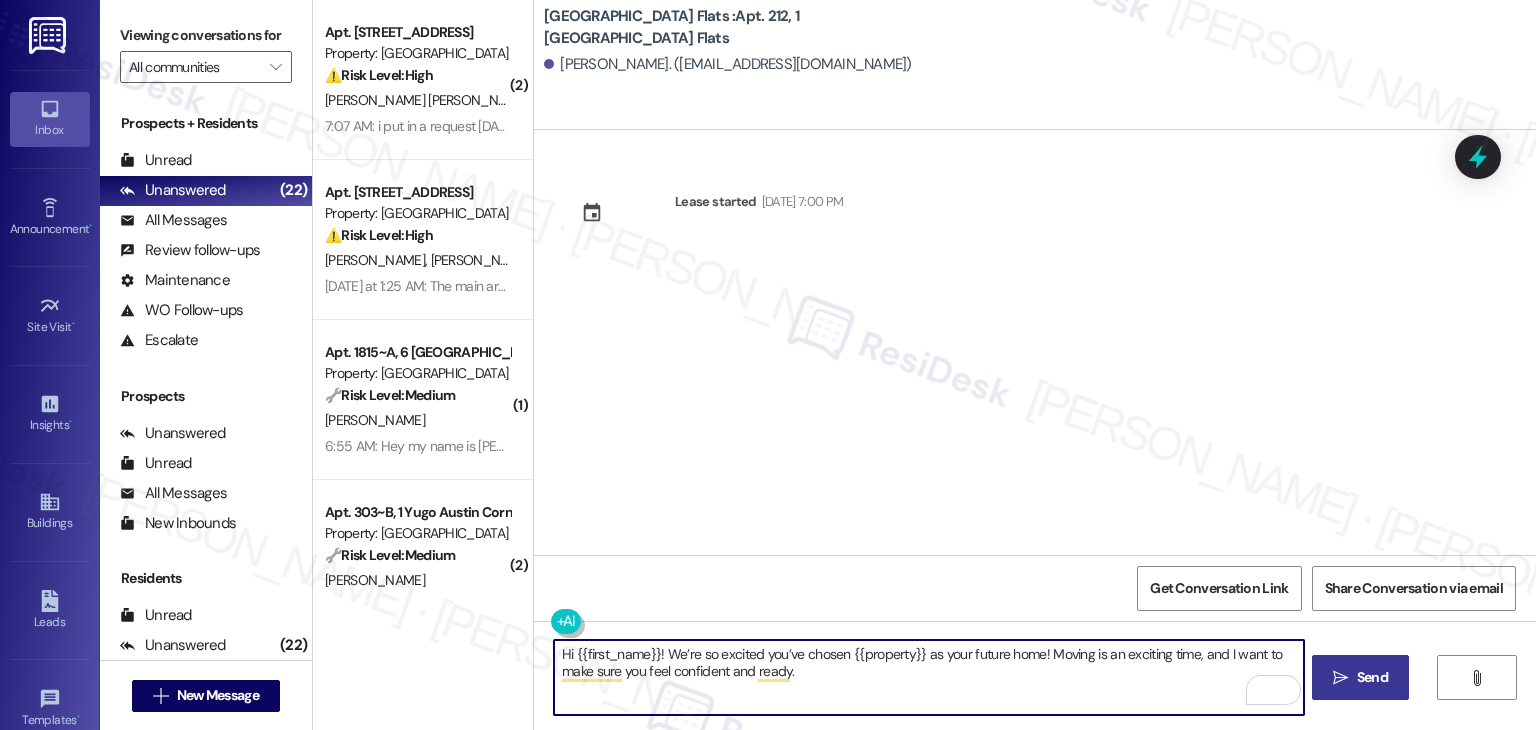 type on "Hi {{first_name}}! We’re so excited you’ve chosen {{property}} as your future home! Moving is an exciting time, and I want to make sure you feel confident and ready." 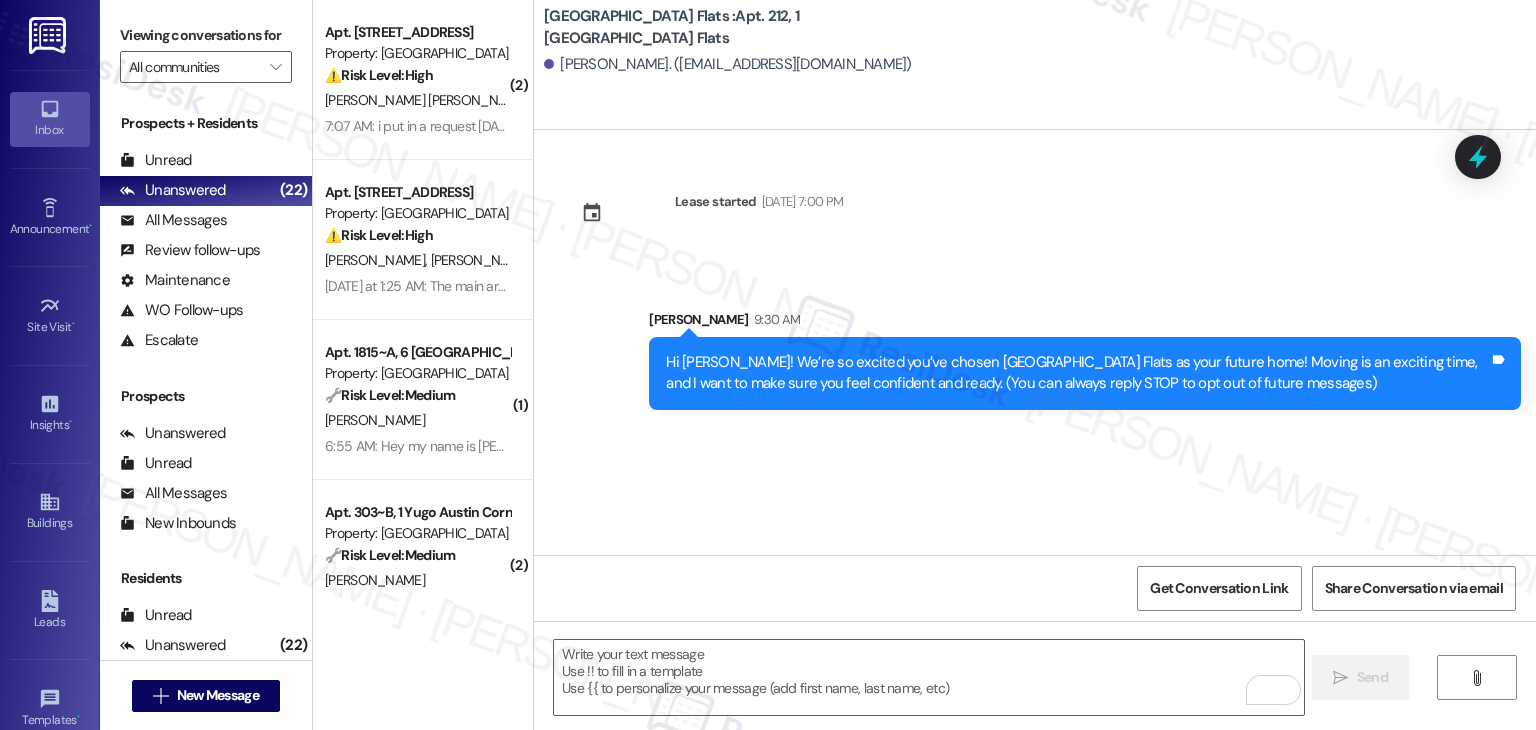 click on "Lease started Aug 17, 2025 at 7:00 PM Sent via SMS Sarah 9:30 AM Hi Sophie! We’re so excited you’ve chosen Yugo Columbia District Flats  as your future home! Moving is an exciting time, and I want to make sure you feel confident and ready. (You can always reply STOP to opt out of future messages) Tags and notes" at bounding box center [1035, 342] 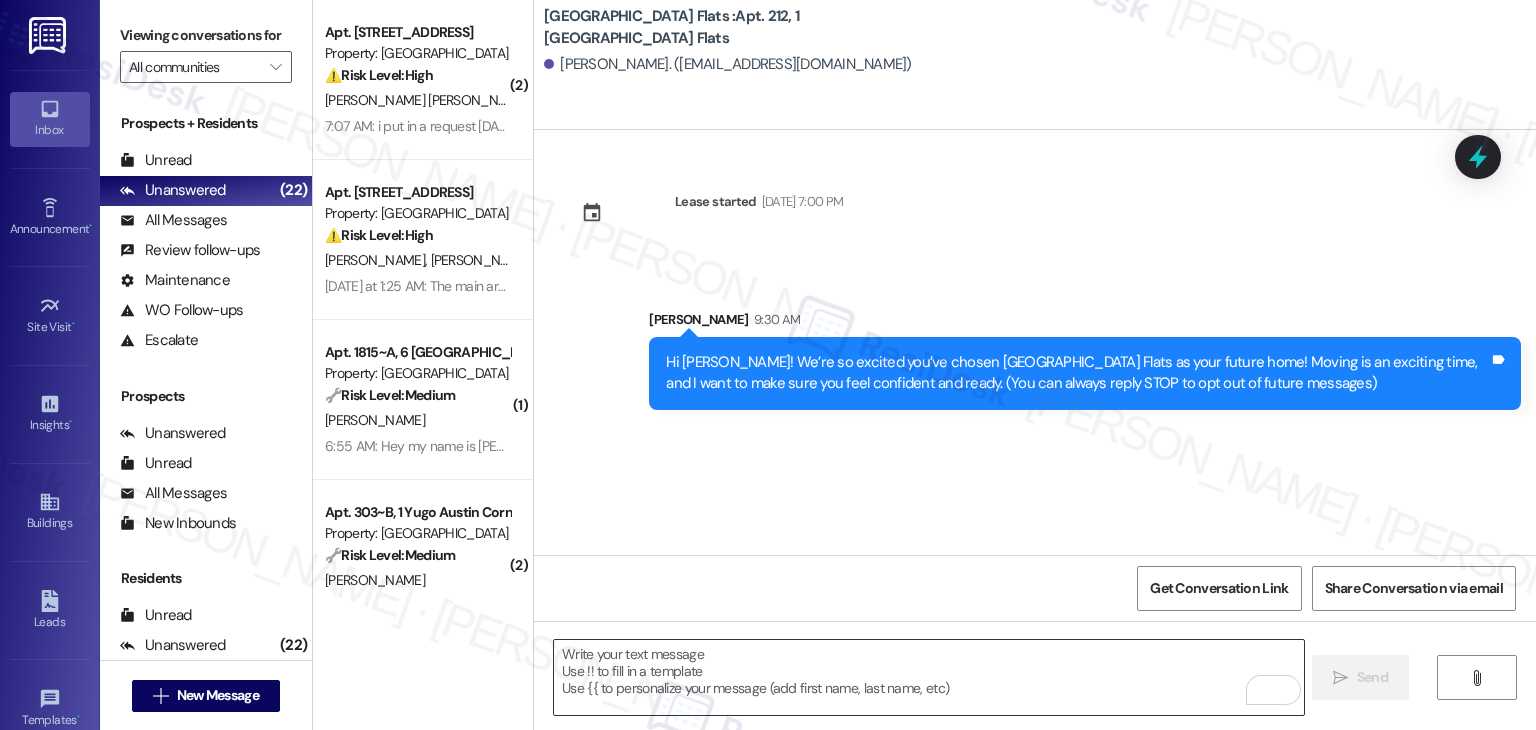 click at bounding box center (928, 677) 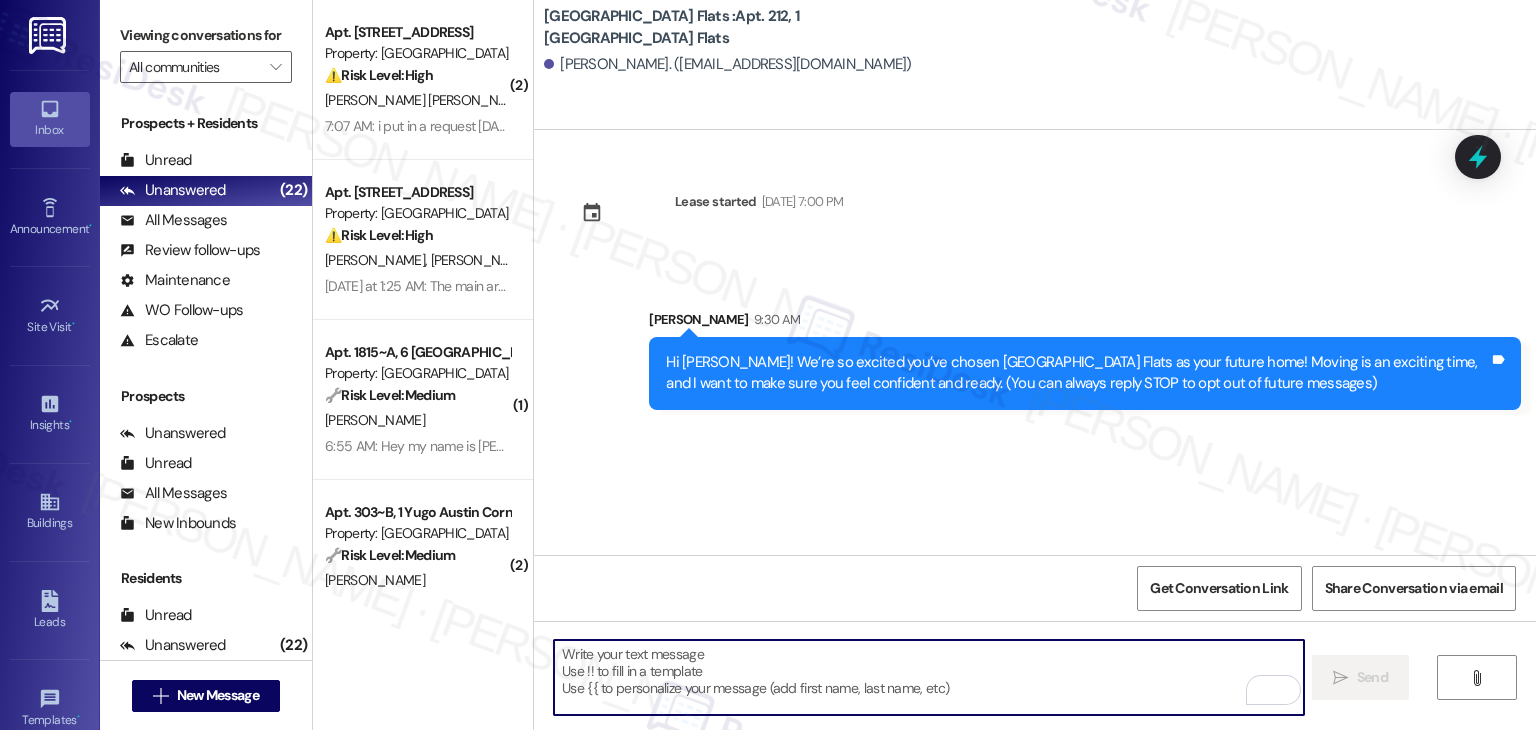 paste on "I’m [PERSON_NAME] from the off-site Resident Support Team. I work with your property’s team to help once you’ve moved in—whether it’s answering questions or assisting with maintenance. I’ll be in touch as your move-in date gets closer!" 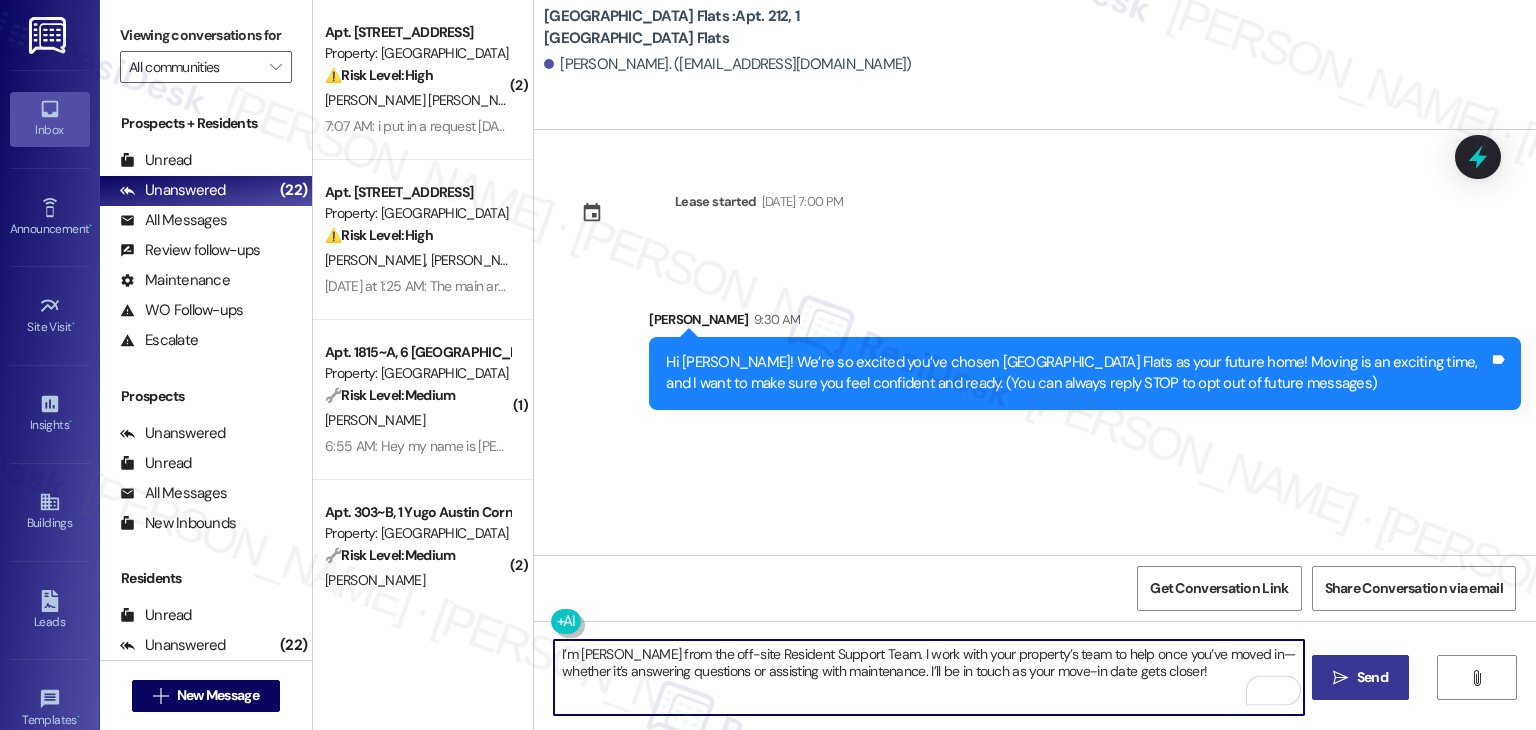type on "I’m [PERSON_NAME] from the off-site Resident Support Team. I work with your property’s team to help once you’ve moved in—whether it’s answering questions or assisting with maintenance. I’ll be in touch as your move-in date gets closer!" 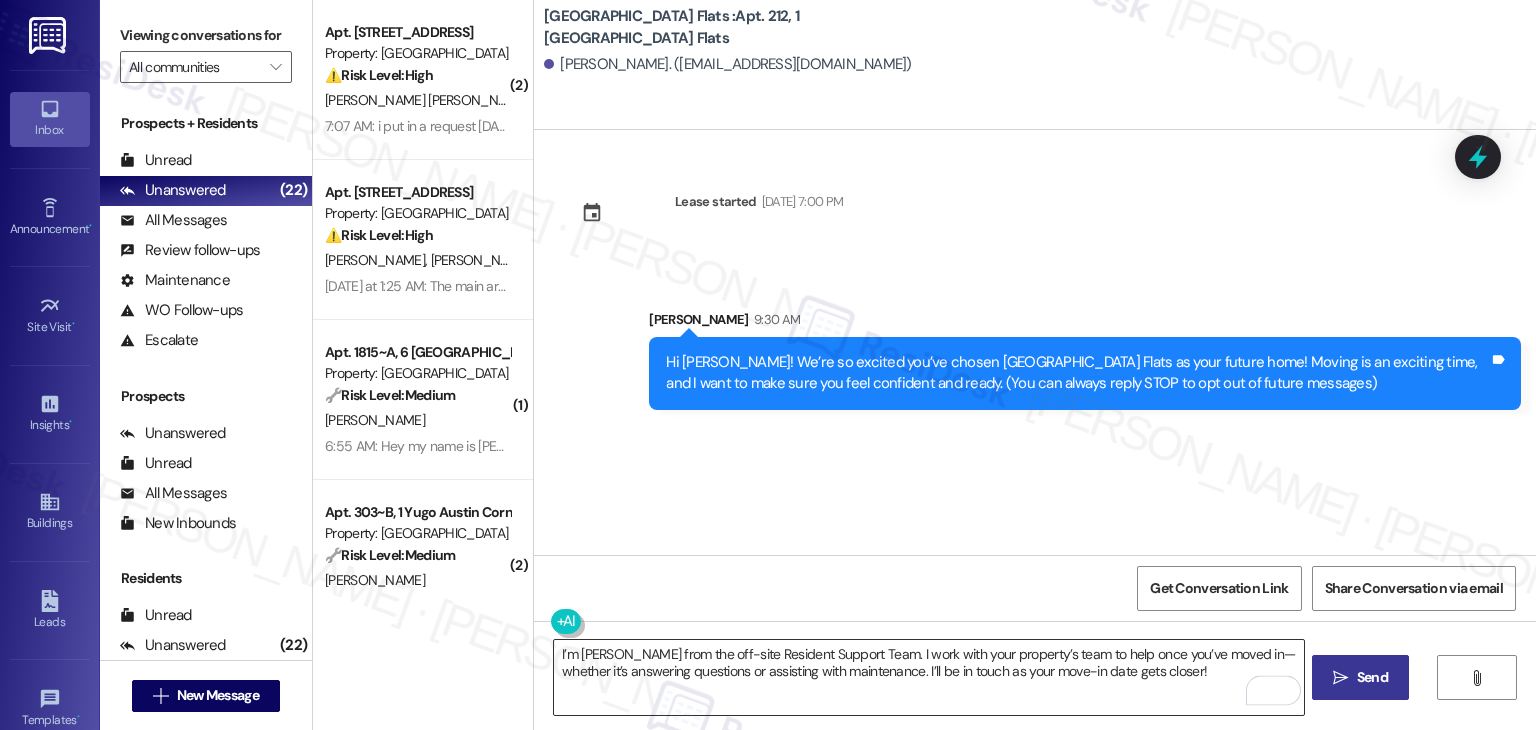 click on "I’m [PERSON_NAME] from the off-site Resident Support Team. I work with your property’s team to help once you’ve moved in—whether it’s answering questions or assisting with maintenance. I’ll be in touch as your move-in date gets closer!" at bounding box center [928, 677] 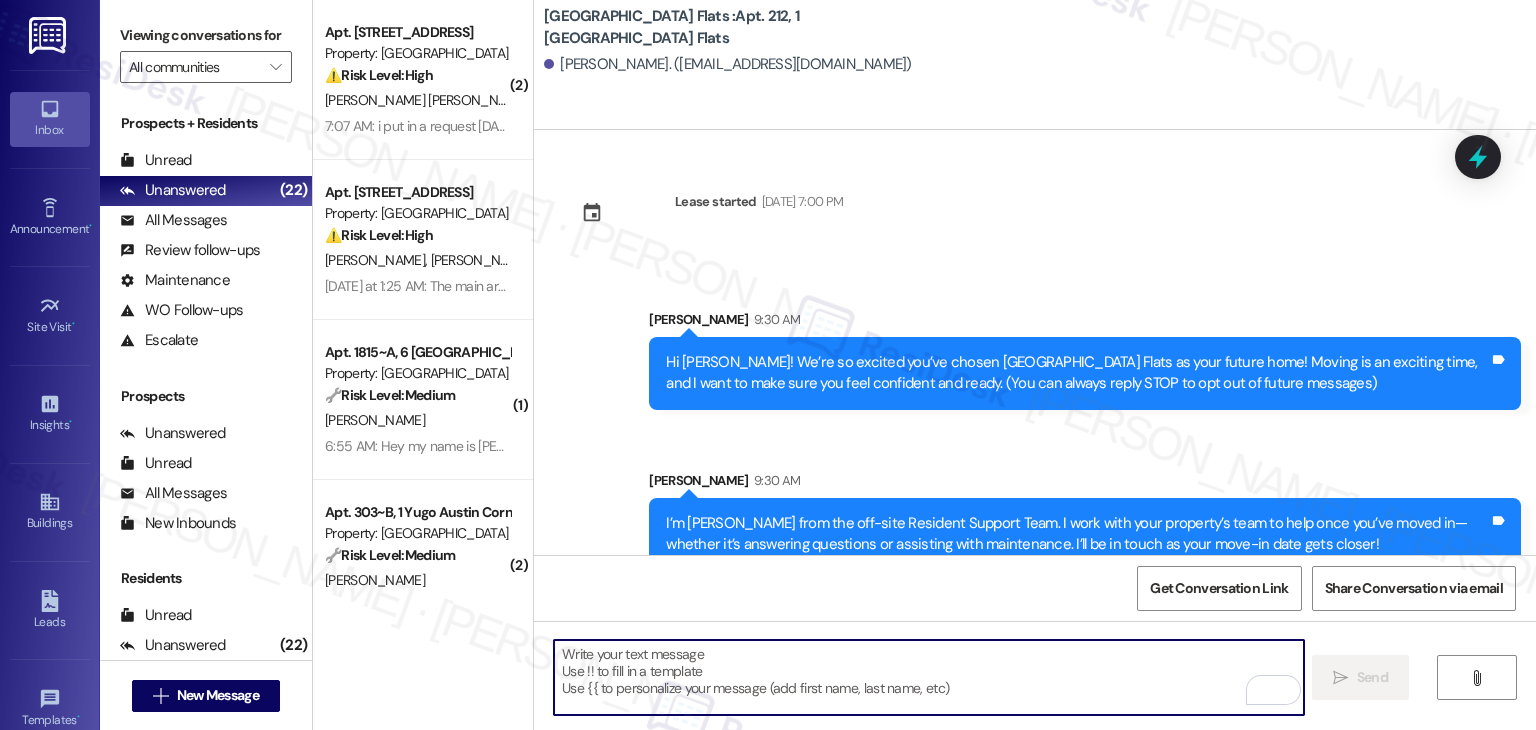 scroll, scrollTop: 32, scrollLeft: 0, axis: vertical 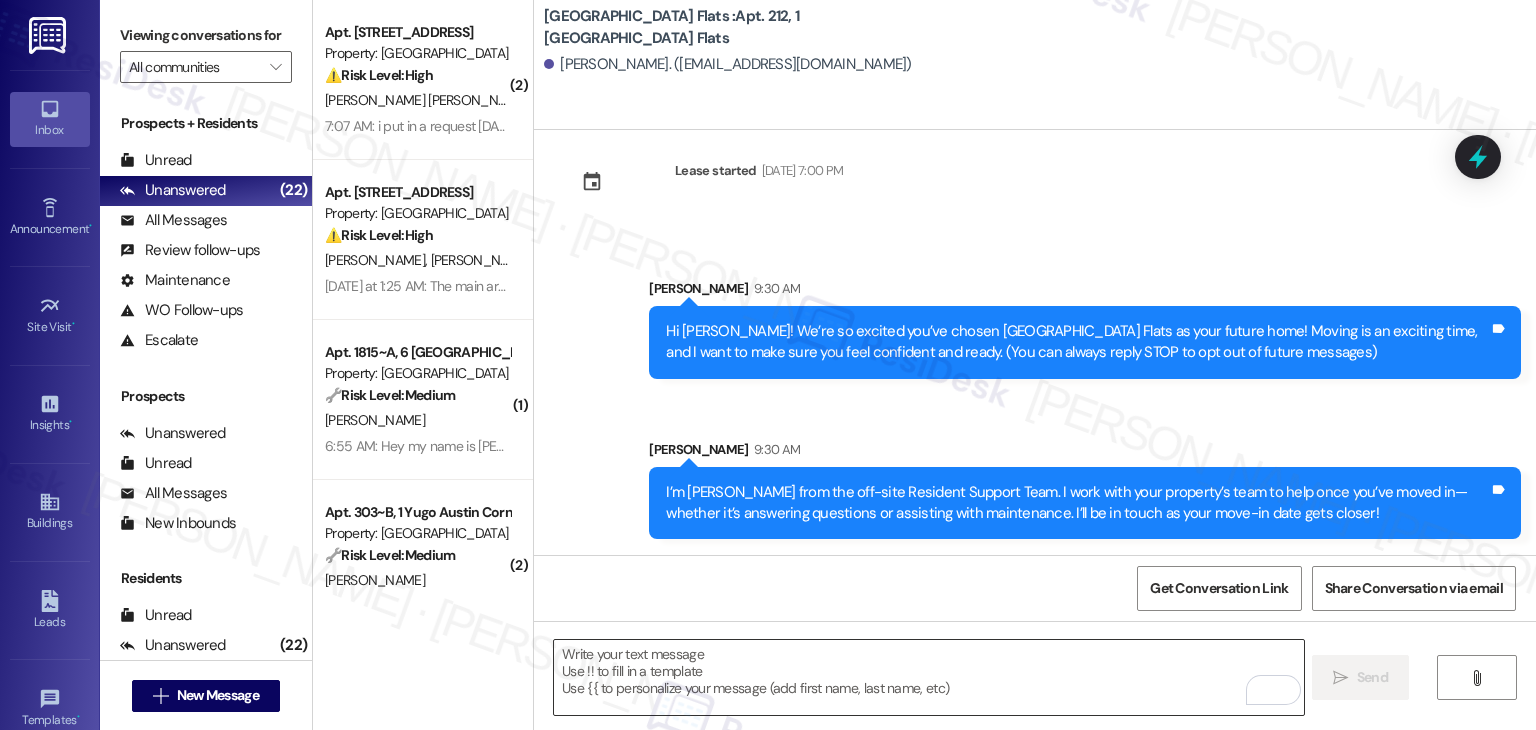 click on "Get Conversation Link Share Conversation via email" at bounding box center (1035, 588) 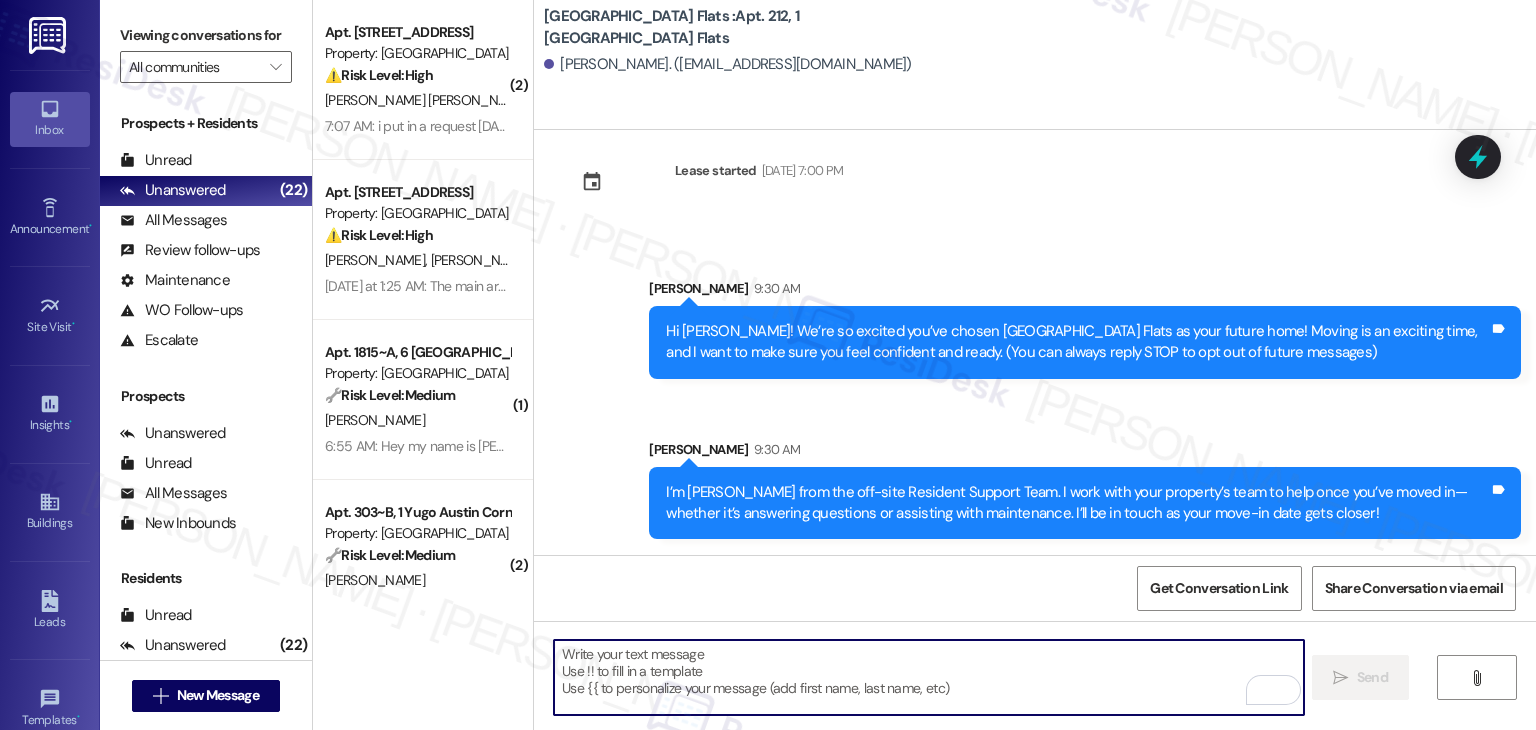 click at bounding box center (928, 677) 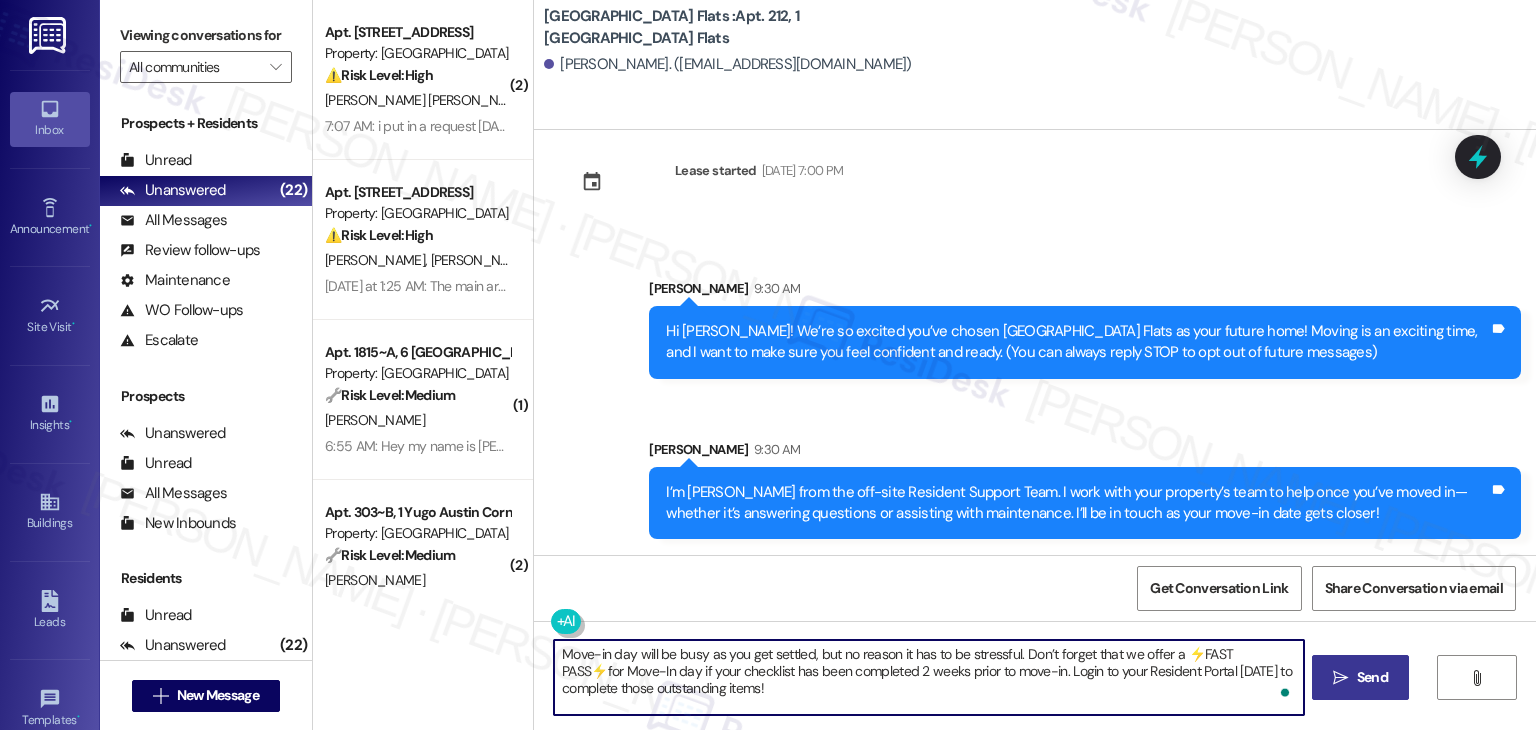 type on "Move-in day will be busy as you get settled, but no reason it has to be stressful. Don’t forget that we offer a ⚡FAST PASS⚡for Move-In day if your checklist has been completed 2 weeks prior to move-in. Login to your Resident Portal [DATE] to complete those outstanding items!" 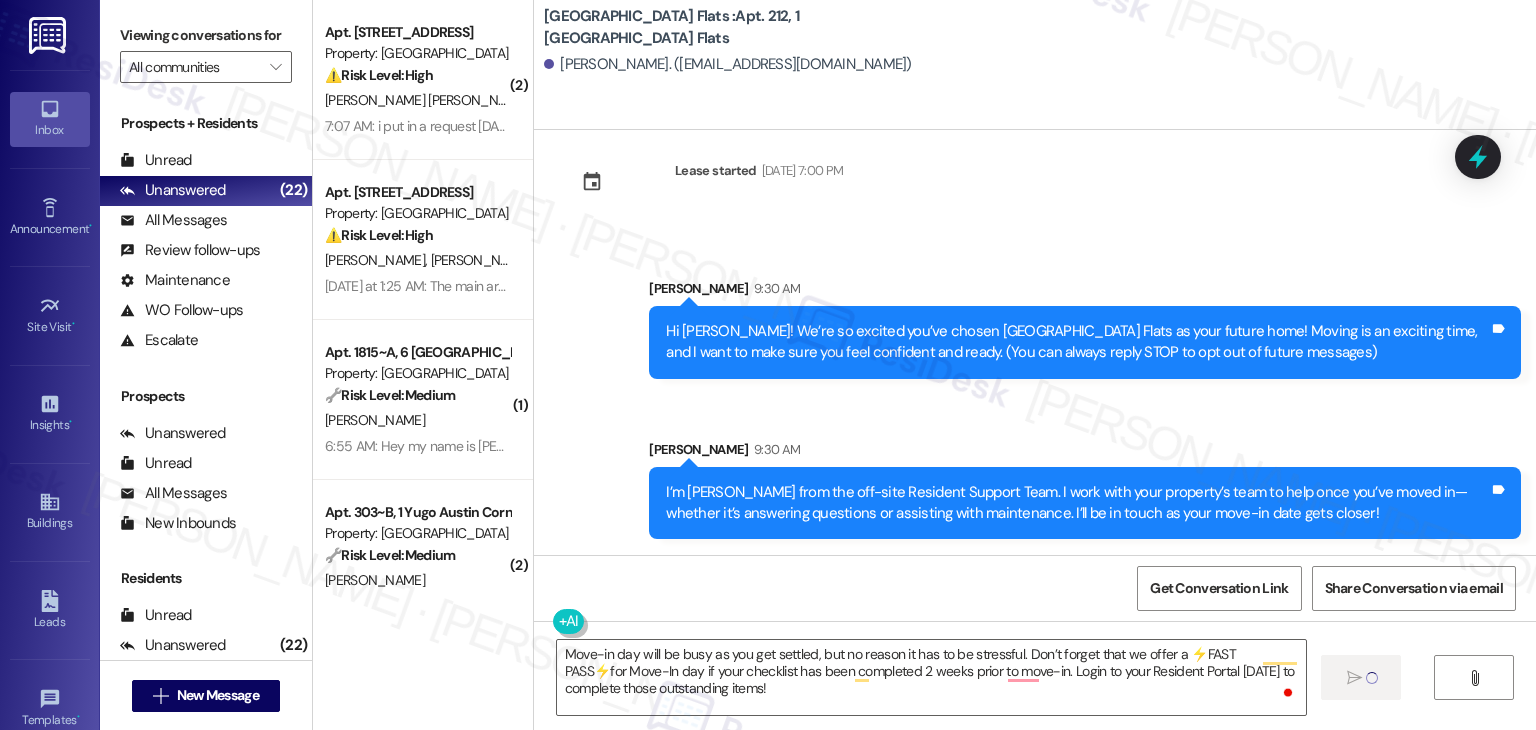 type 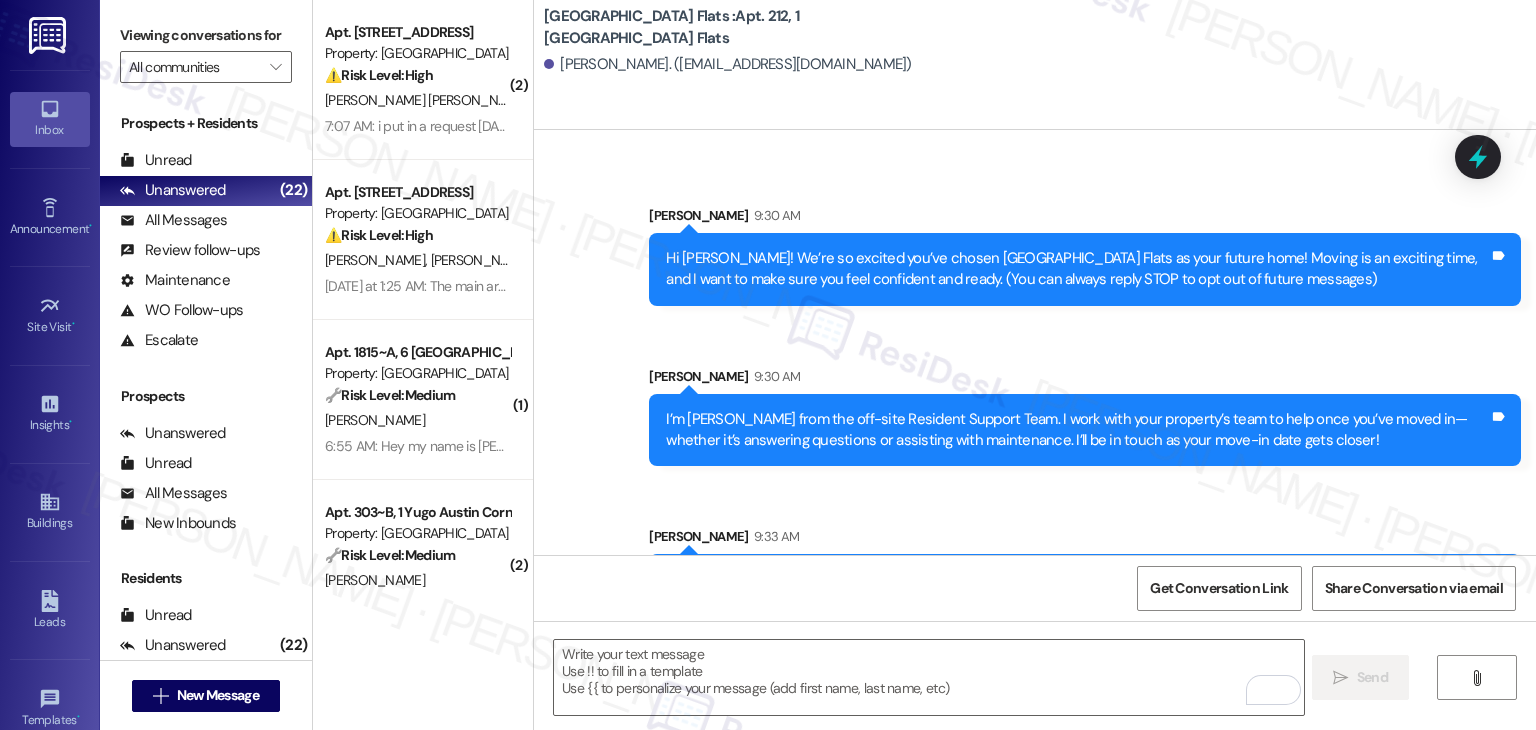 scroll, scrollTop: 213, scrollLeft: 0, axis: vertical 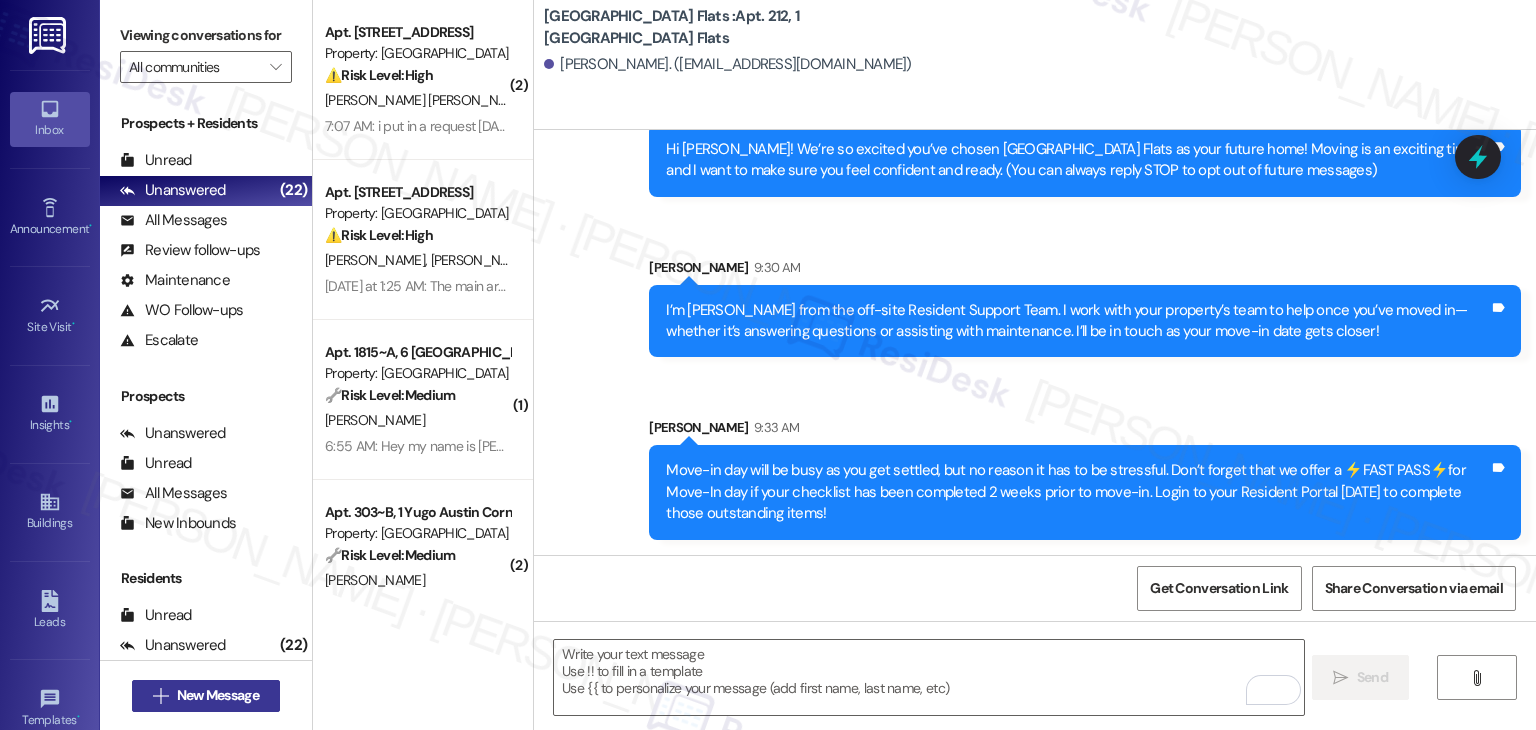 click on "New Message" at bounding box center [218, 695] 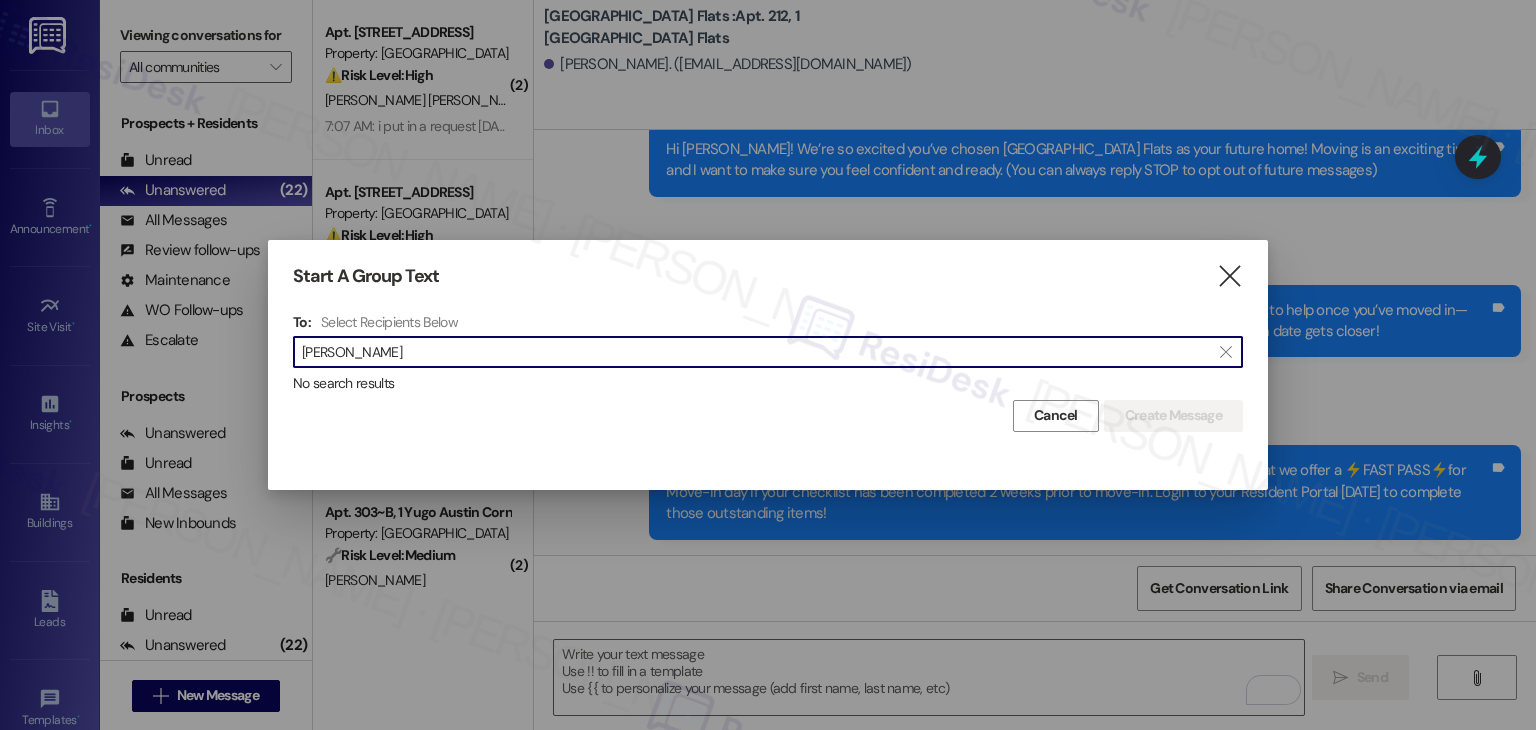click on "Michelle	Kleynerman" at bounding box center (756, 352) 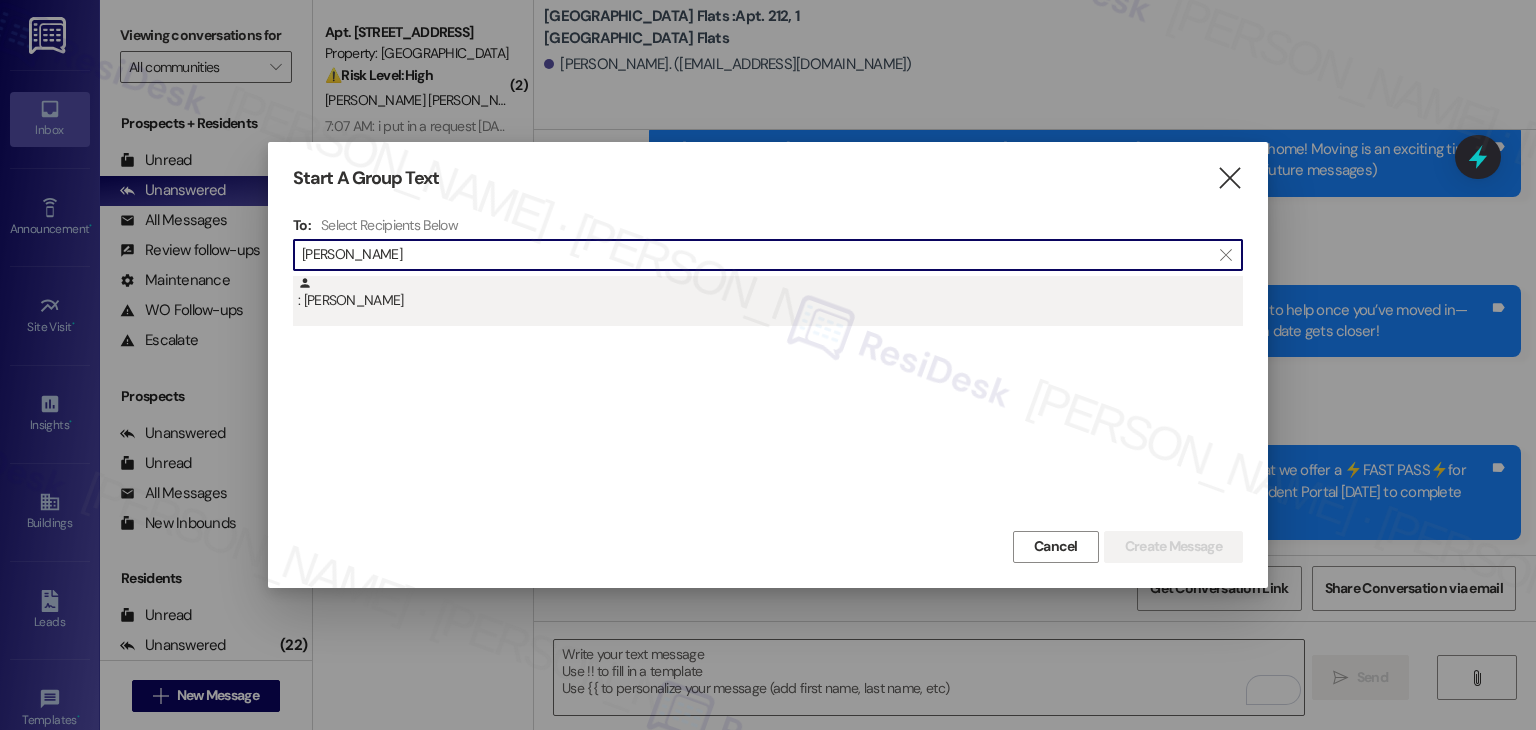 type on "Michelle Kleynerman" 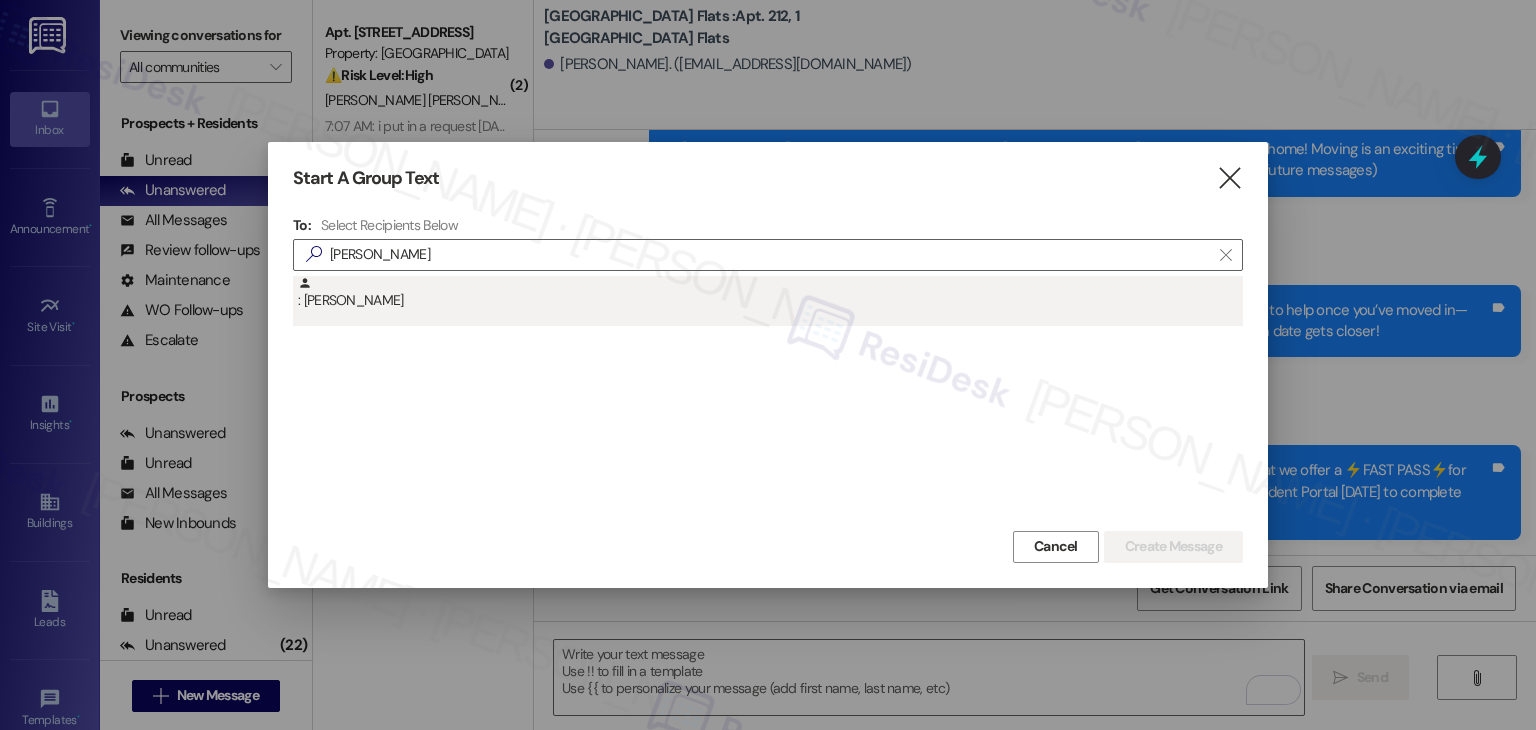 click on ": Michelle Kleynerman" at bounding box center [770, 293] 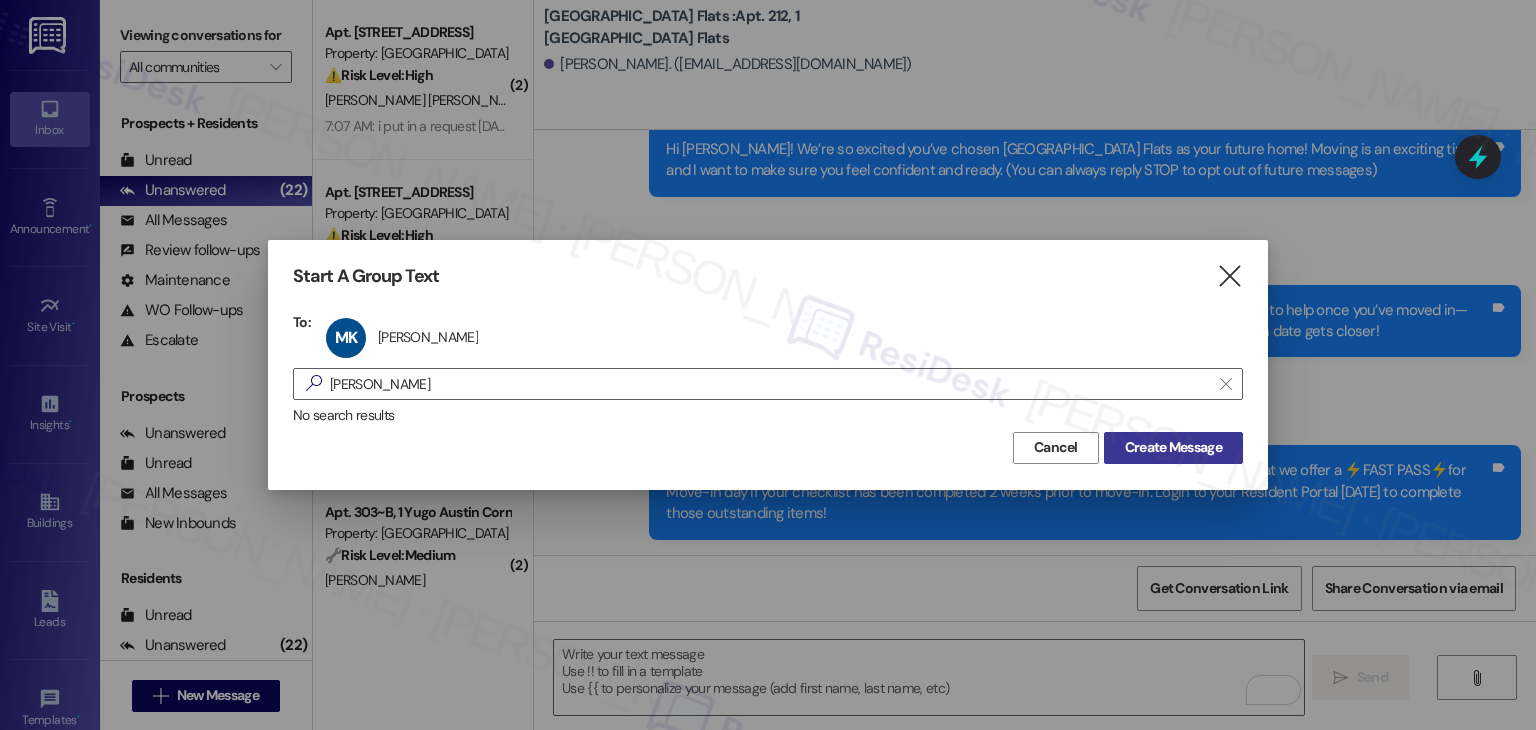 click on "Create Message" at bounding box center (1173, 447) 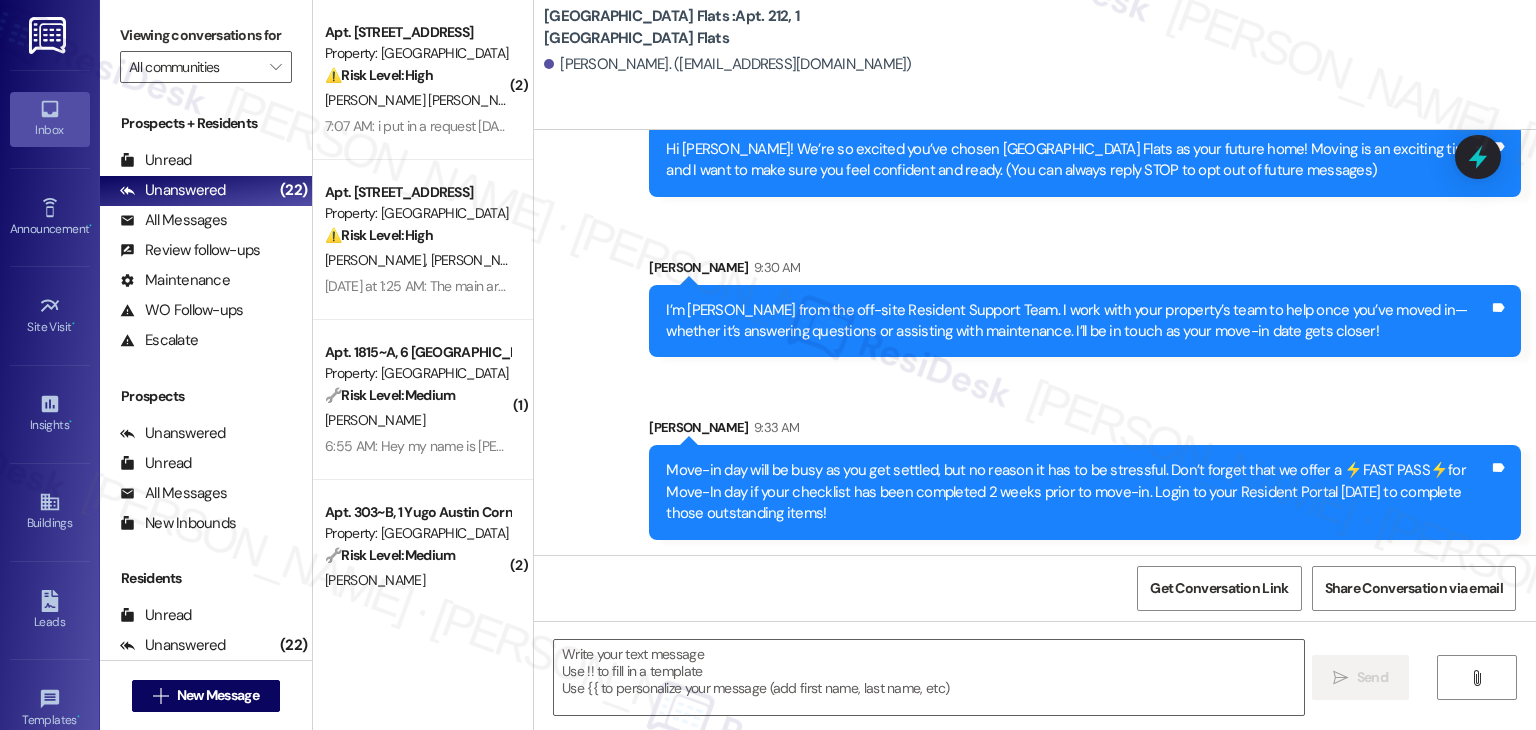 type on "Fetching suggested responses. Please feel free to read through the conversation in the meantime." 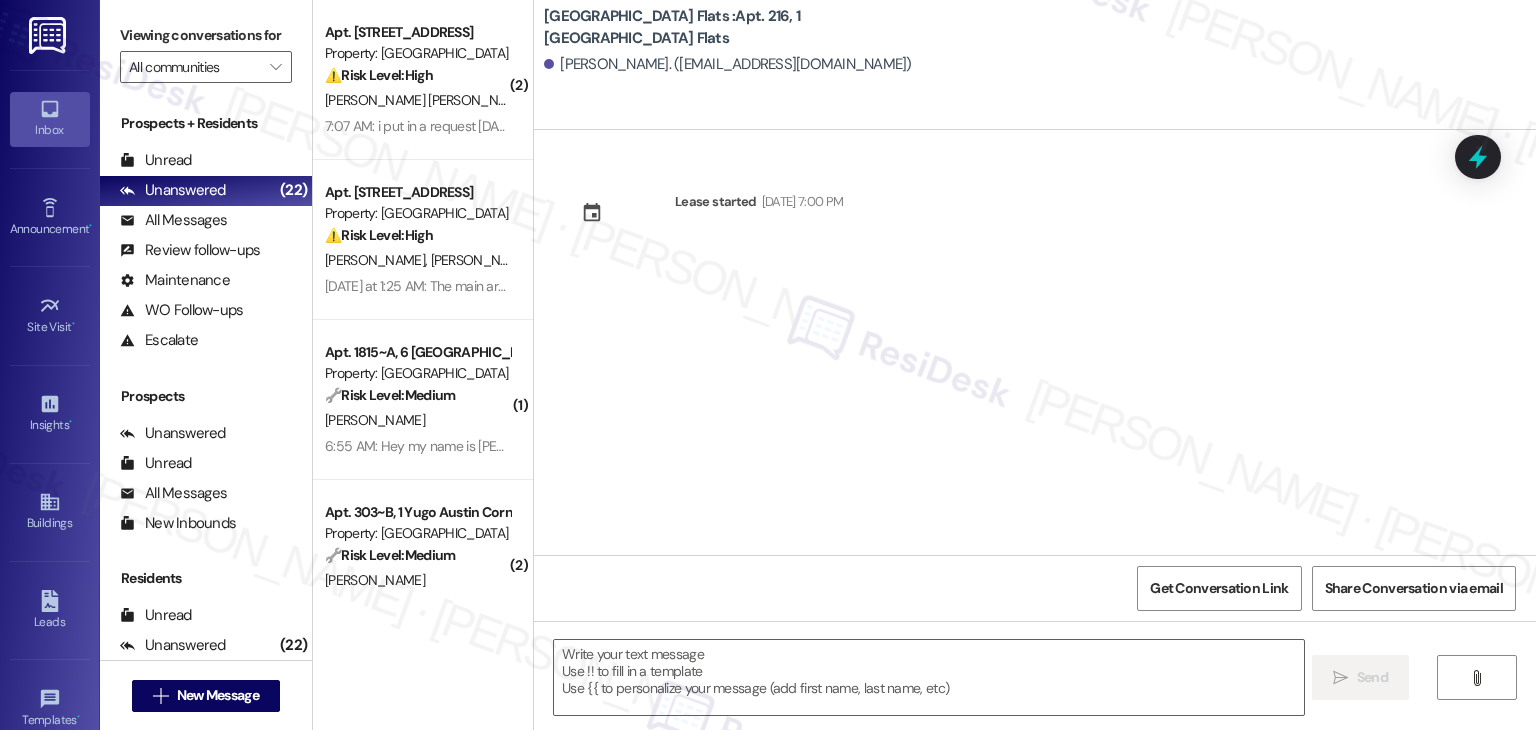 type on "Fetching suggested responses. Please feel free to read through the conversation in the meantime." 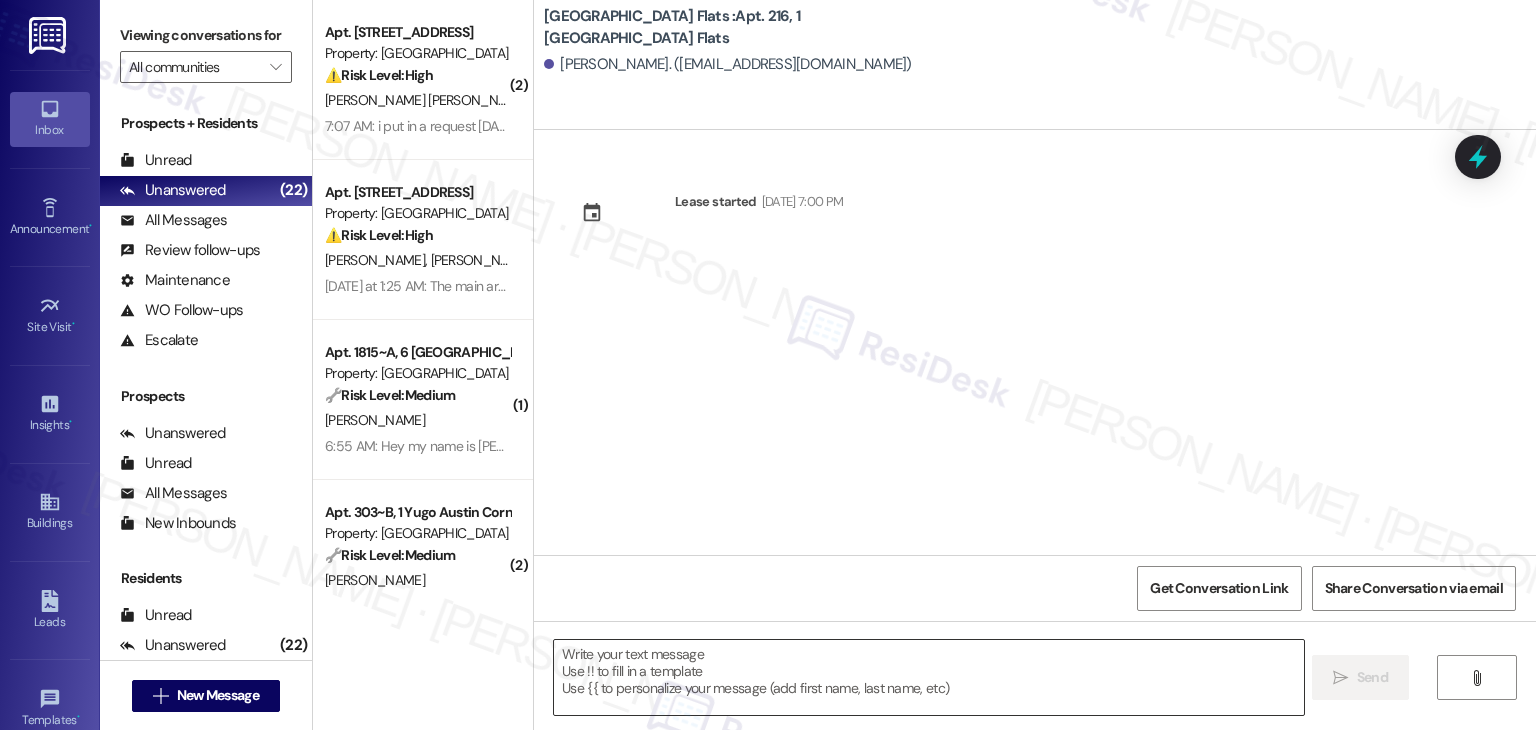 click at bounding box center [928, 677] 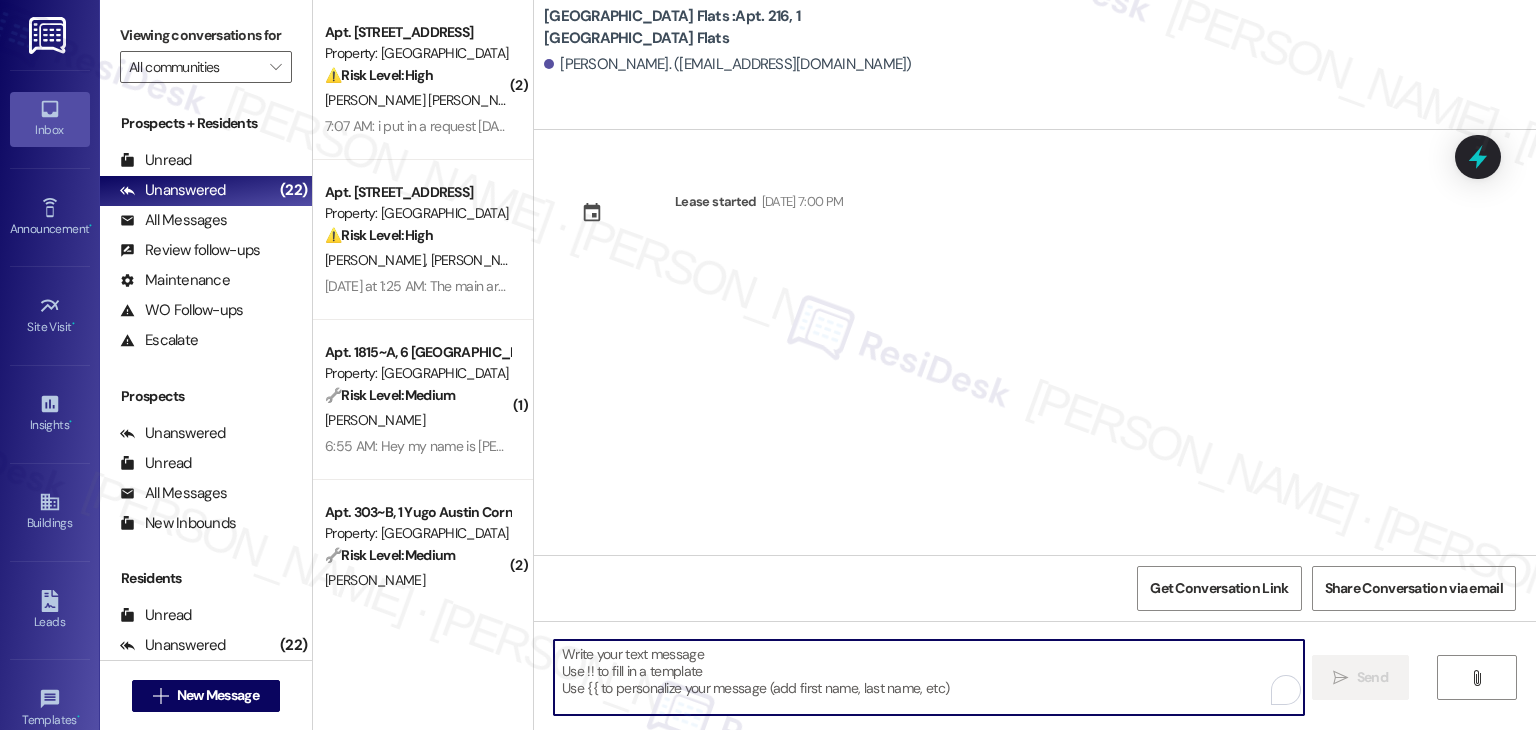 paste on "Hi {{first_name}}! We’re so excited you’ve chosen {{property}} as your future home! Moving is an exciting time, and I want to make sure you feel confident and ready." 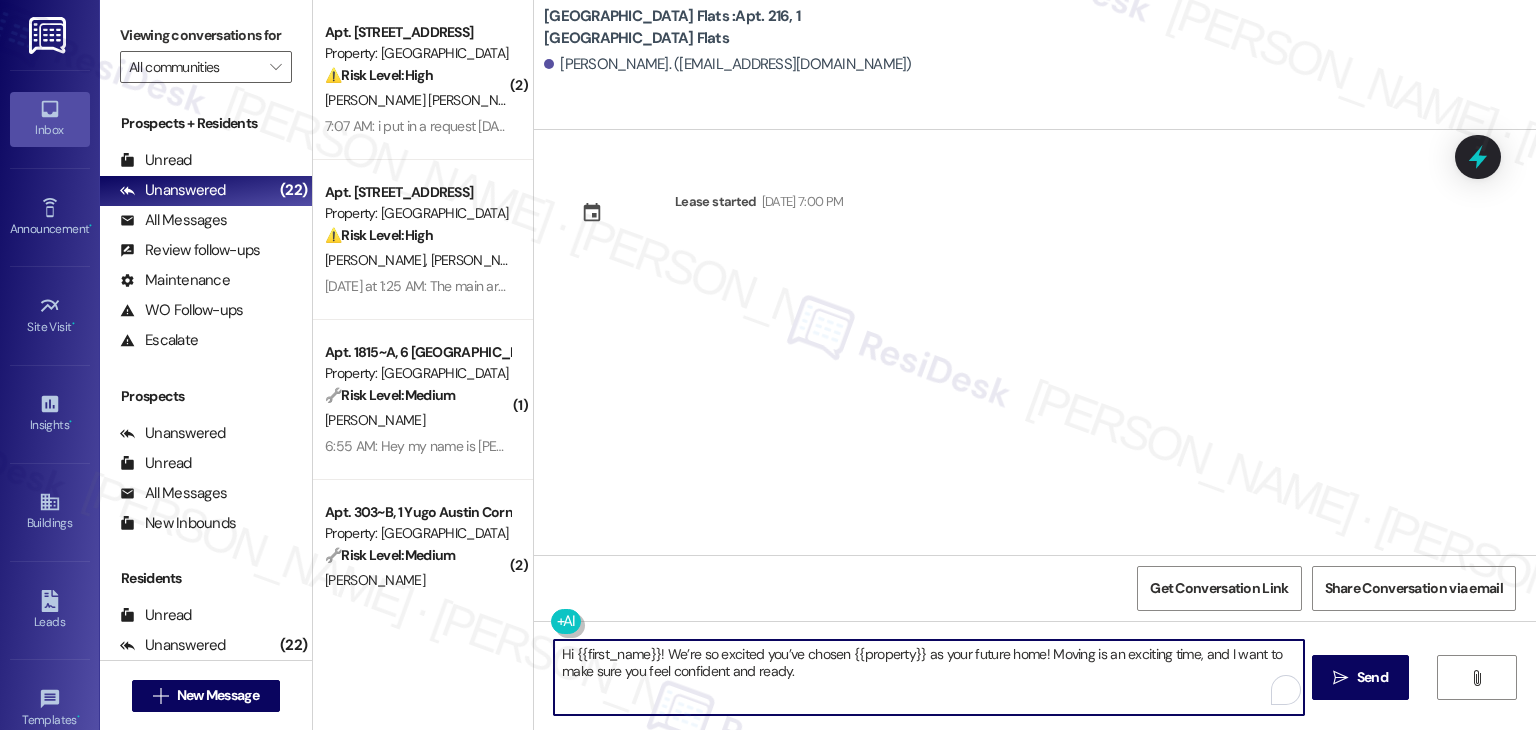type on "Hi {{first_name}}! We’re so excited you’ve chosen {{property}} as your future home! Moving is an exciting time, and I want to make sure you feel confident and ready." 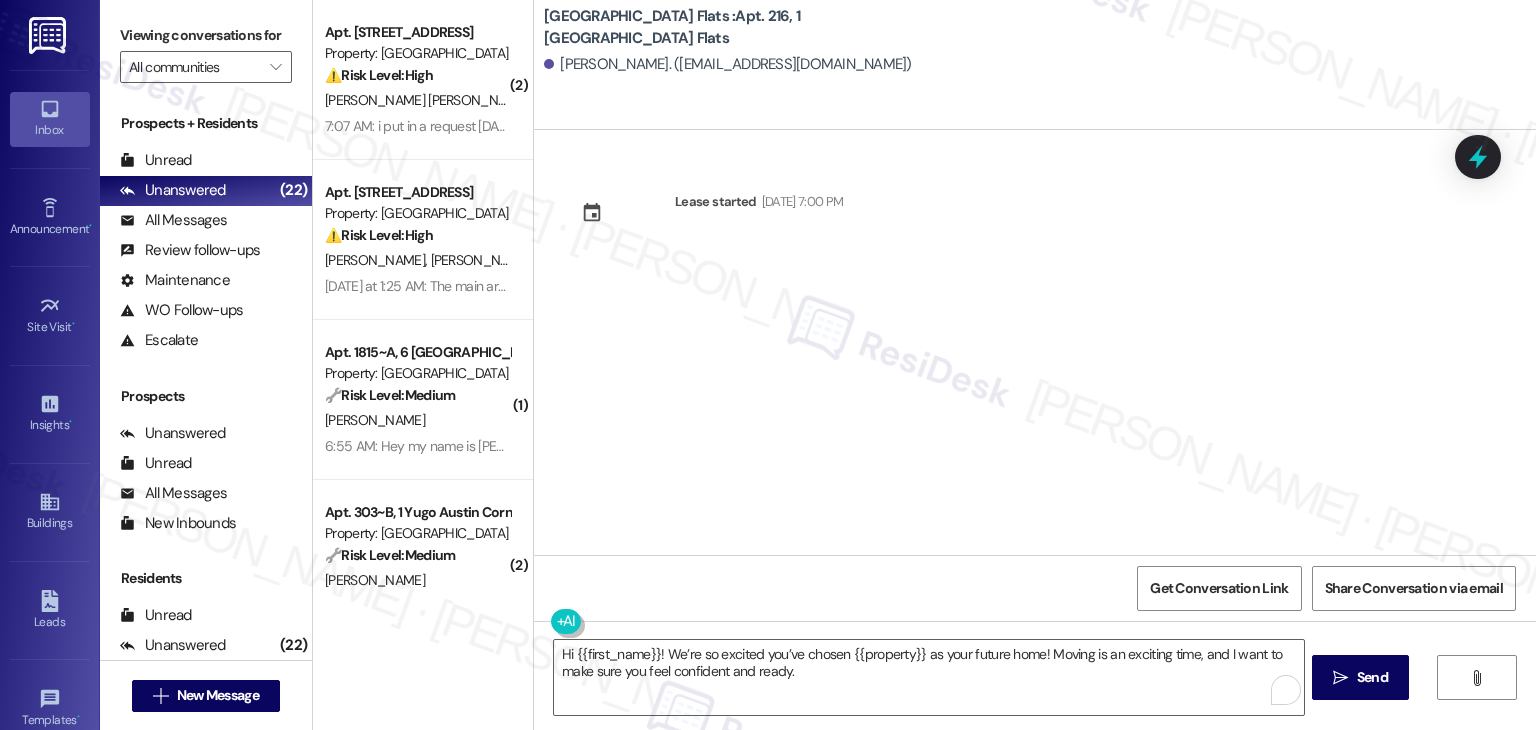 click on "Hi {{first_name}}! We’re so excited you’ve chosen {{property}} as your future home! Moving is an exciting time, and I want to make sure you feel confident and ready.
 Send " at bounding box center [1035, 696] 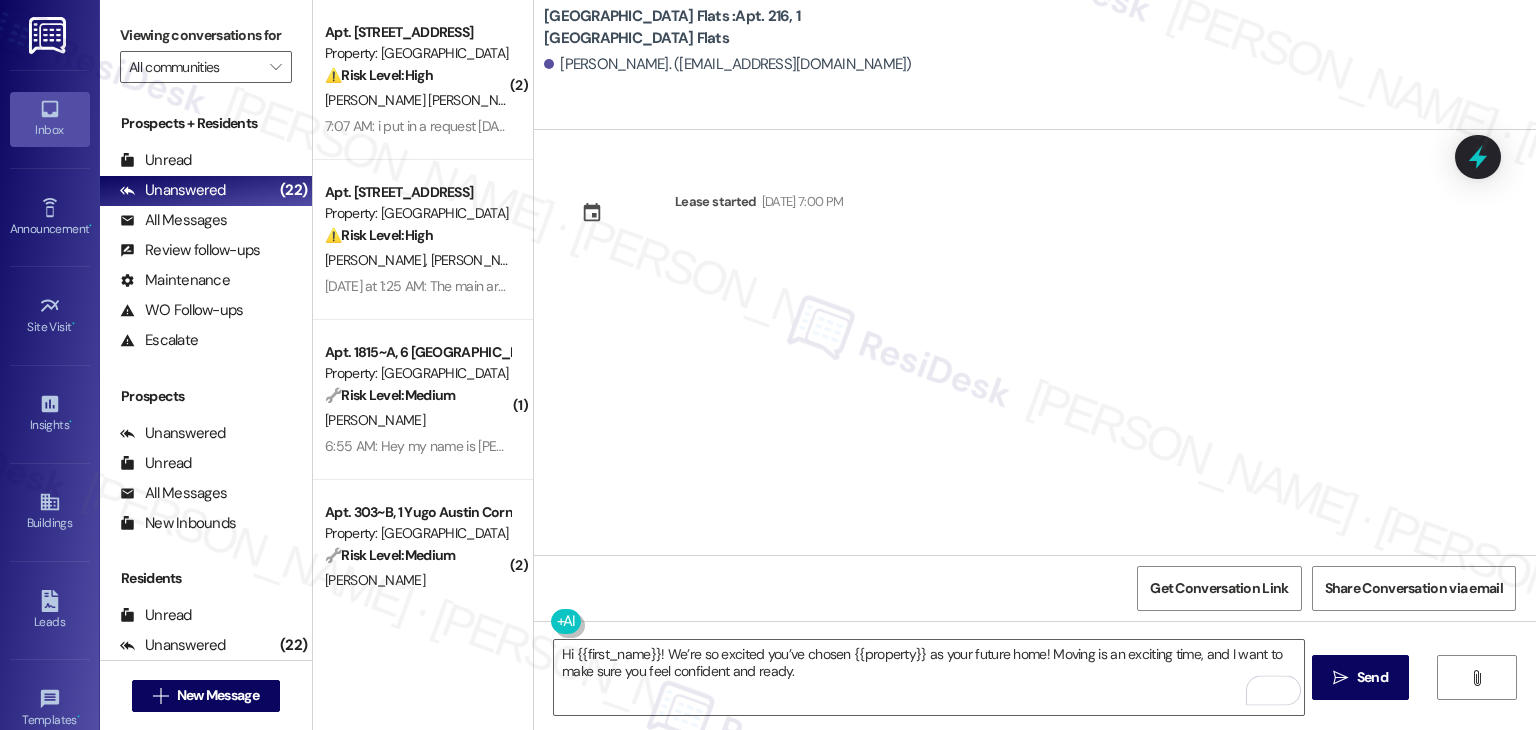 click on "Lease started [DATE] 7:00 PM" at bounding box center (1035, 342) 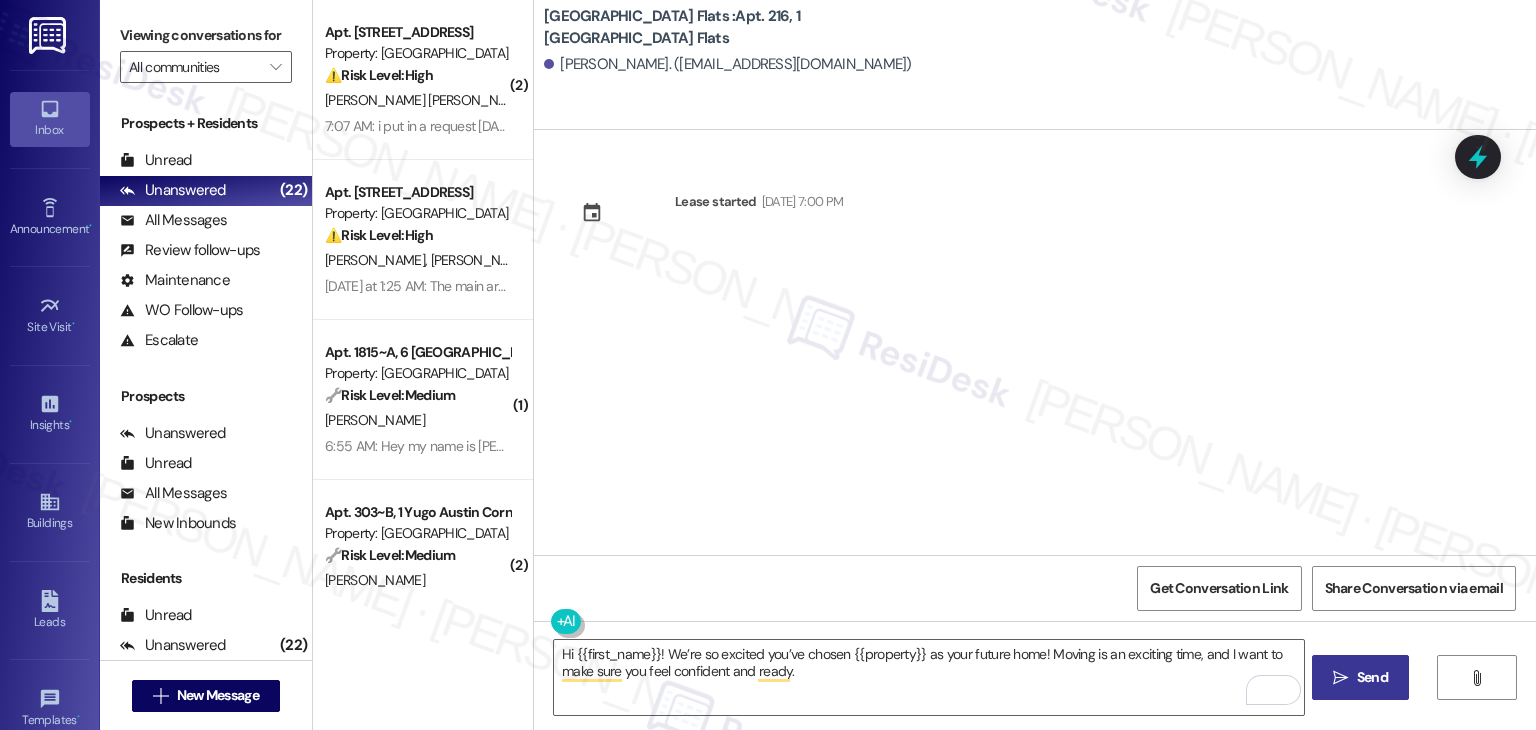 click on "Send" at bounding box center [1372, 677] 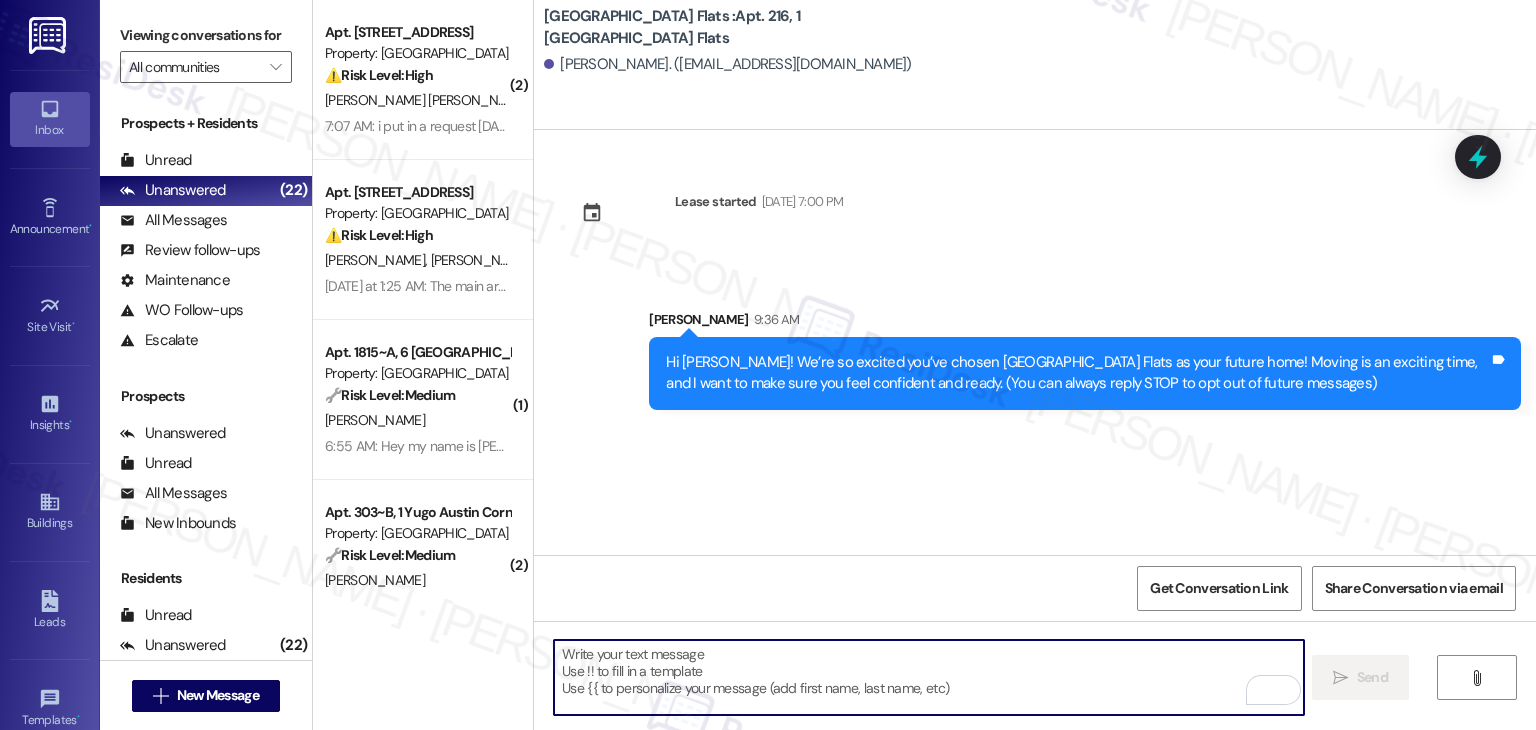 click at bounding box center [928, 677] 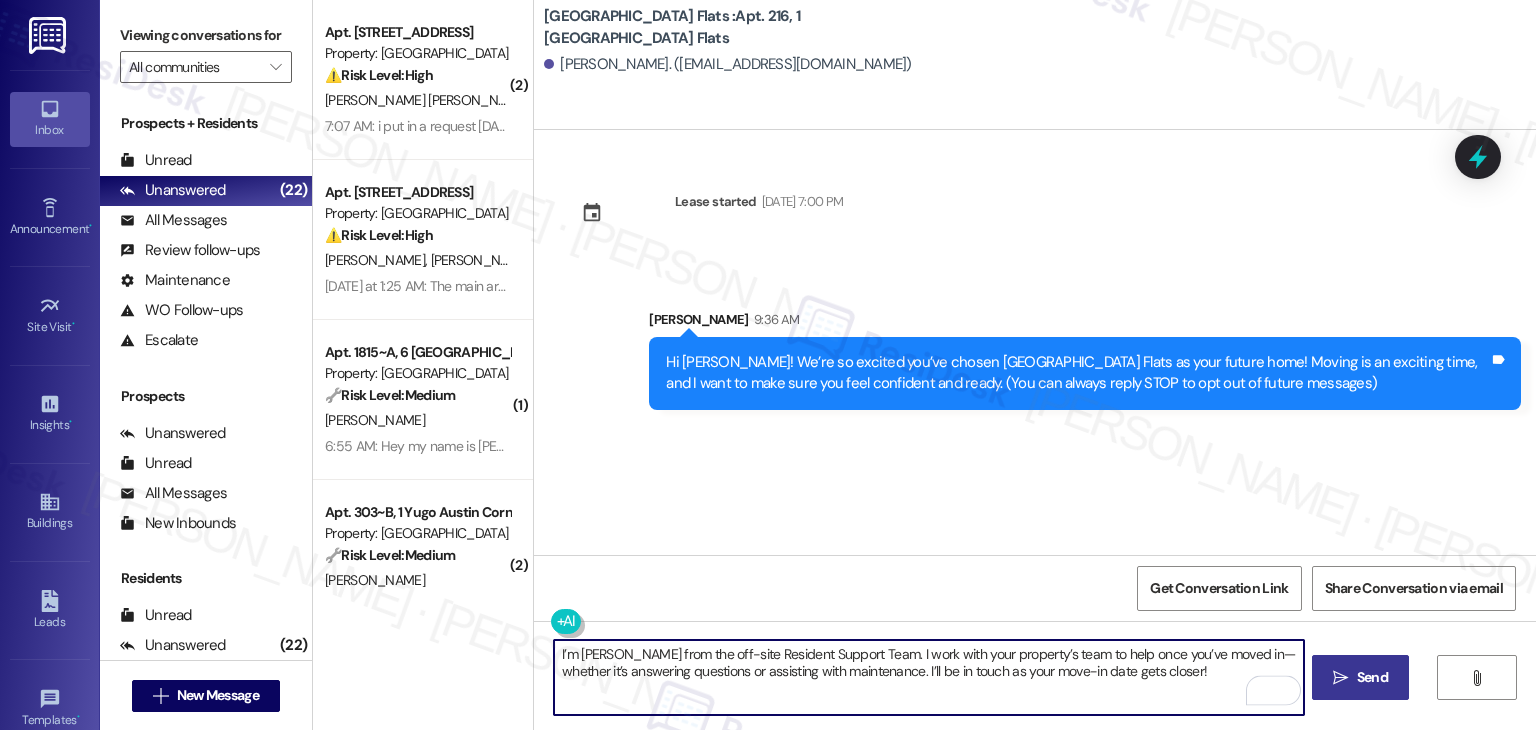 type on "I’m [PERSON_NAME] from the off-site Resident Support Team. I work with your property’s team to help once you’ve moved in—whether it’s answering questions or assisting with maintenance. I’ll be in touch as your move-in date gets closer!" 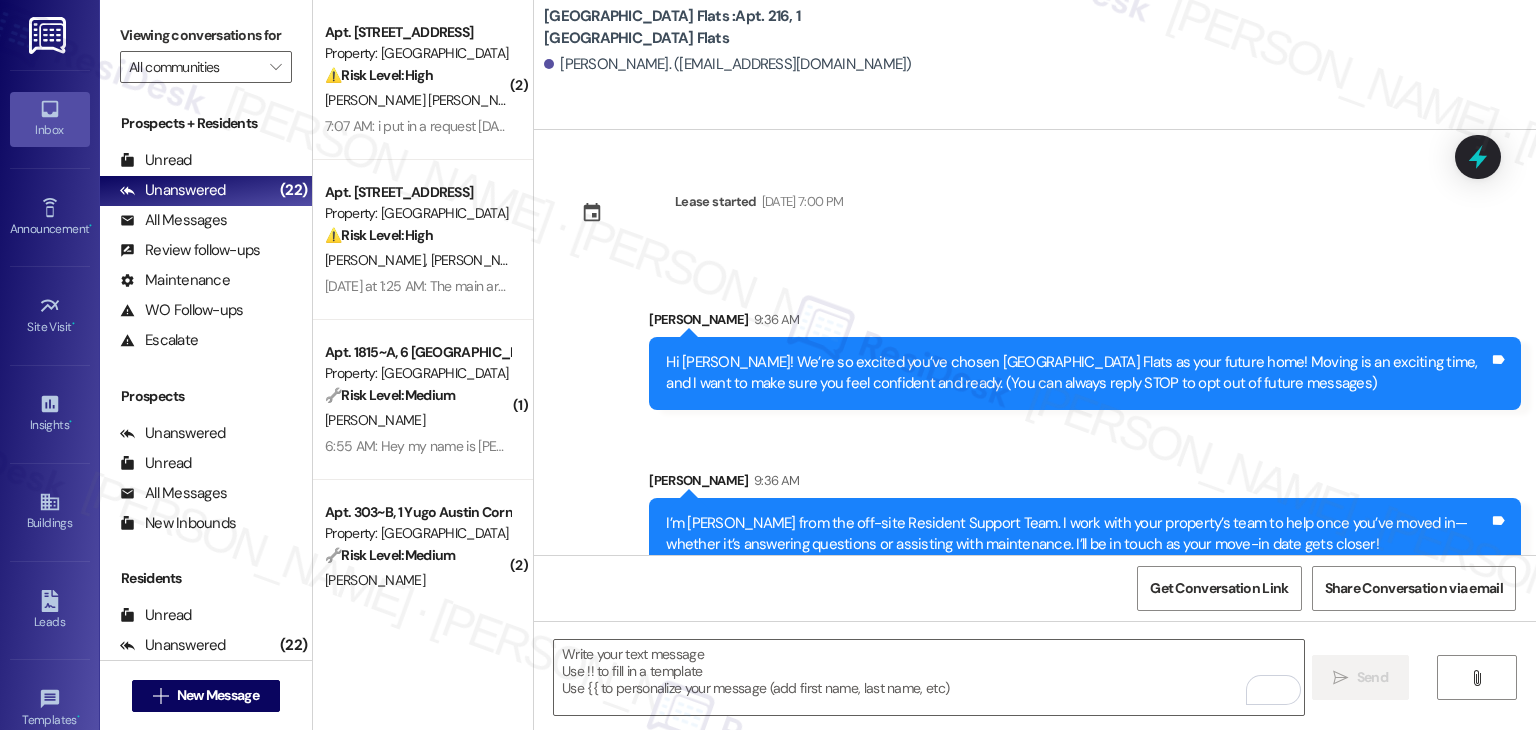 click on "Get Conversation Link Share Conversation via email" at bounding box center (1035, 588) 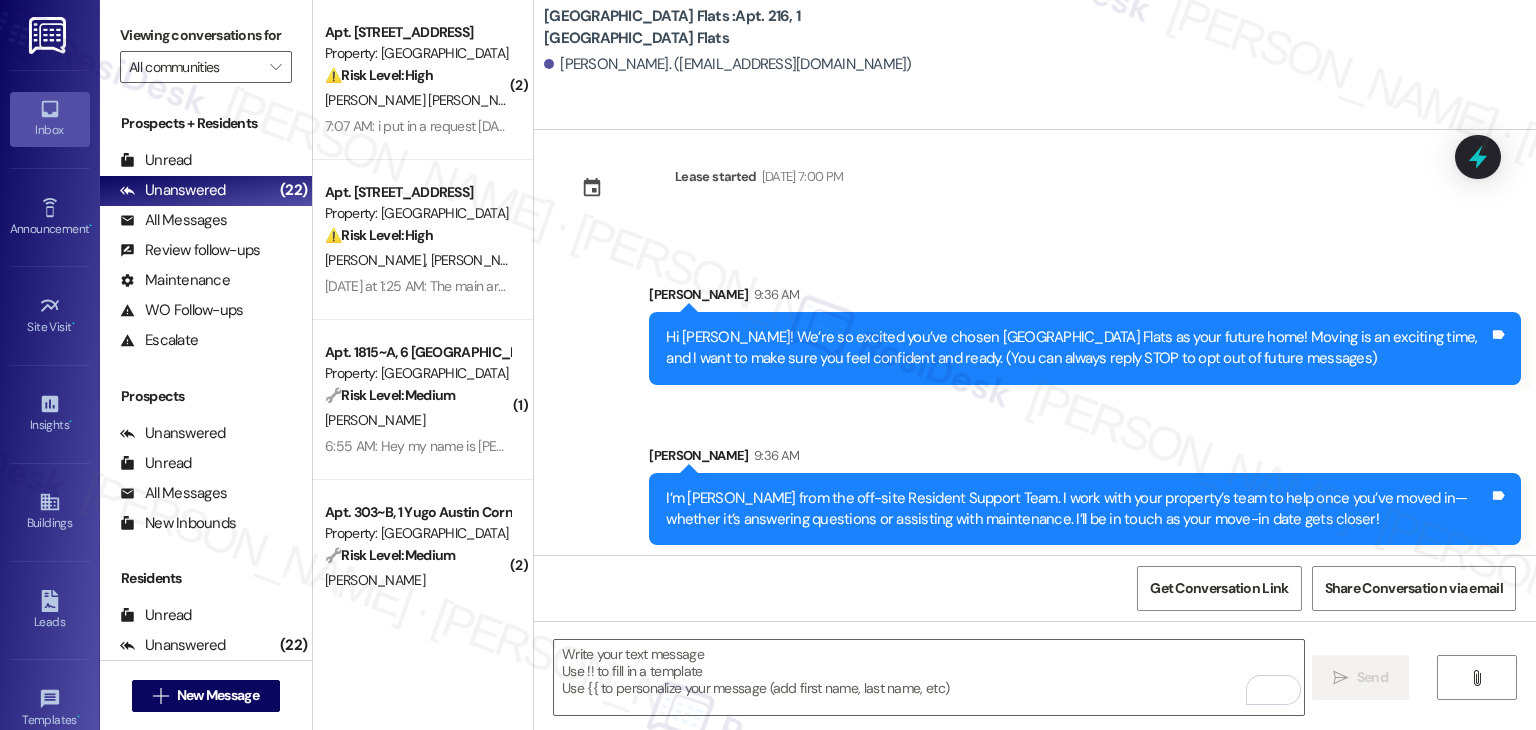 scroll, scrollTop: 32, scrollLeft: 0, axis: vertical 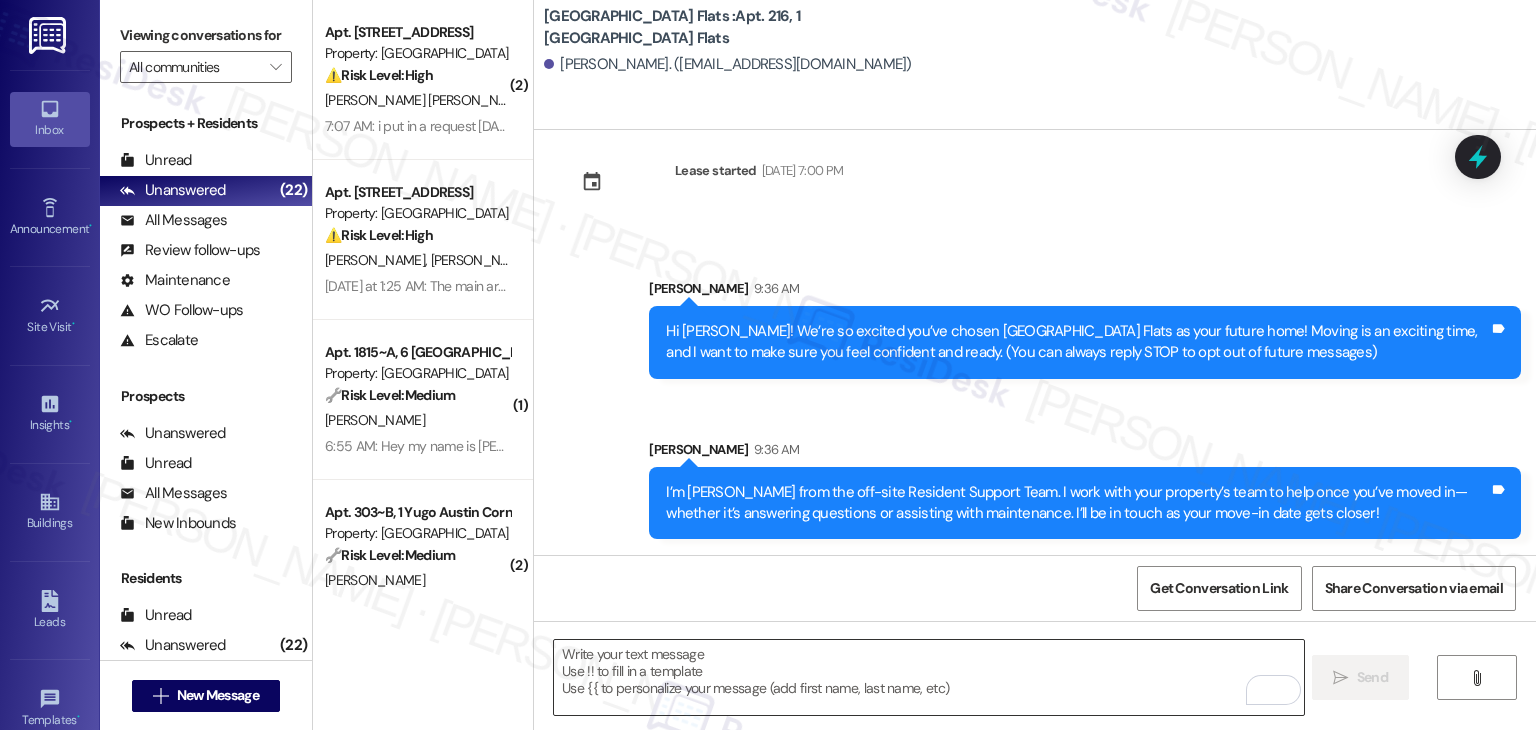 click at bounding box center (928, 677) 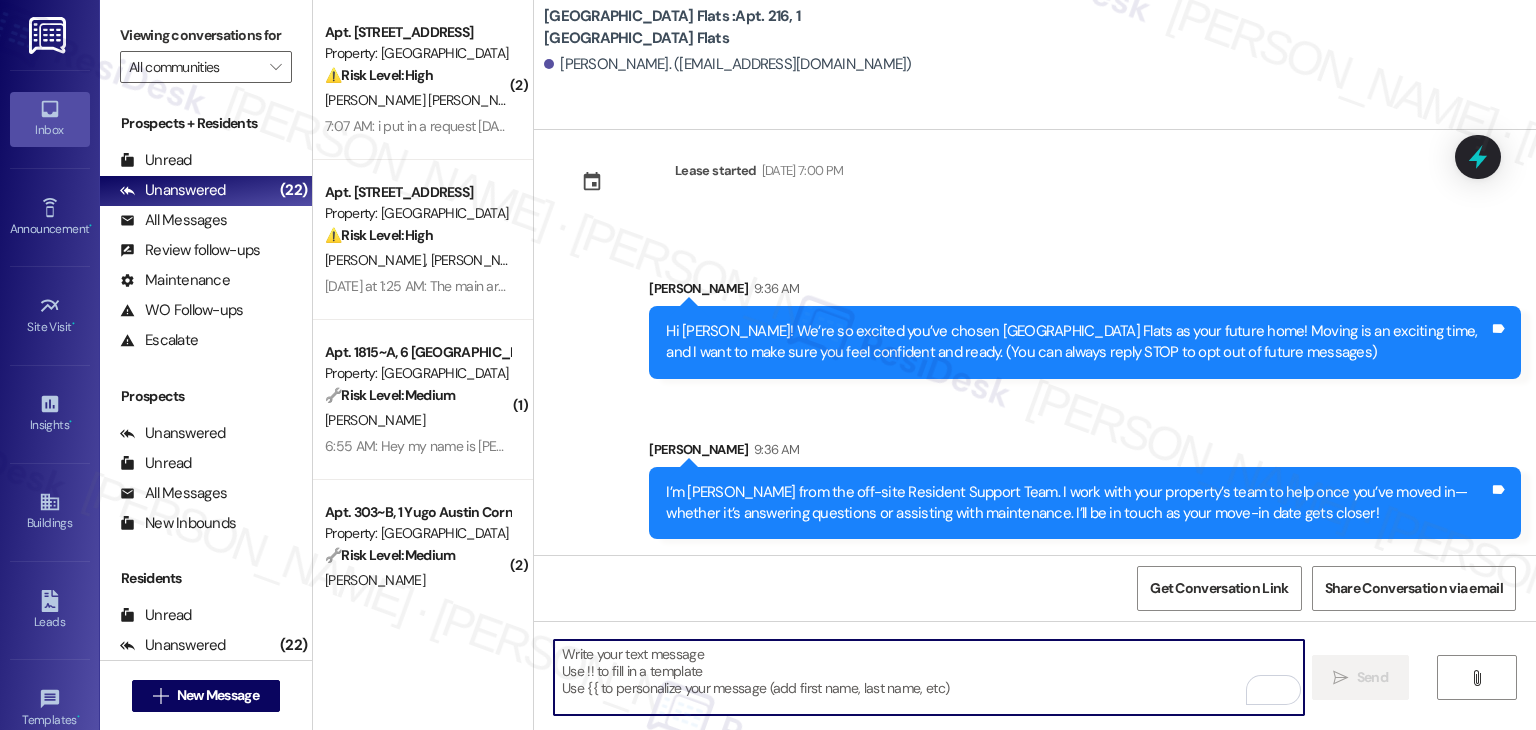 paste on "Move-in day will be busy as you get settled, but no reason it has to be stressful. Don’t forget that we offer a ⚡FAST PASS⚡for Move-In day if your checklist has been completed 2 weeks prior to move-in. Login to your Resident Portal [DATE] to complete those outstanding items!" 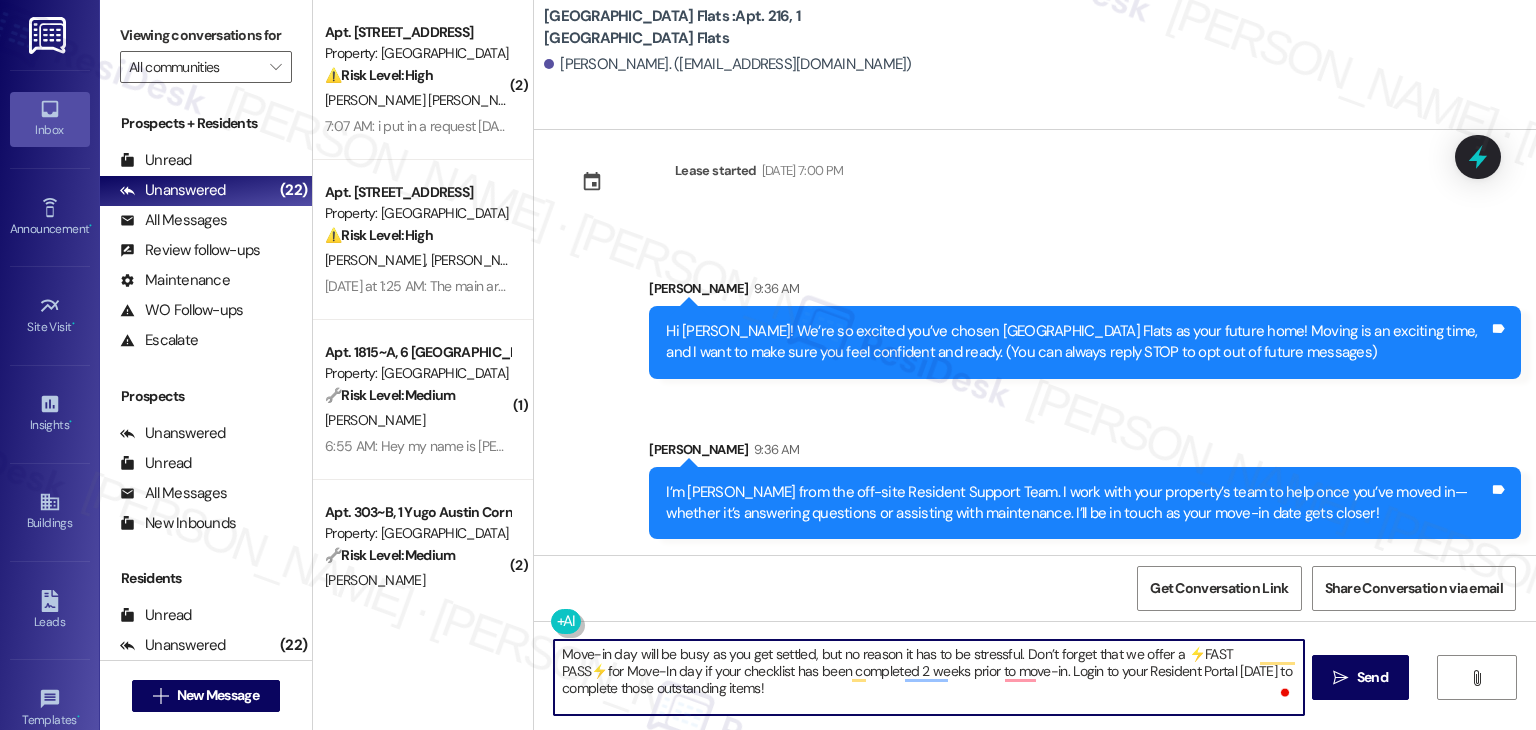 type on "Move-in day will be busy as you get settled, but no reason it has to be stressful. Don’t forget that we offer a ⚡FAST PASS⚡for Move-In day if your checklist has been completed 2 weeks prior to move-in. Login to your Resident Portal [DATE] to complete those outstanding items!" 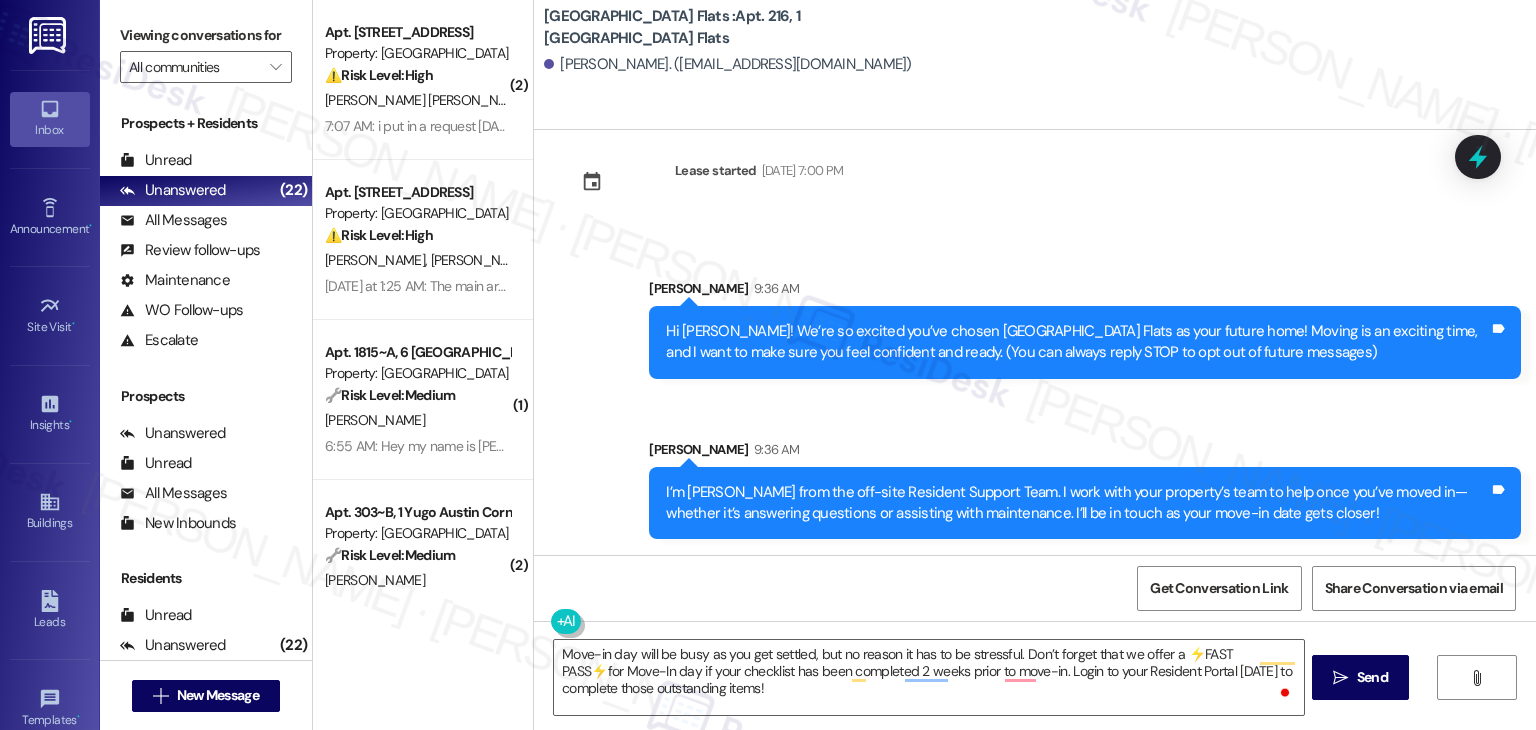 click on "Send" at bounding box center [1372, 677] 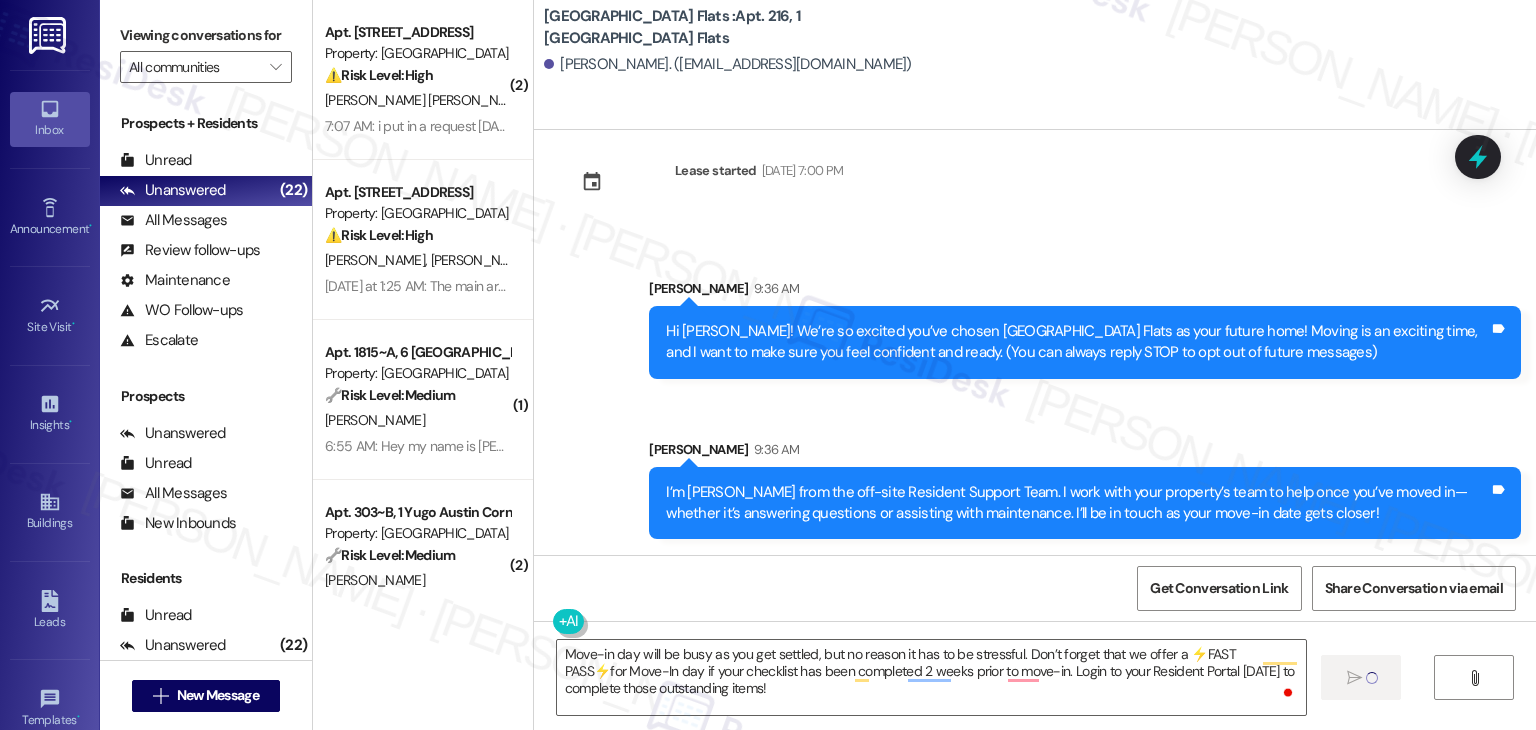 type 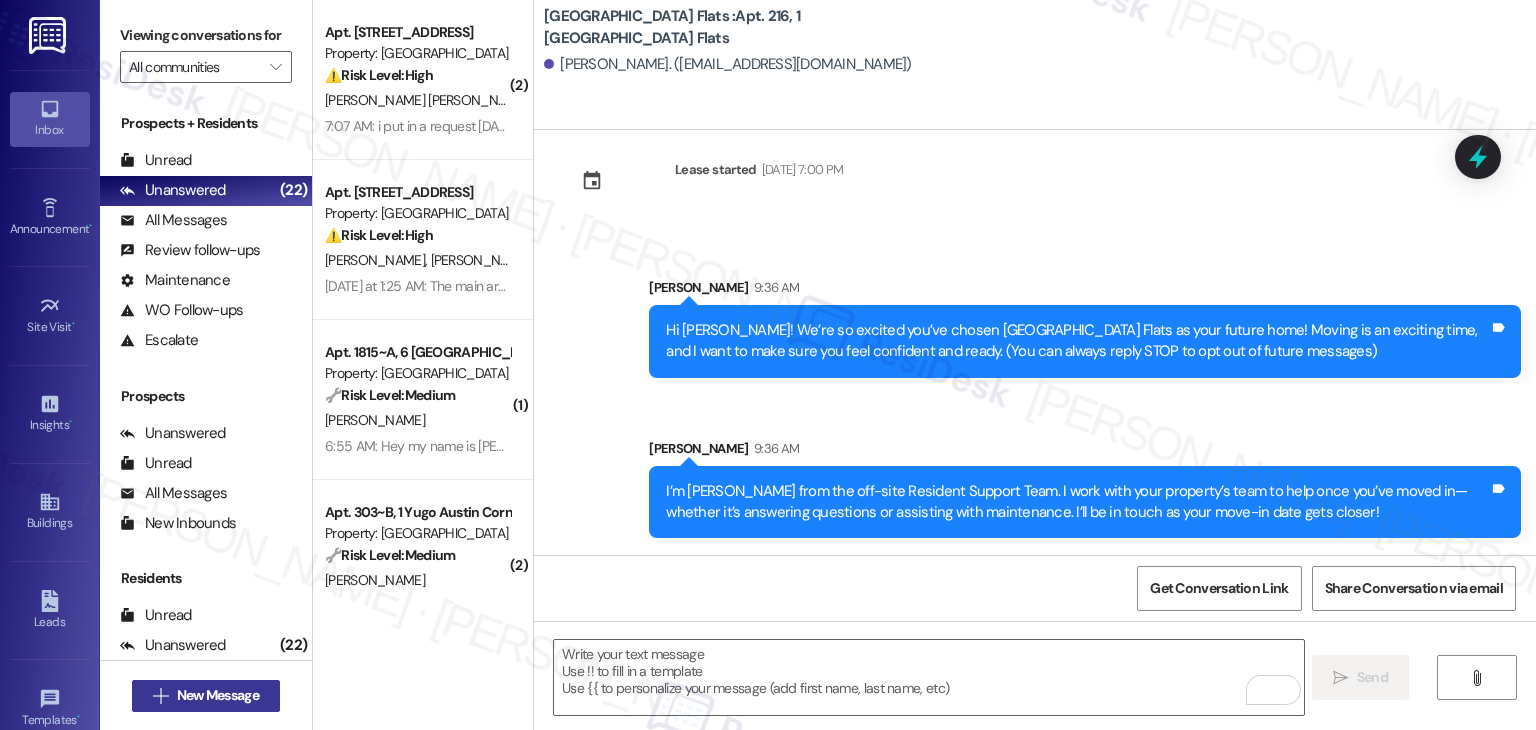 click on "New Message" at bounding box center (218, 695) 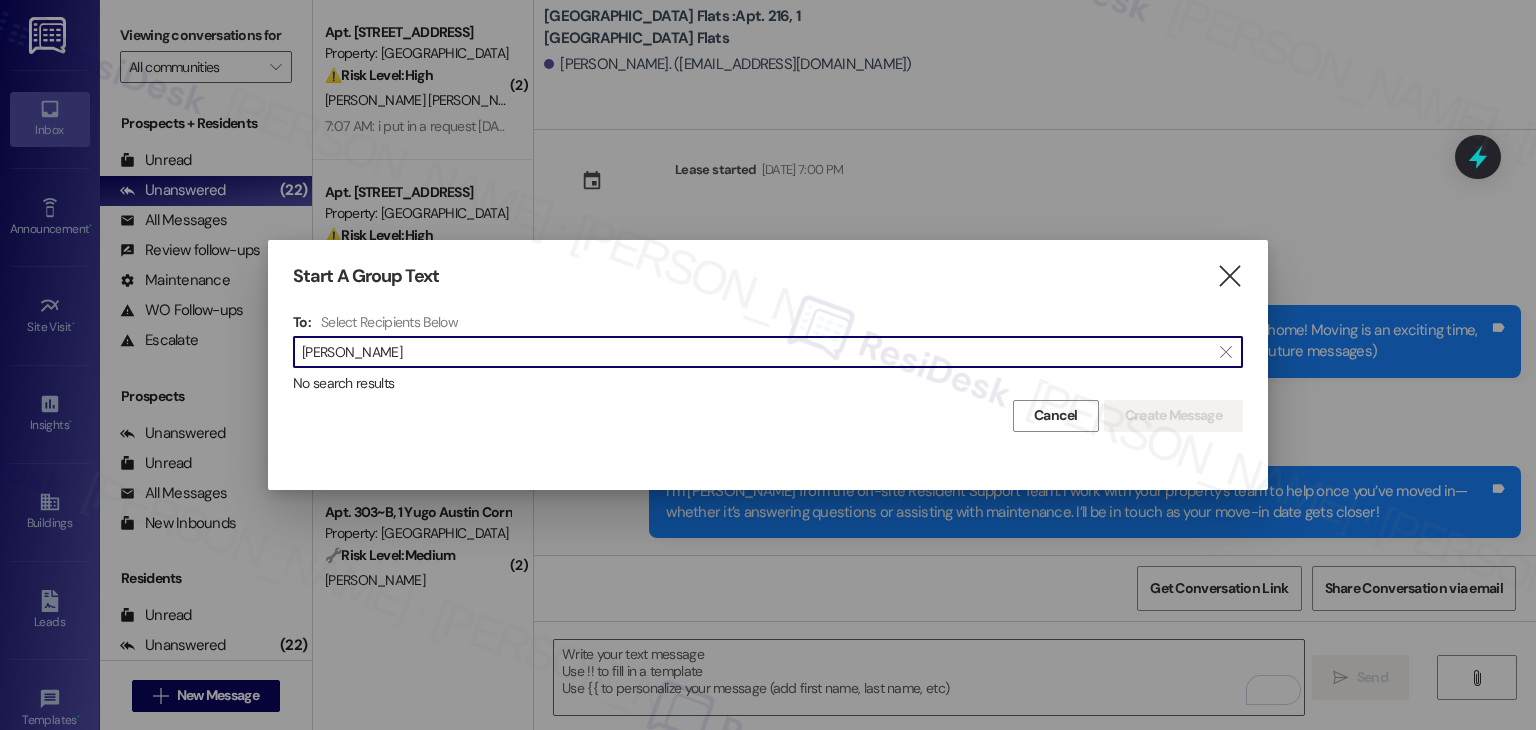 click on "Kate	Digregorio" at bounding box center (756, 352) 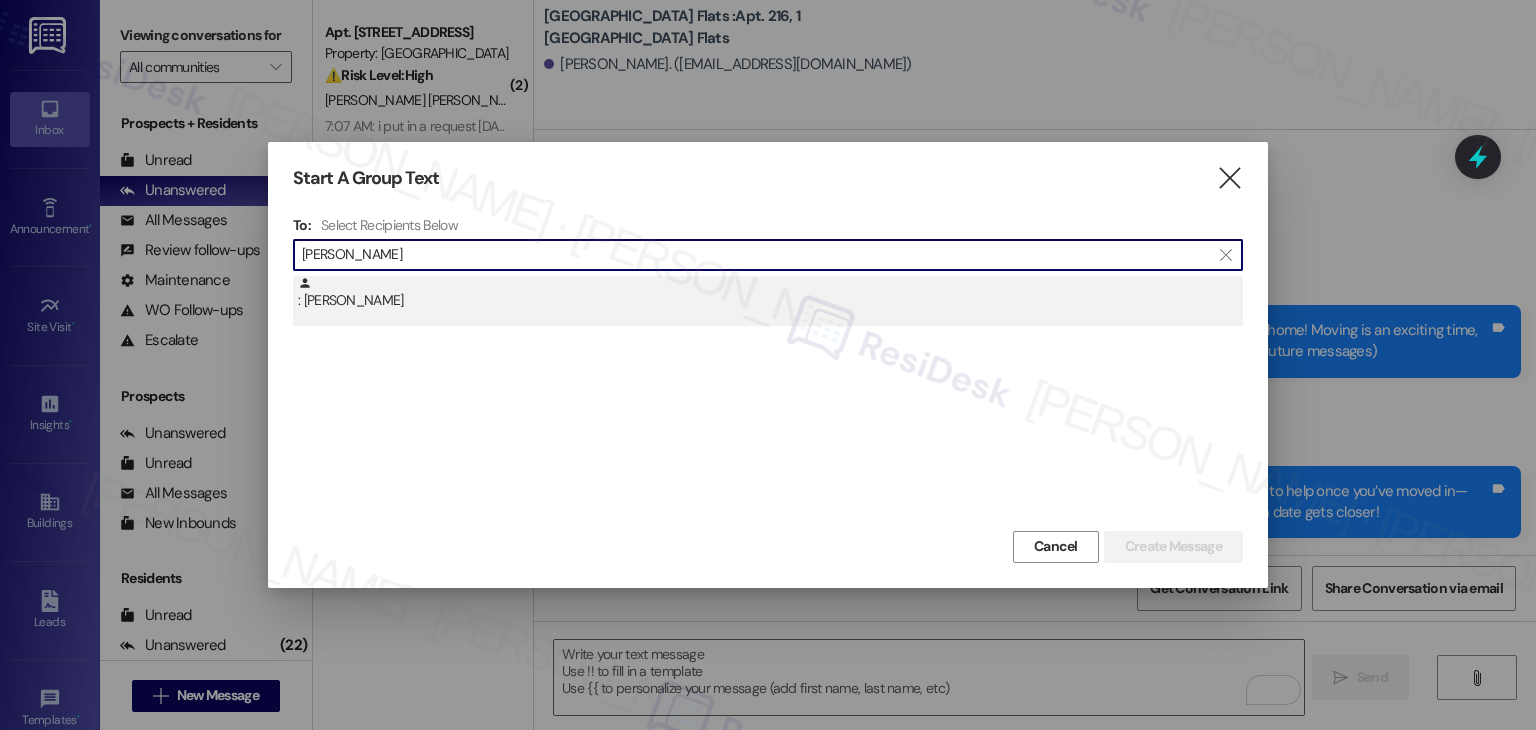type on "Kate Digregorio" 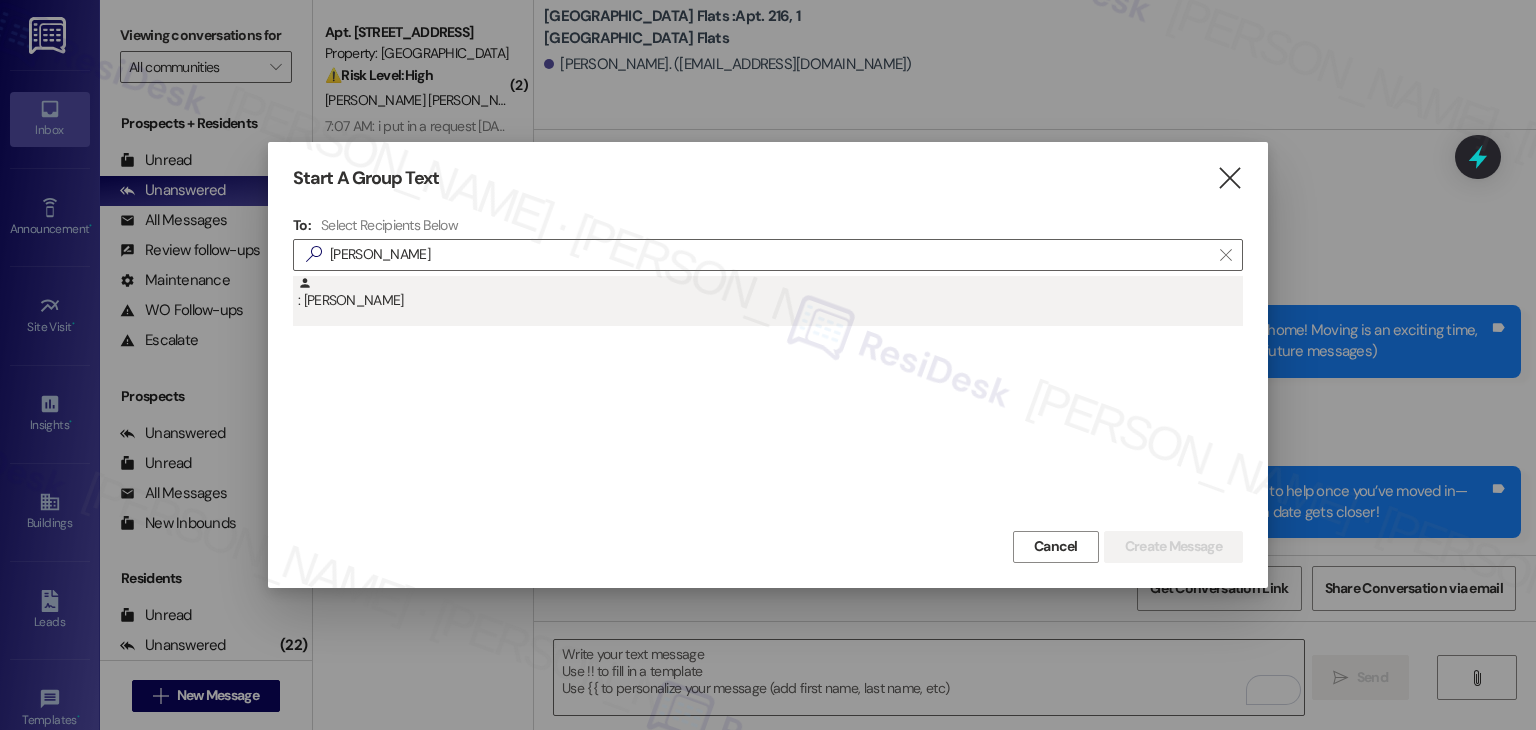click on ": Kate Digregorio" at bounding box center (768, 301) 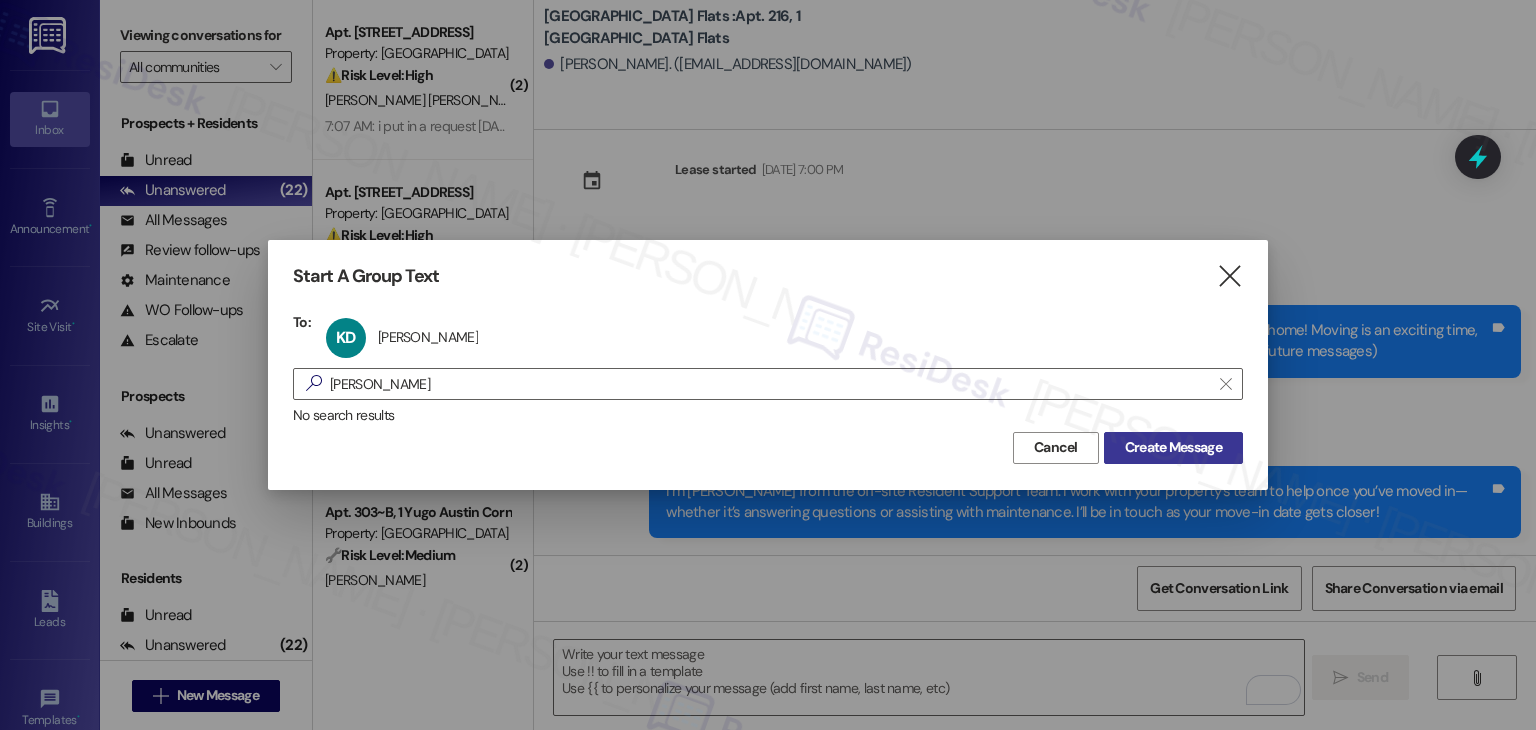 click on "Create Message" at bounding box center [1173, 447] 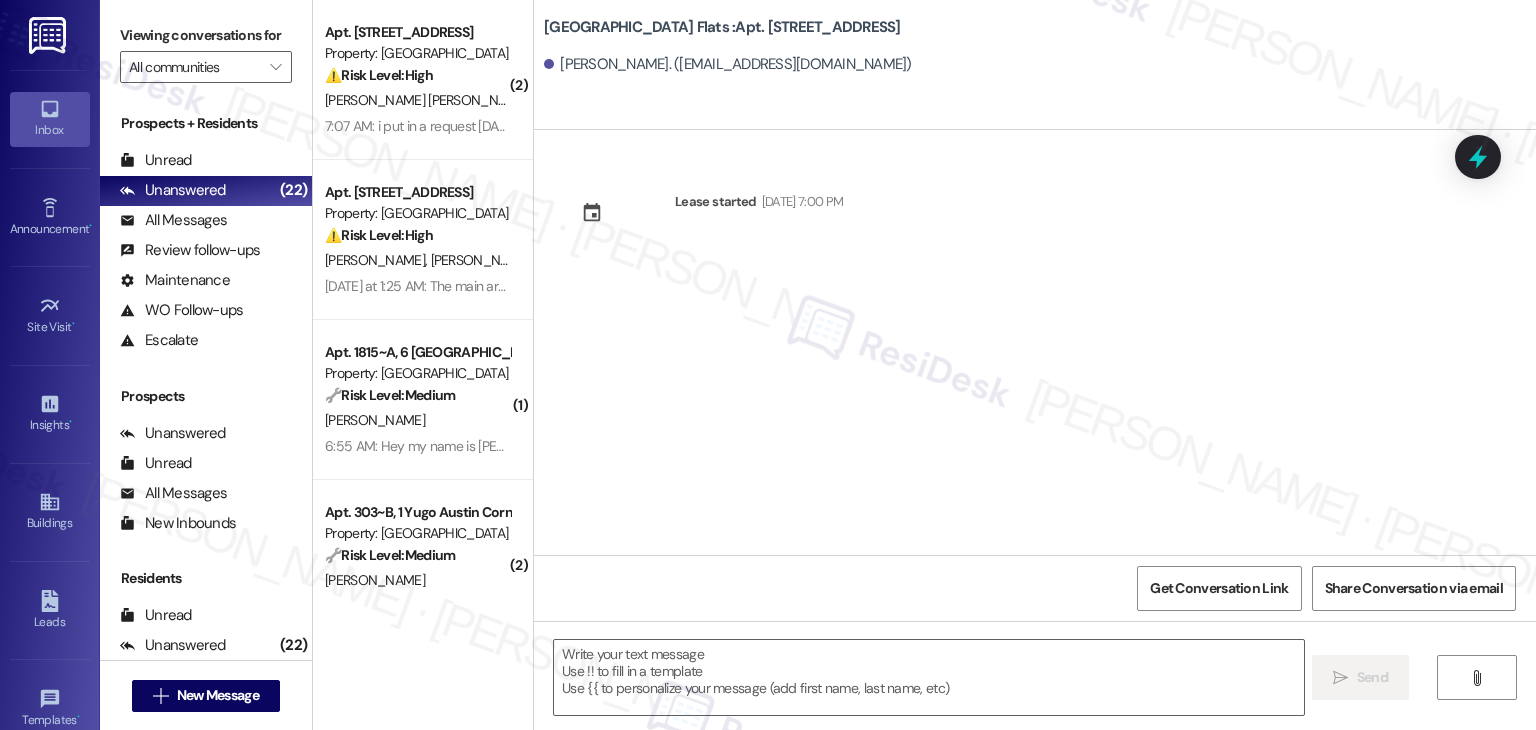 type on "Fetching suggested responses. Please feel free to read through the conversation in the meantime." 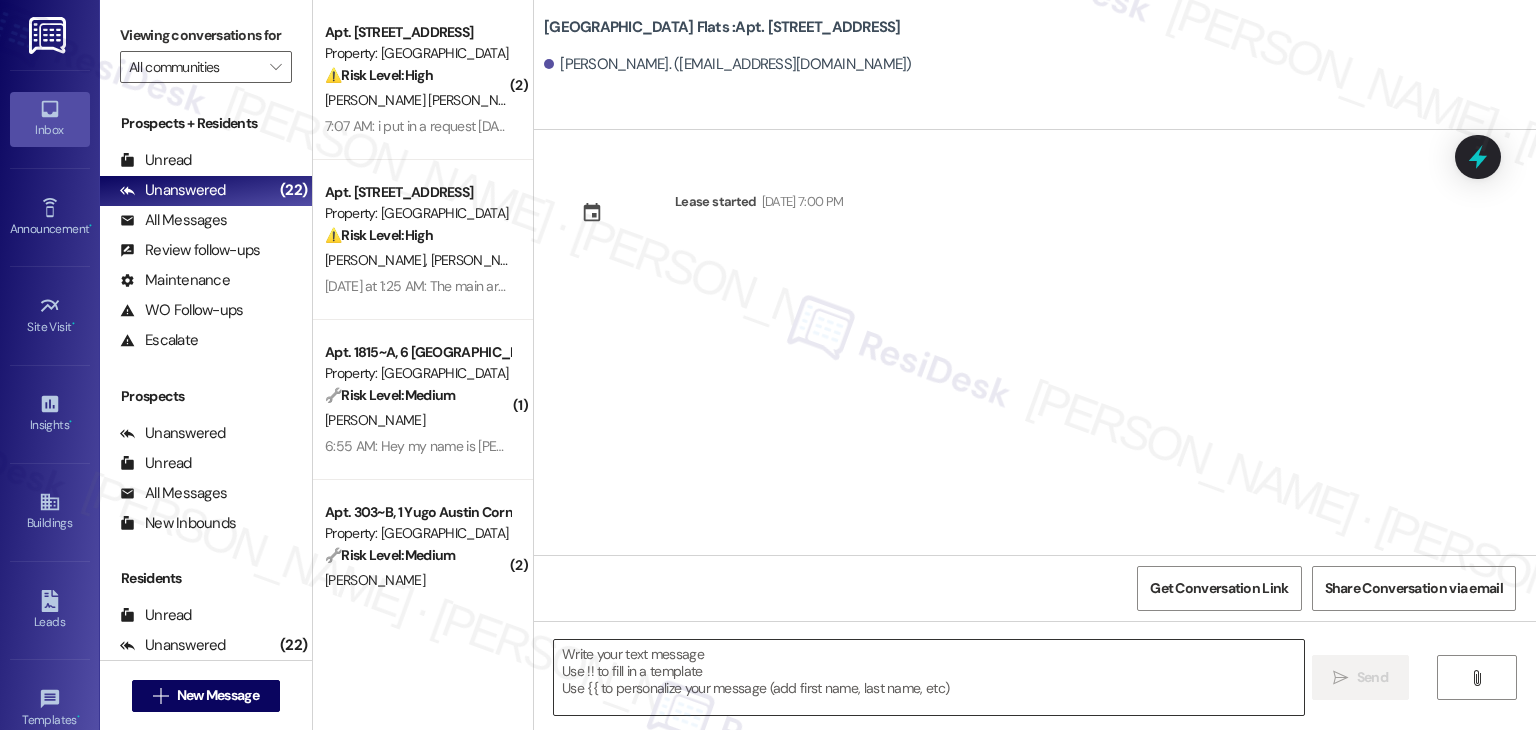 click on " Send " at bounding box center (1035, 696) 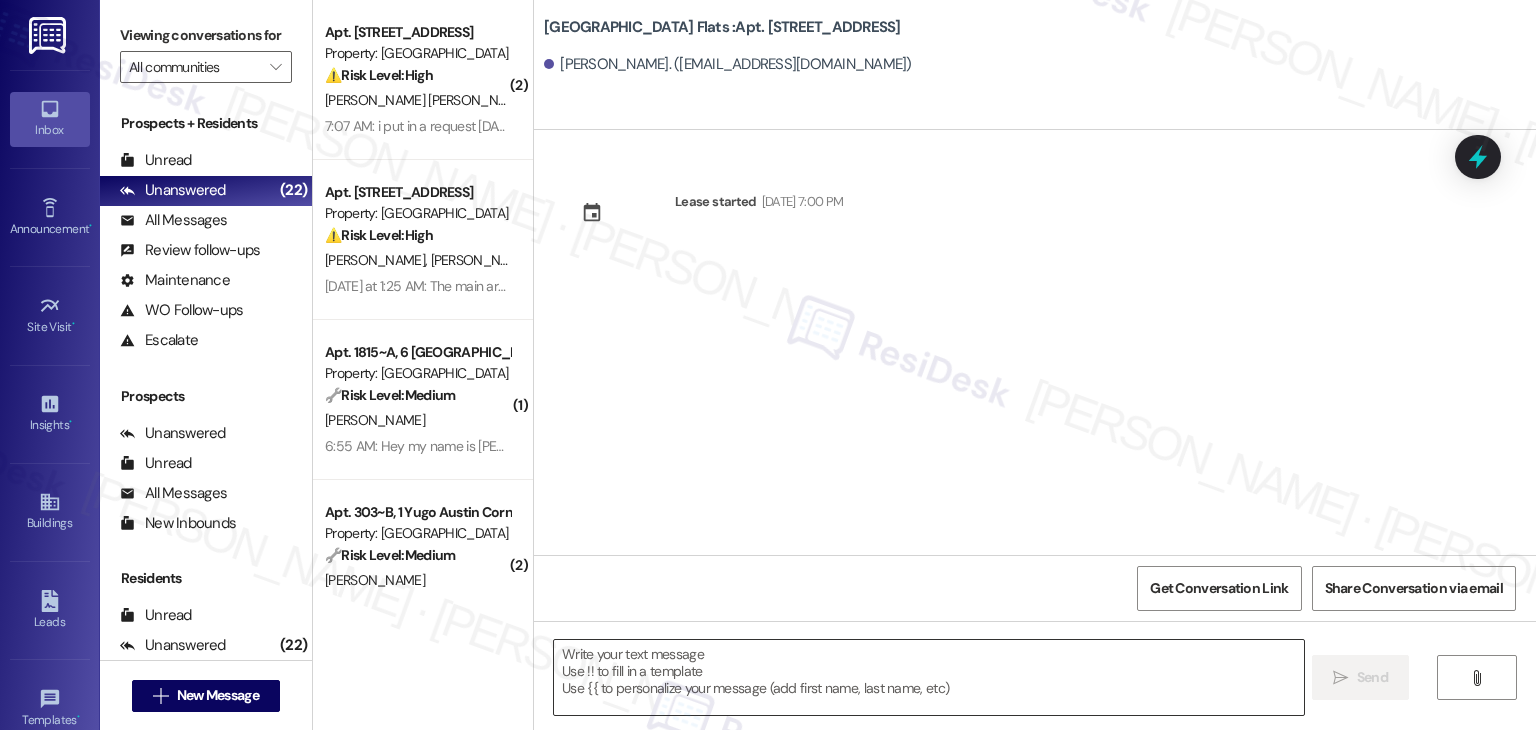 click at bounding box center [928, 677] 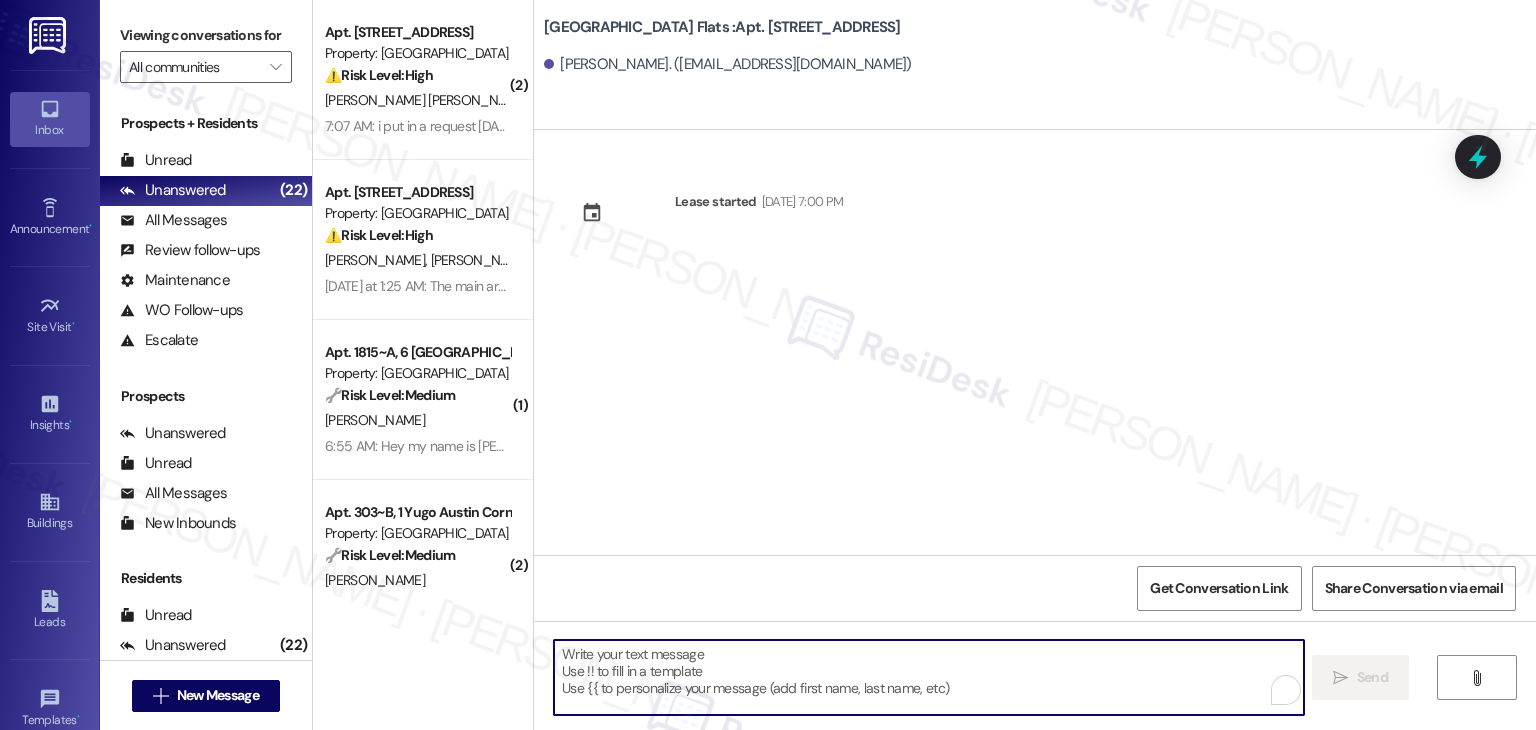 click at bounding box center [928, 677] 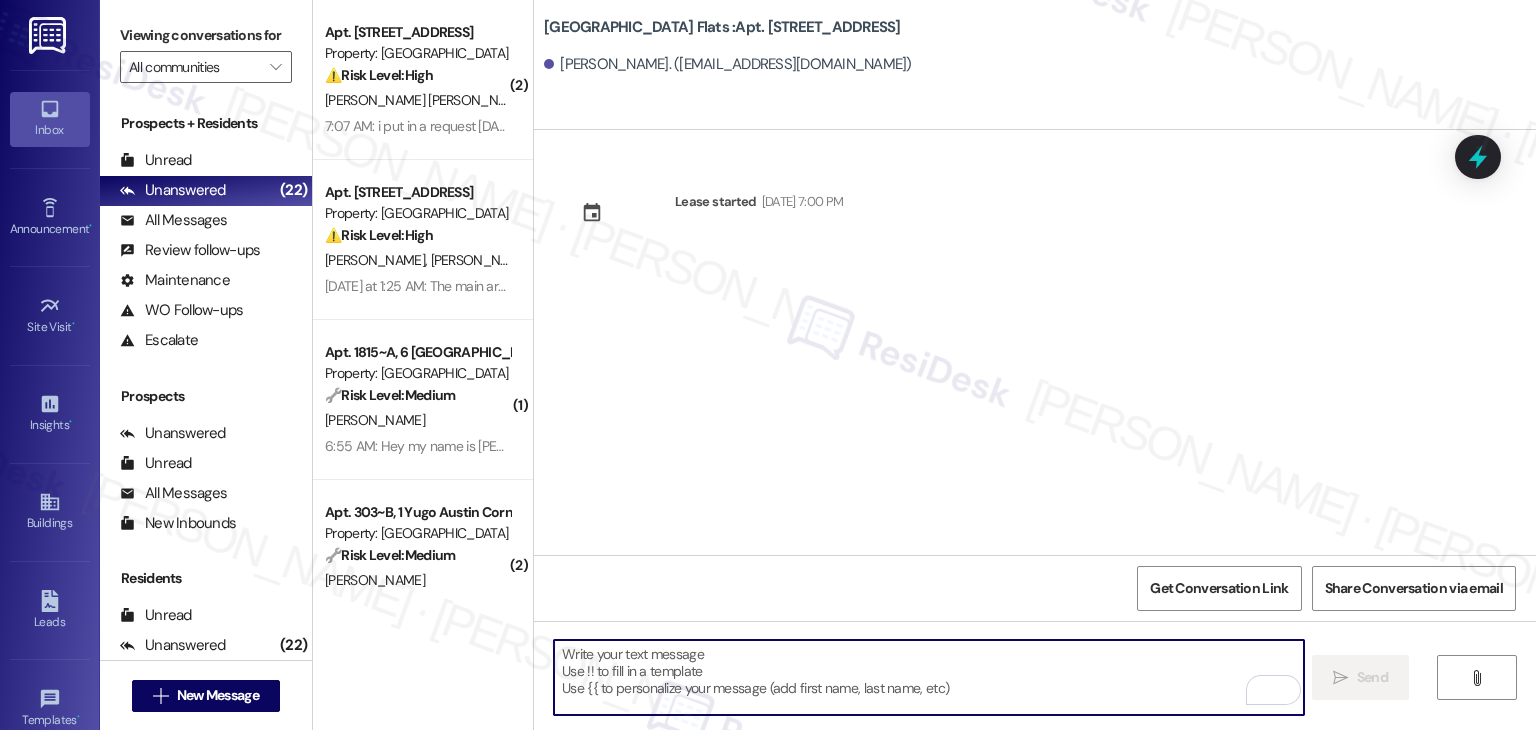 paste on "Hi {{first_name}}! We’re so excited you’ve chosen {{property}} as your future home! Moving is an exciting time, and I want to make sure you feel confident and ready." 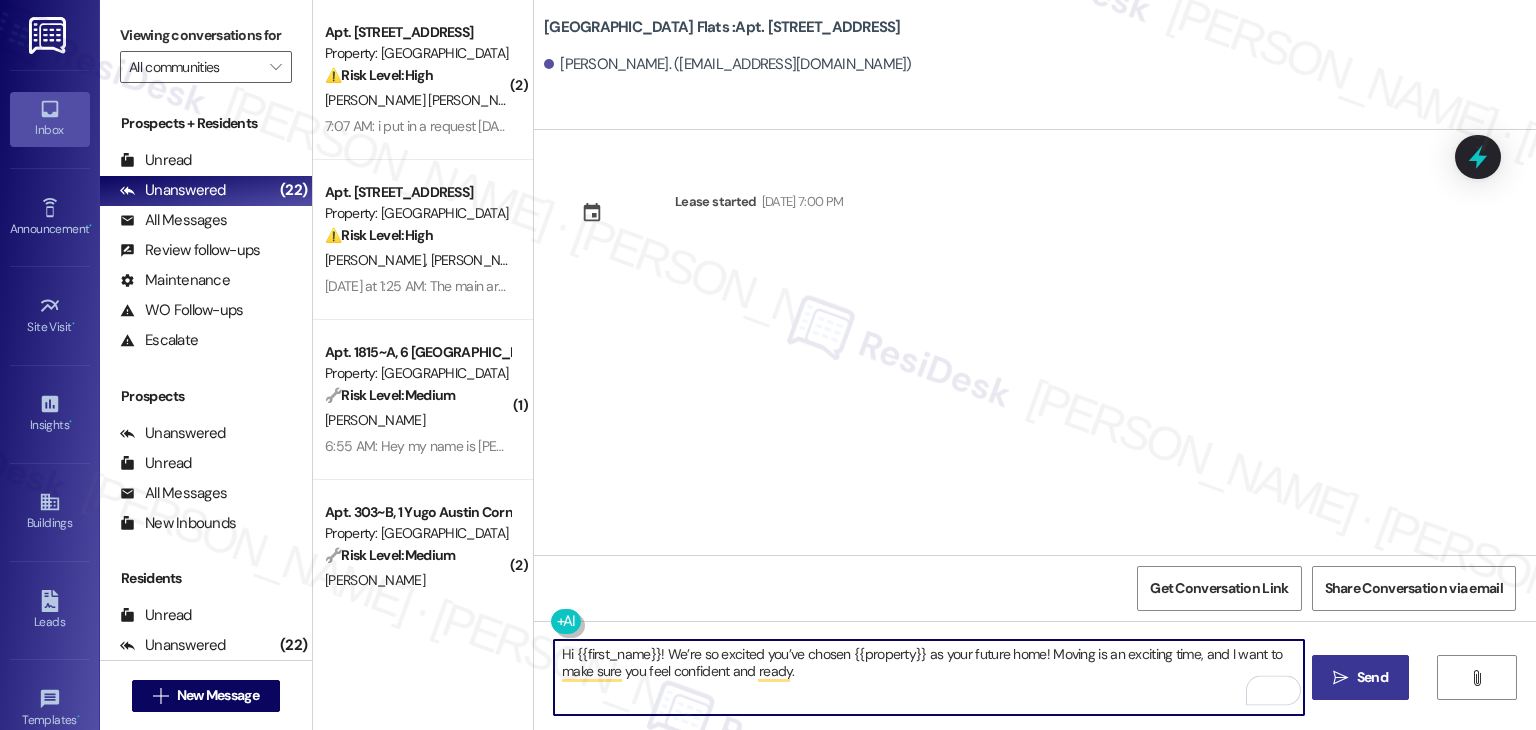 type on "Hi {{first_name}}! We’re so excited you’ve chosen {{property}} as your future home! Moving is an exciting time, and I want to make sure you feel confident and ready." 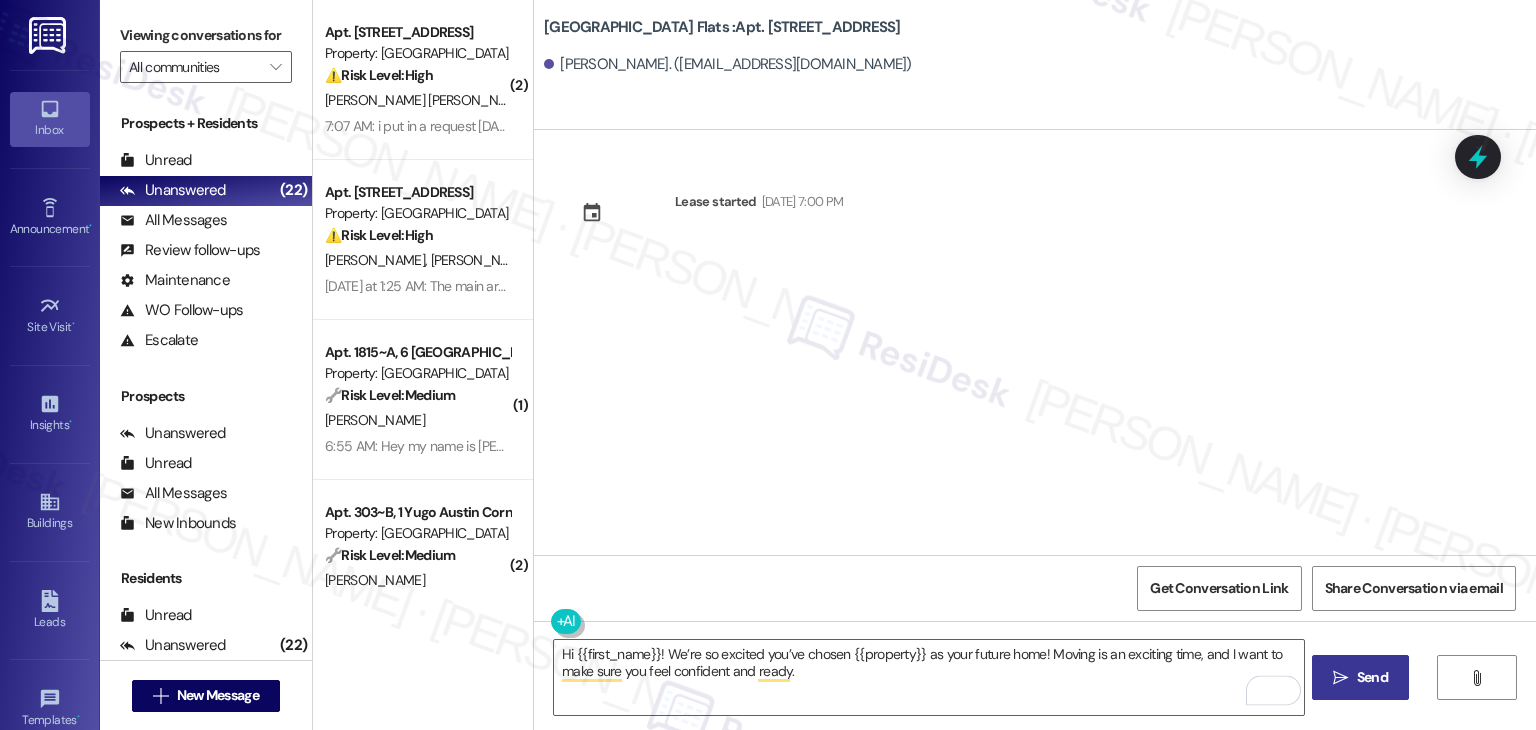 click on " Send" at bounding box center (1360, 677) 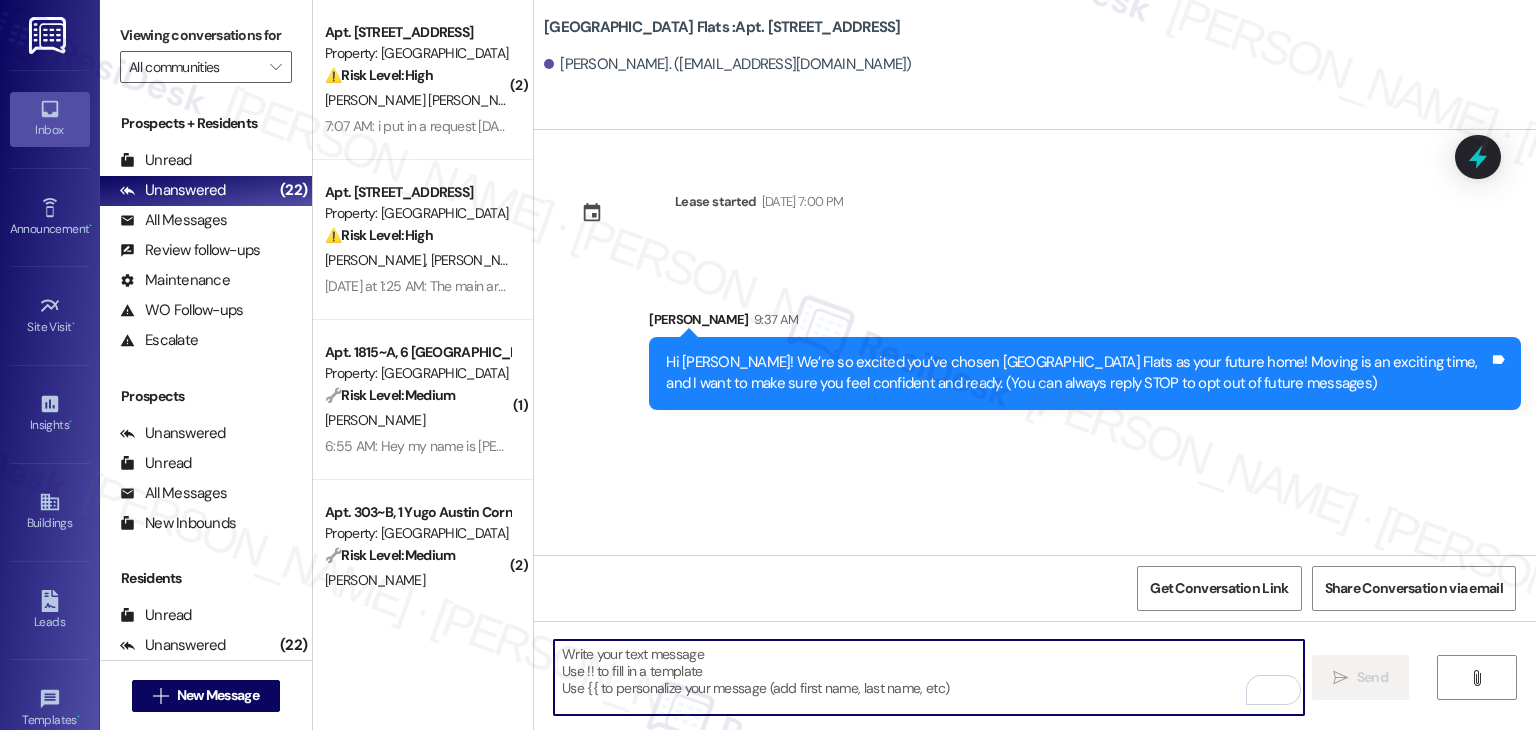 click at bounding box center [928, 677] 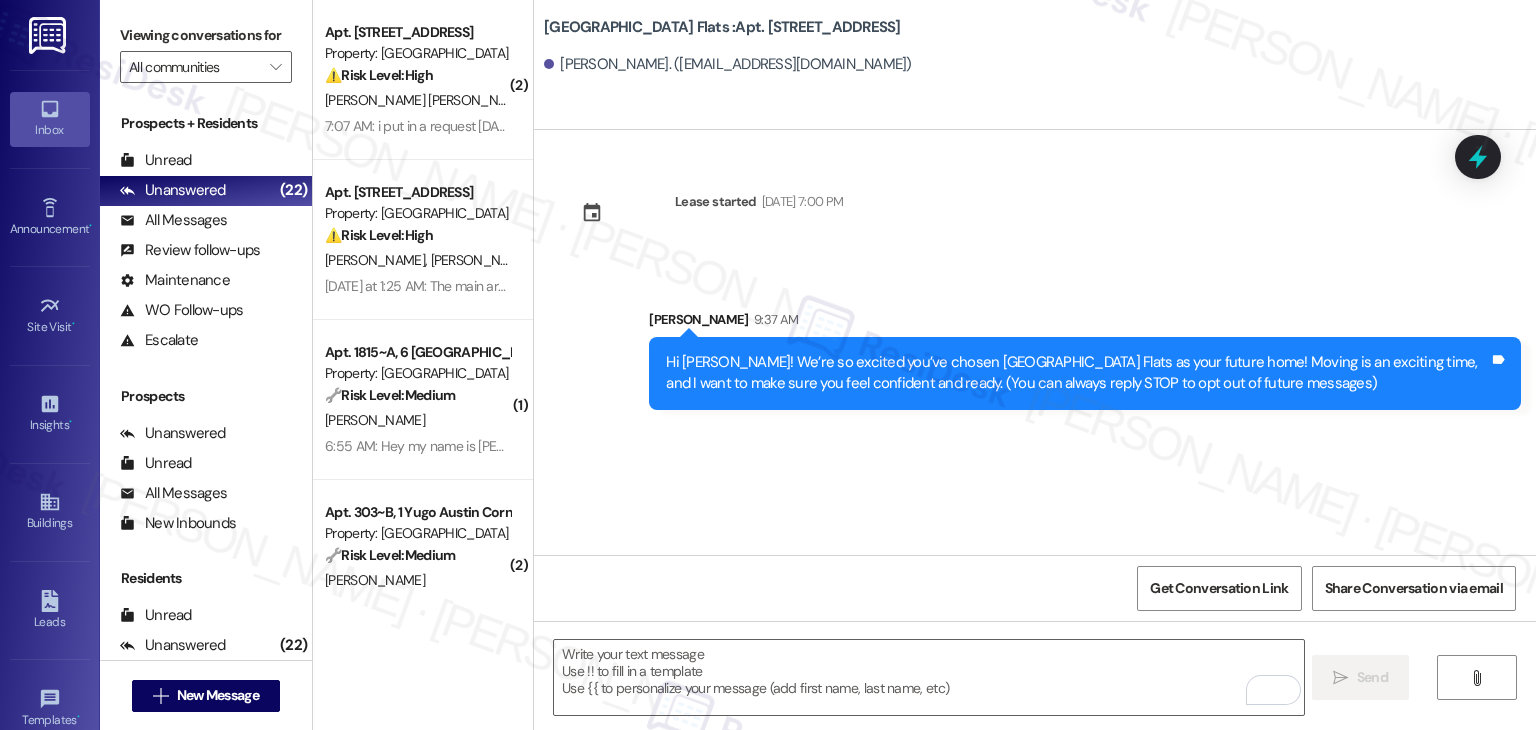 drag, startPoint x: 838, startPoint y: 453, endPoint x: 830, endPoint y: 485, distance: 32.984844 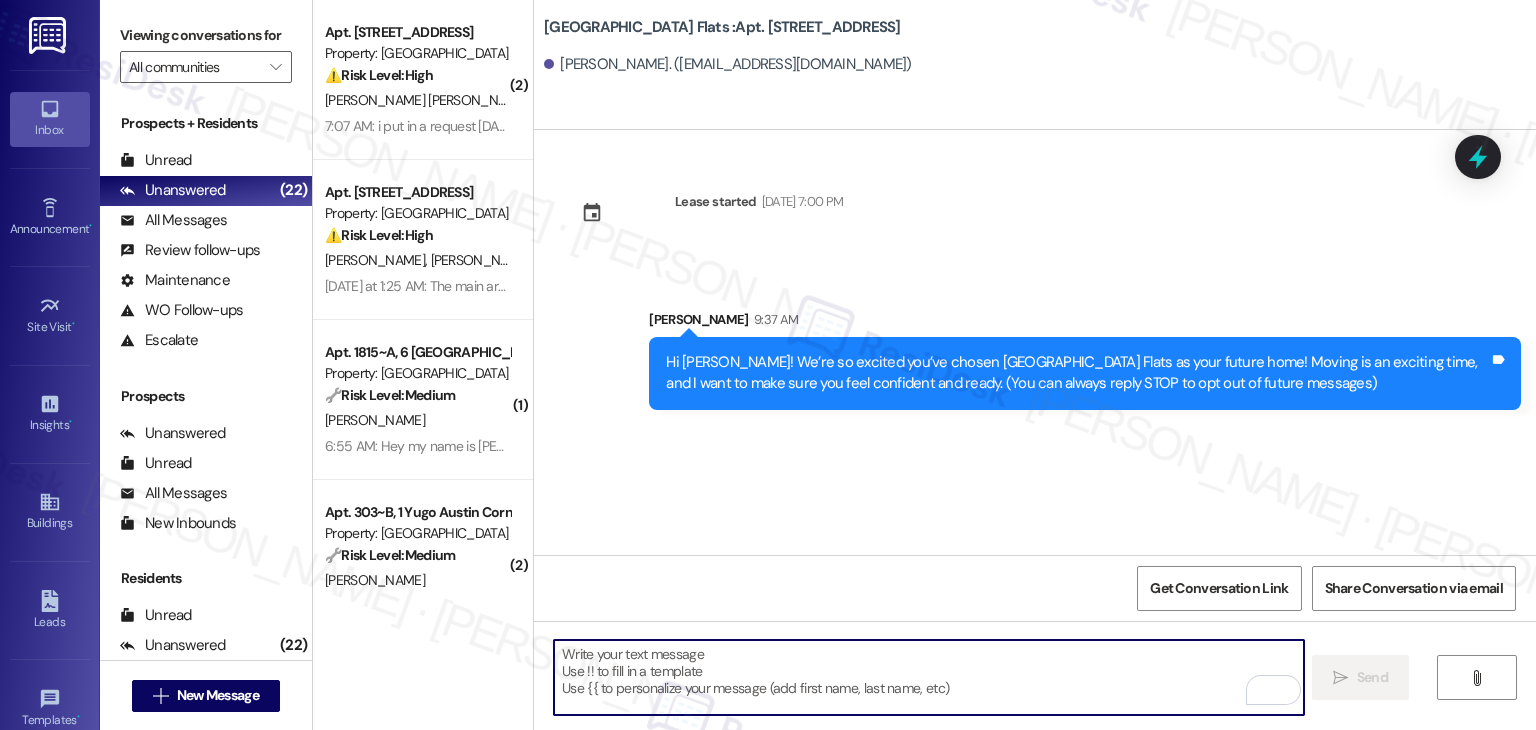 click at bounding box center (928, 677) 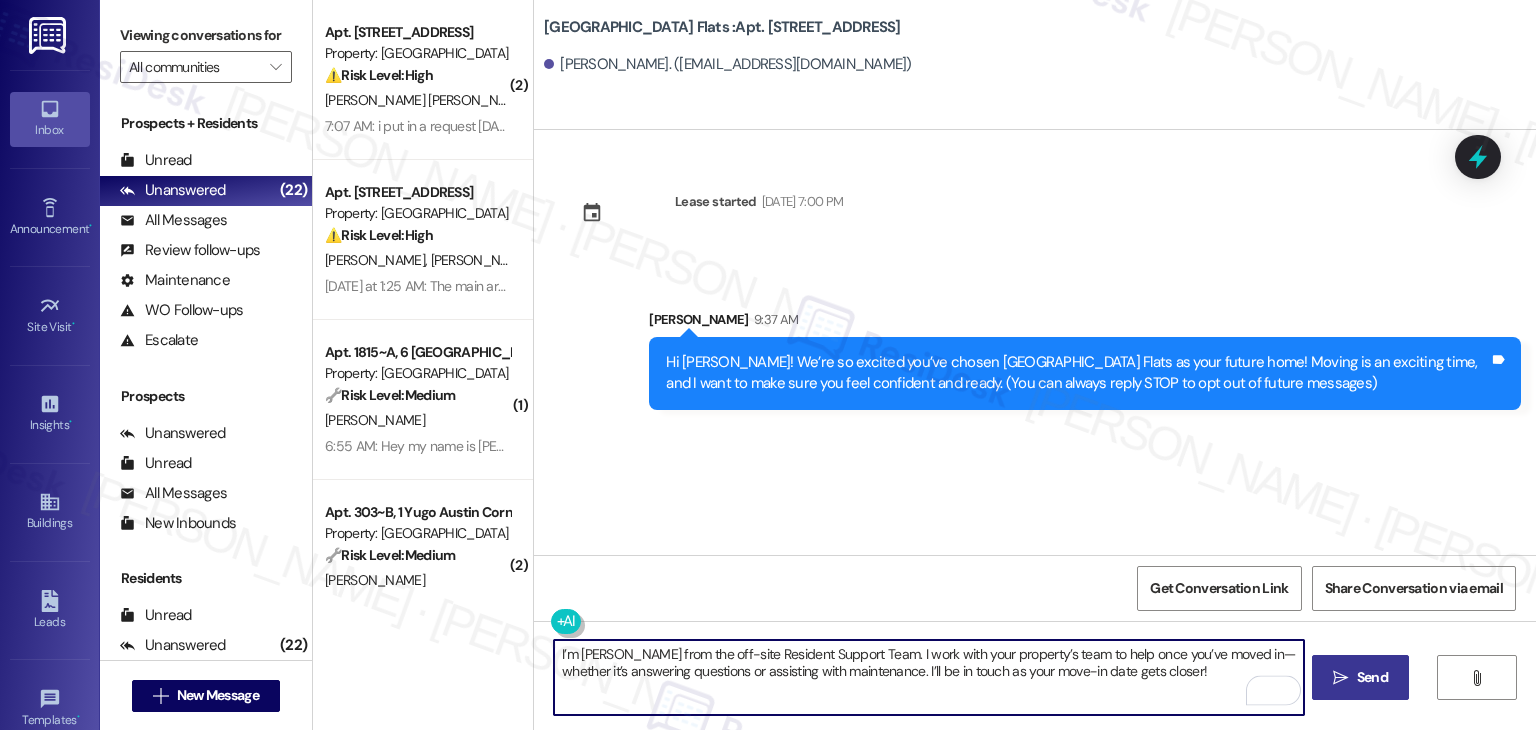 type on "I’m [PERSON_NAME] from the off-site Resident Support Team. I work with your property’s team to help once you’ve moved in—whether it’s answering questions or assisting with maintenance. I’ll be in touch as your move-in date gets closer!" 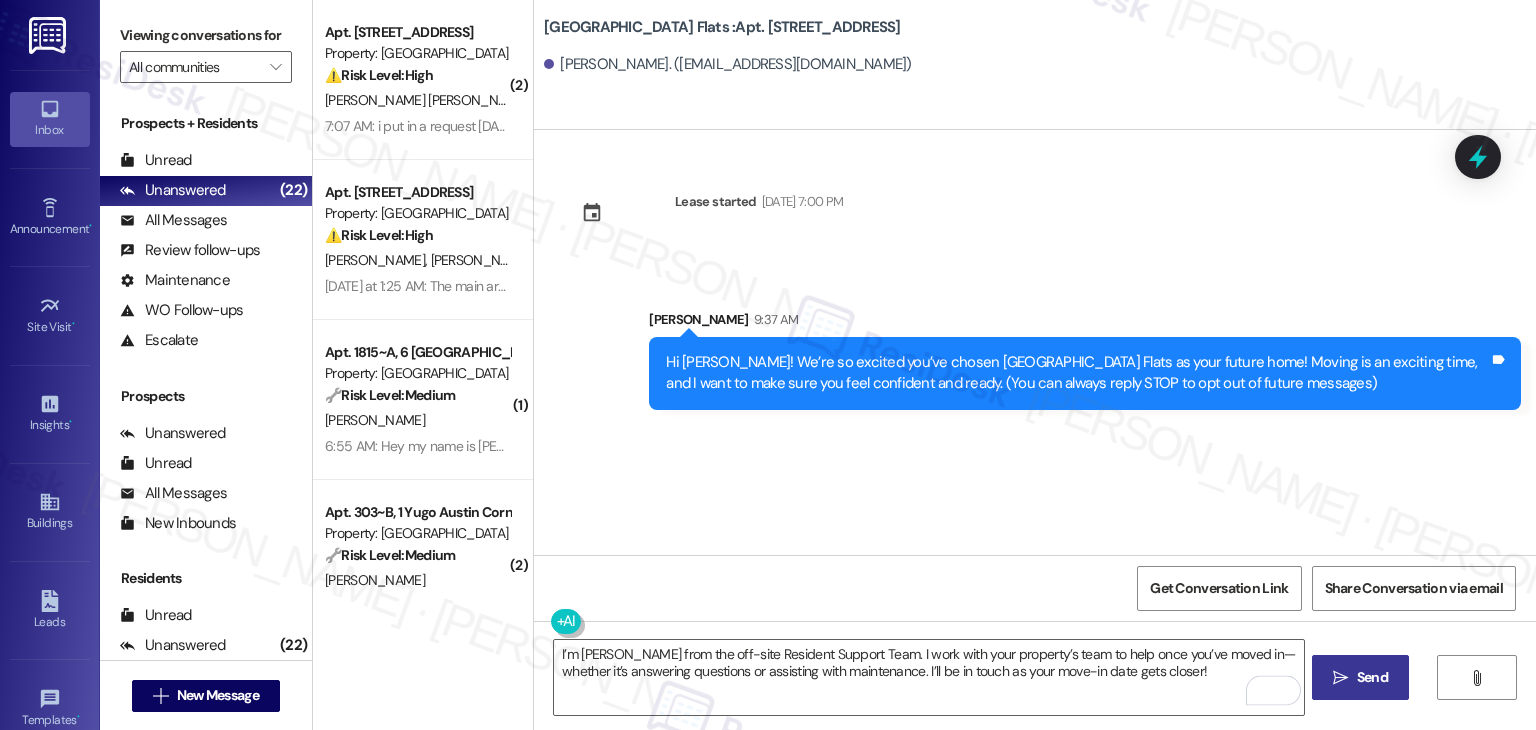 click on " Send" at bounding box center (1360, 677) 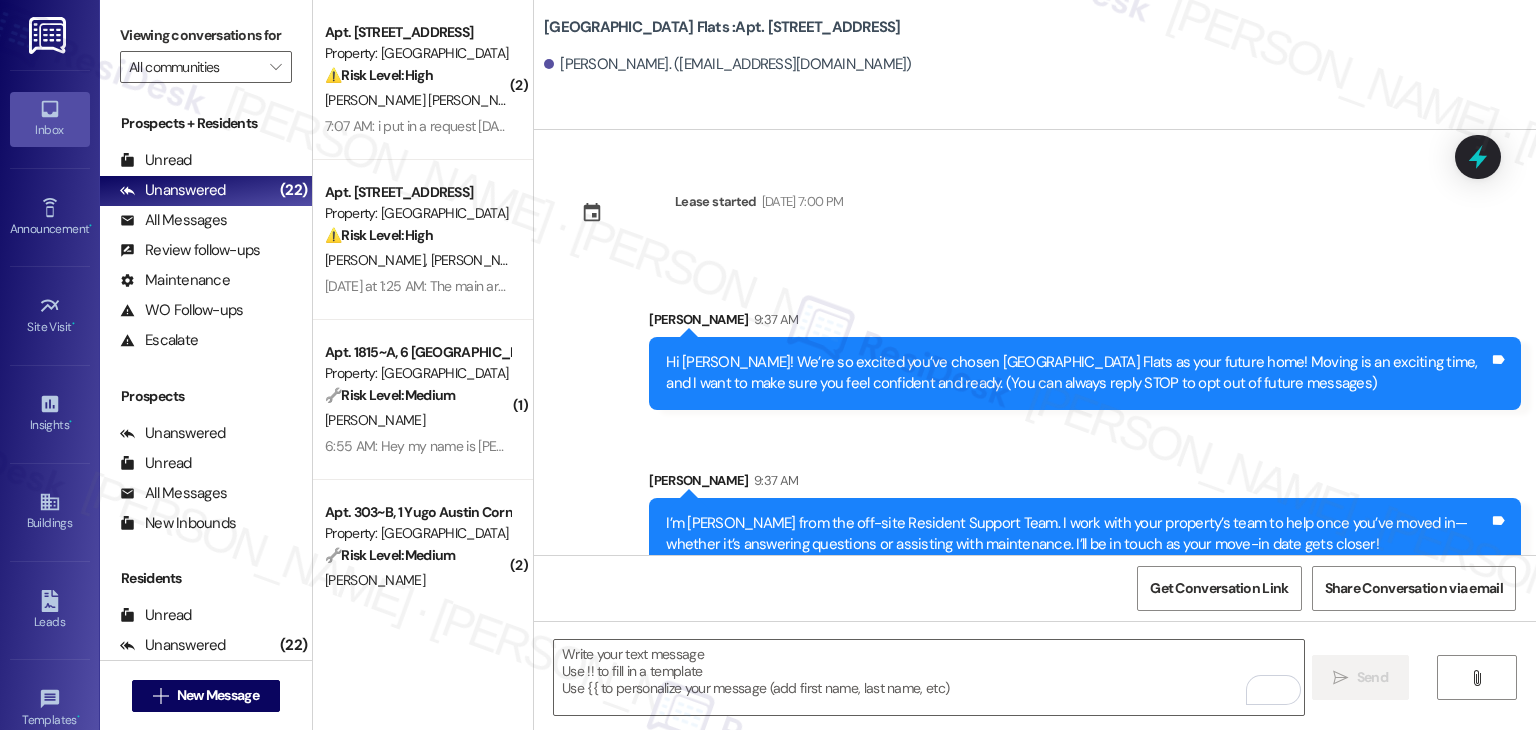 click on "Sent via SMS Sarah 9:37 AM Hi Kate! We’re so excited you’ve chosen Yugo Columbia District Flats  as your future home! Moving is an exciting time, and I want to make sure you feel confident and ready. (You can always reply STOP to opt out of future messages) Tags and notes Sent via SMS Sarah 9:37 AM I’m Sarah from the off-site Resident Support Team. I work with your property’s team to help once you’ve moved in—whether it’s answering questions or assisting with maintenance. I’ll be in touch as your move-in date gets closer! Tags and notes" at bounding box center (1035, 425) 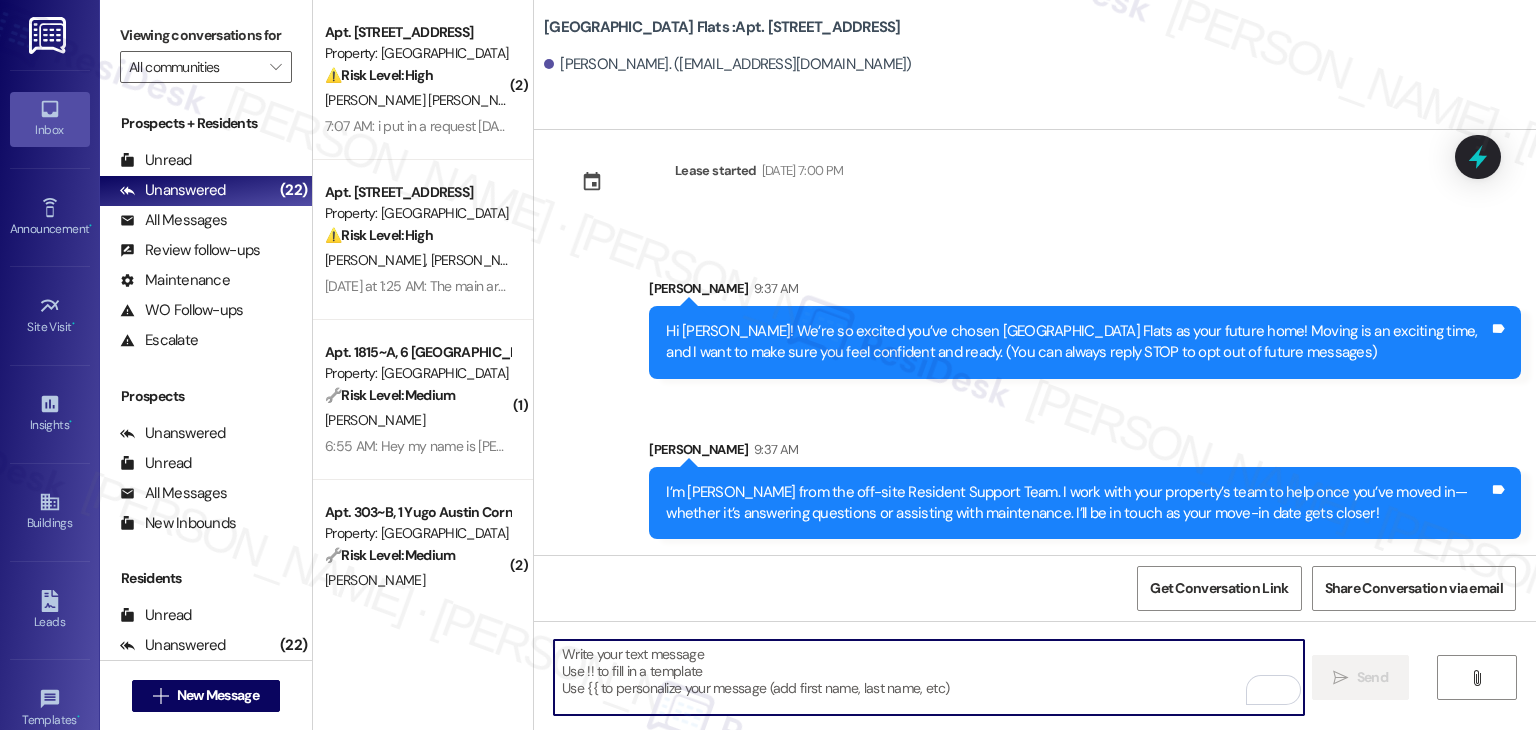 click at bounding box center [928, 677] 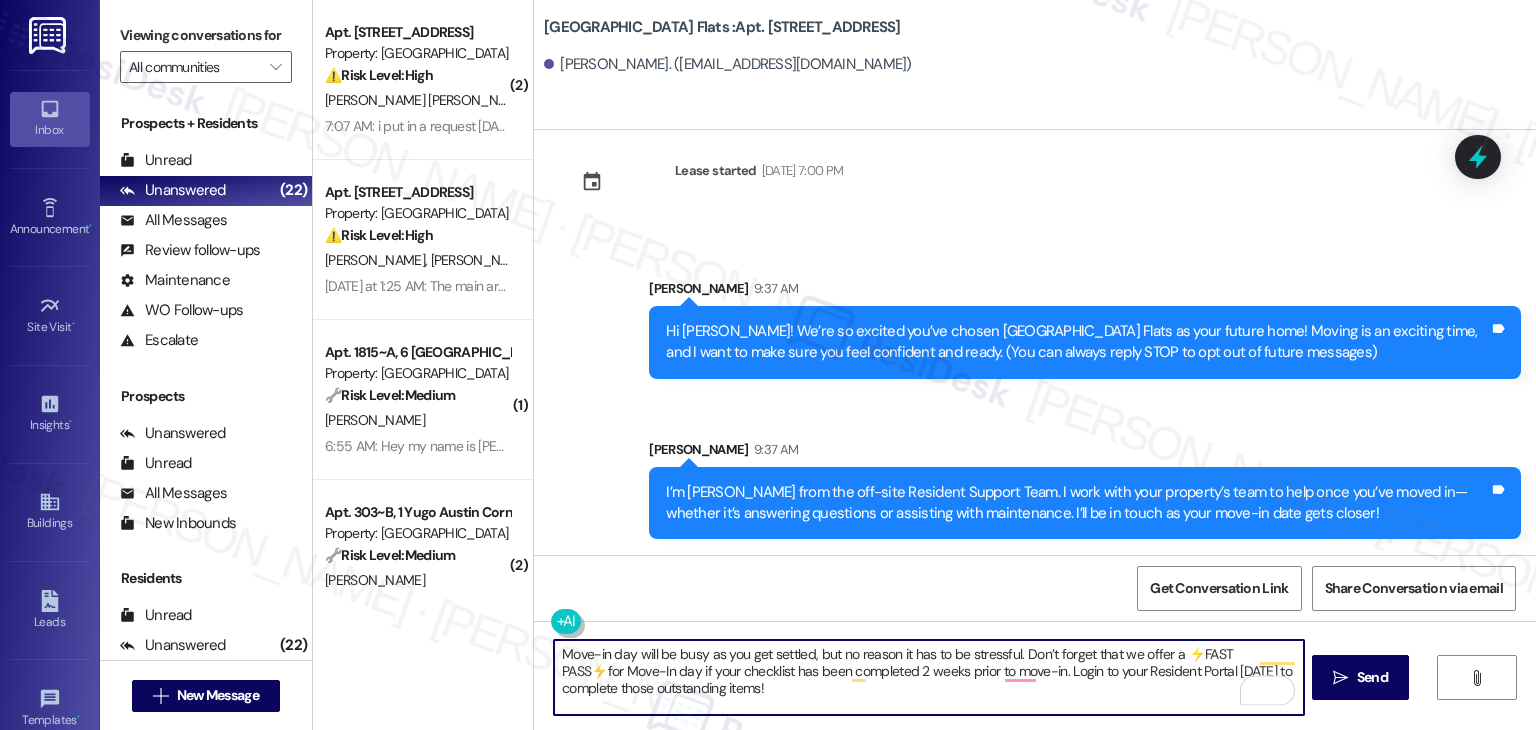 type on "Move-in day will be busy as you get settled, but no reason it has to be stressful. Don’t forget that we offer a ⚡FAST PASS⚡for Move-In day if your checklist has been completed 2 weeks prior to move-in. Login to your Resident Portal [DATE] to complete those outstanding items!" 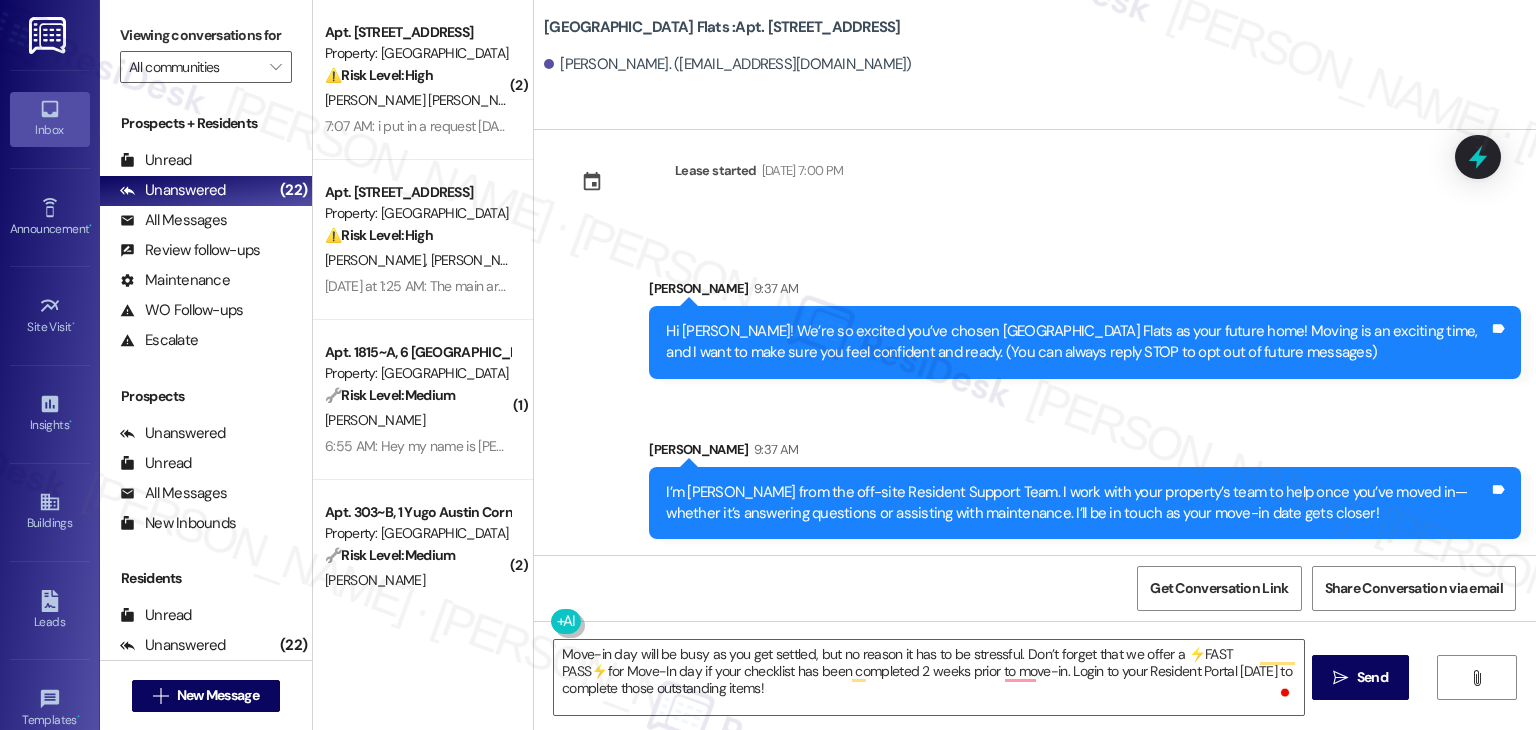 click on " Send" at bounding box center [1360, 677] 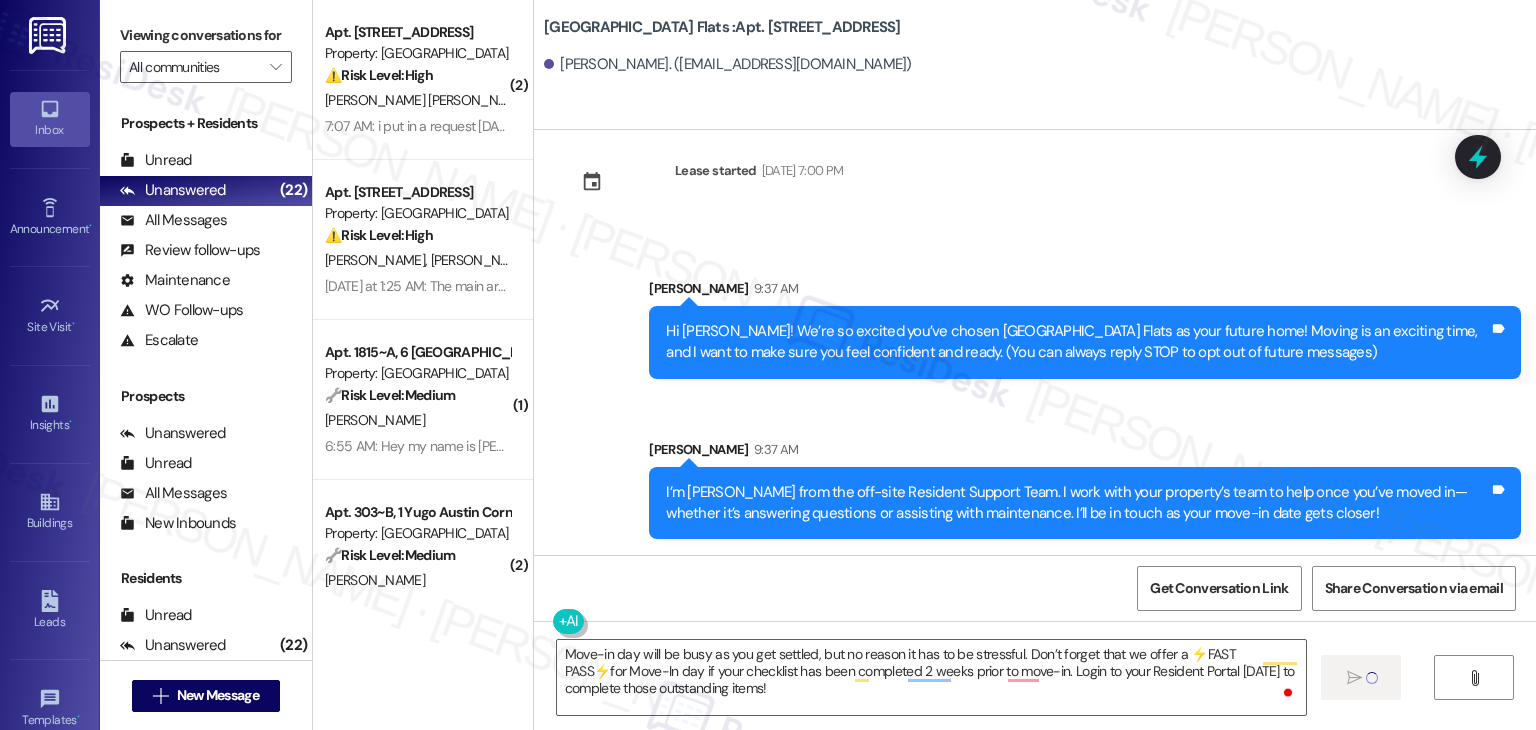 type 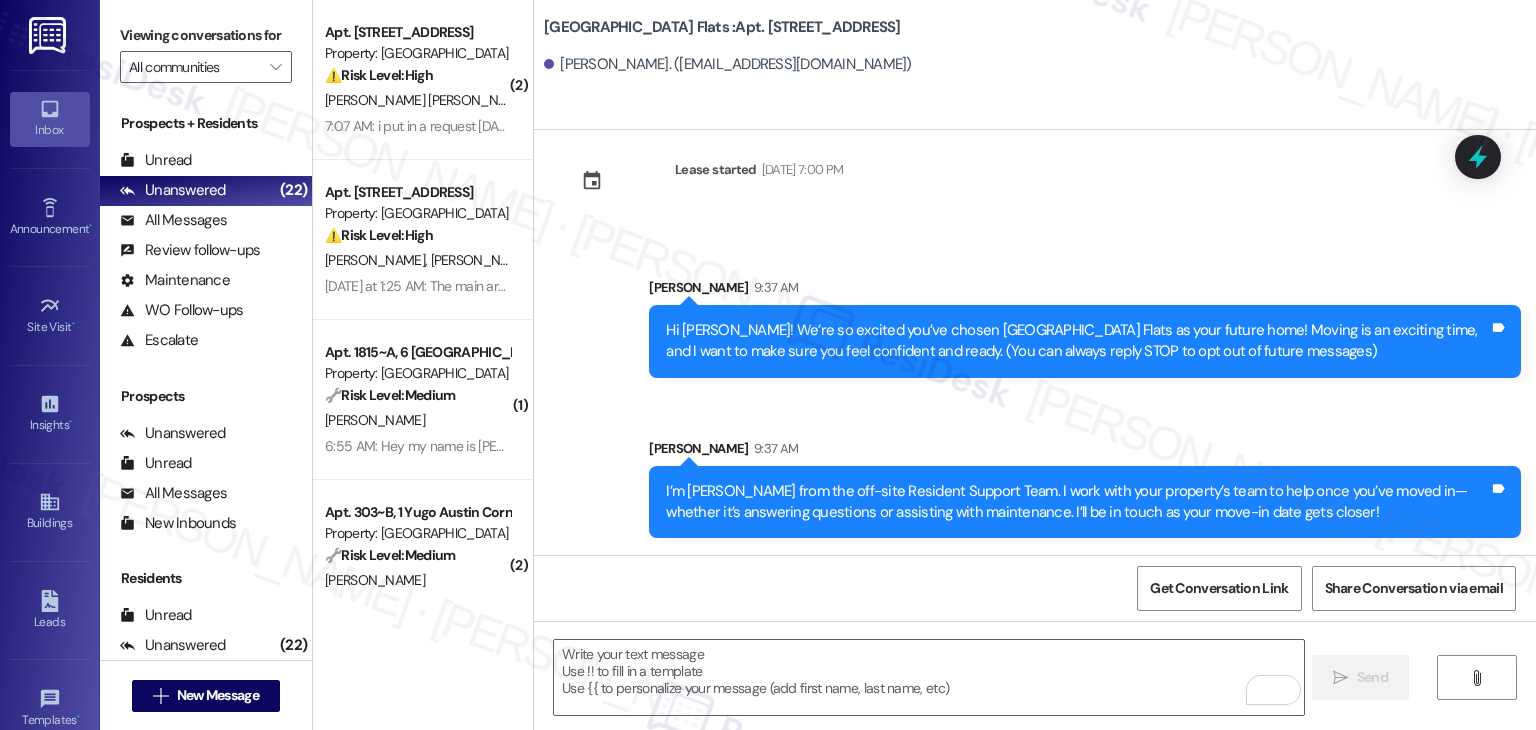 click on "Lease started Aug 17, 2025 at 7:00 PM Sent via SMS Sarah 9:37 AM Hi Kate! We’re so excited you’ve chosen Yugo Columbia District Flats  as your future home! Moving is an exciting time, and I want to make sure you feel confident and ready. (You can always reply STOP to opt out of future messages) Tags and notes Sent via SMS Sarah 9:37 AM I’m Sarah from the off-site Resident Support Team. I work with your property’s team to help once you’ve moved in—whether it’s answering questions or assisting with maintenance. I’ll be in touch as your move-in date gets closer! Tags and notes Sent via SMS Sarah 9:37 AM Move-in day will be busy as you get settled, but no reason it has to be stressful. Don’t forget that we offer a ⚡FAST PASS⚡for Move-In day if your checklist has been completed 2 weeks prior to move-in. Login to your Resident Portal today to complete those outstanding items! Tags and notes" at bounding box center (1035, 342) 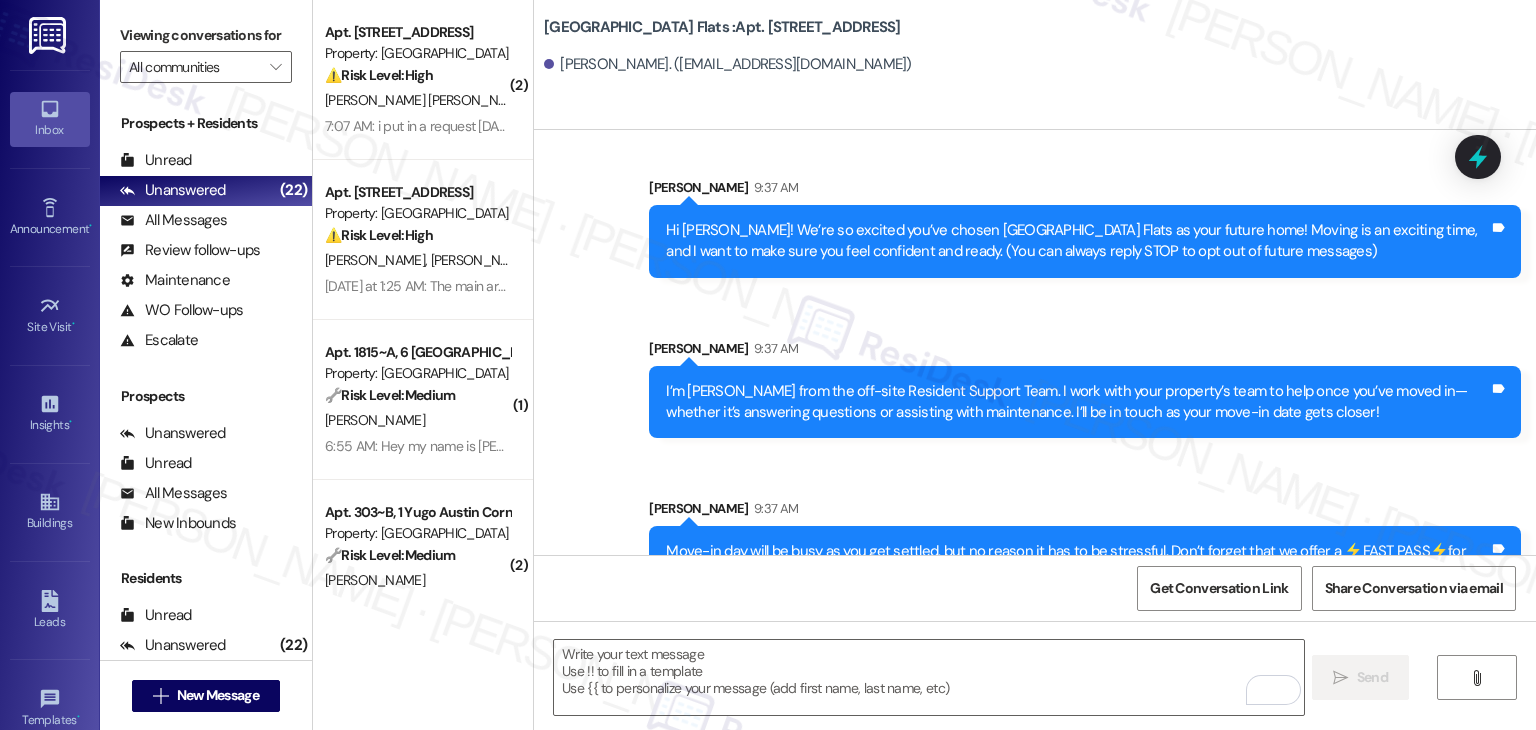 scroll, scrollTop: 213, scrollLeft: 0, axis: vertical 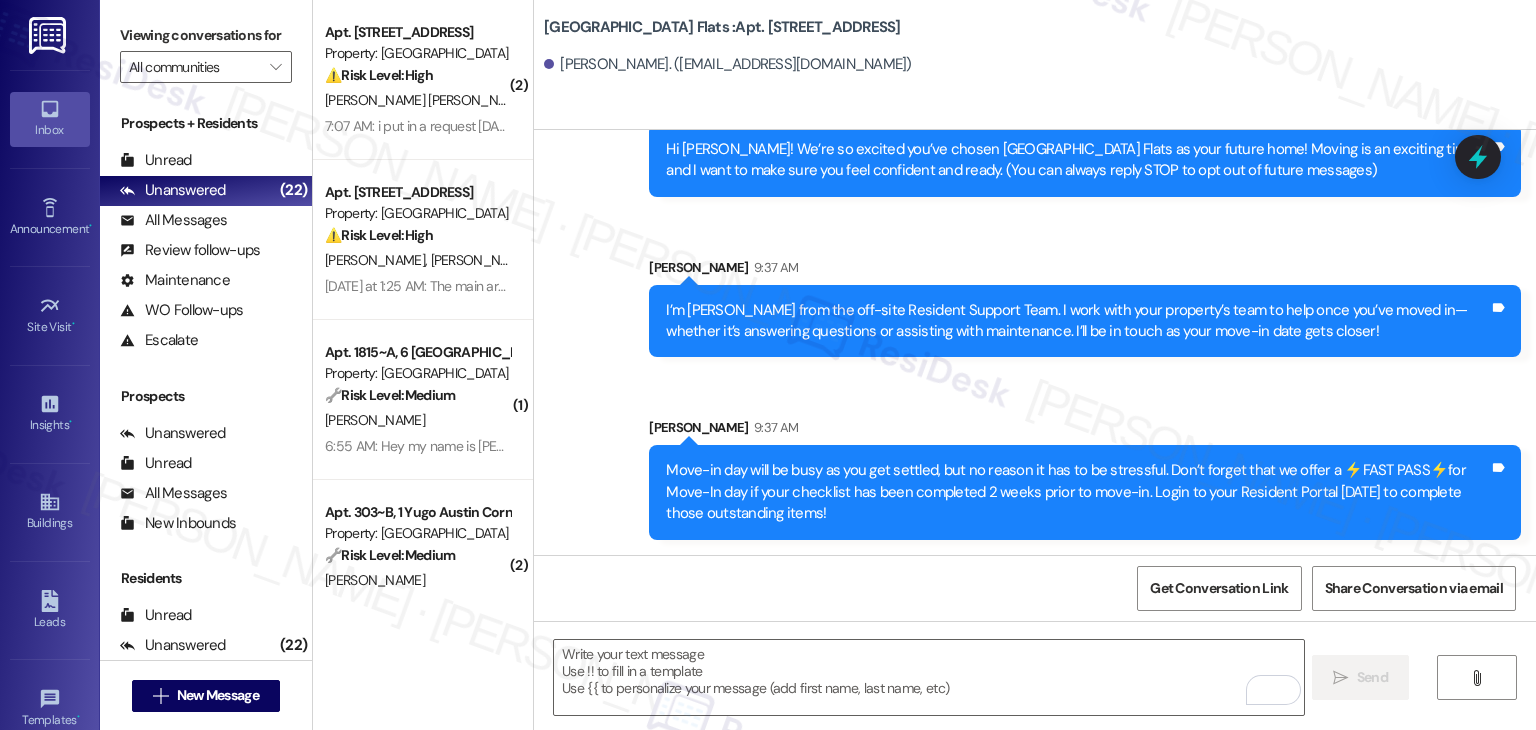click on "Sarah 9:37 AM" at bounding box center (1085, 431) 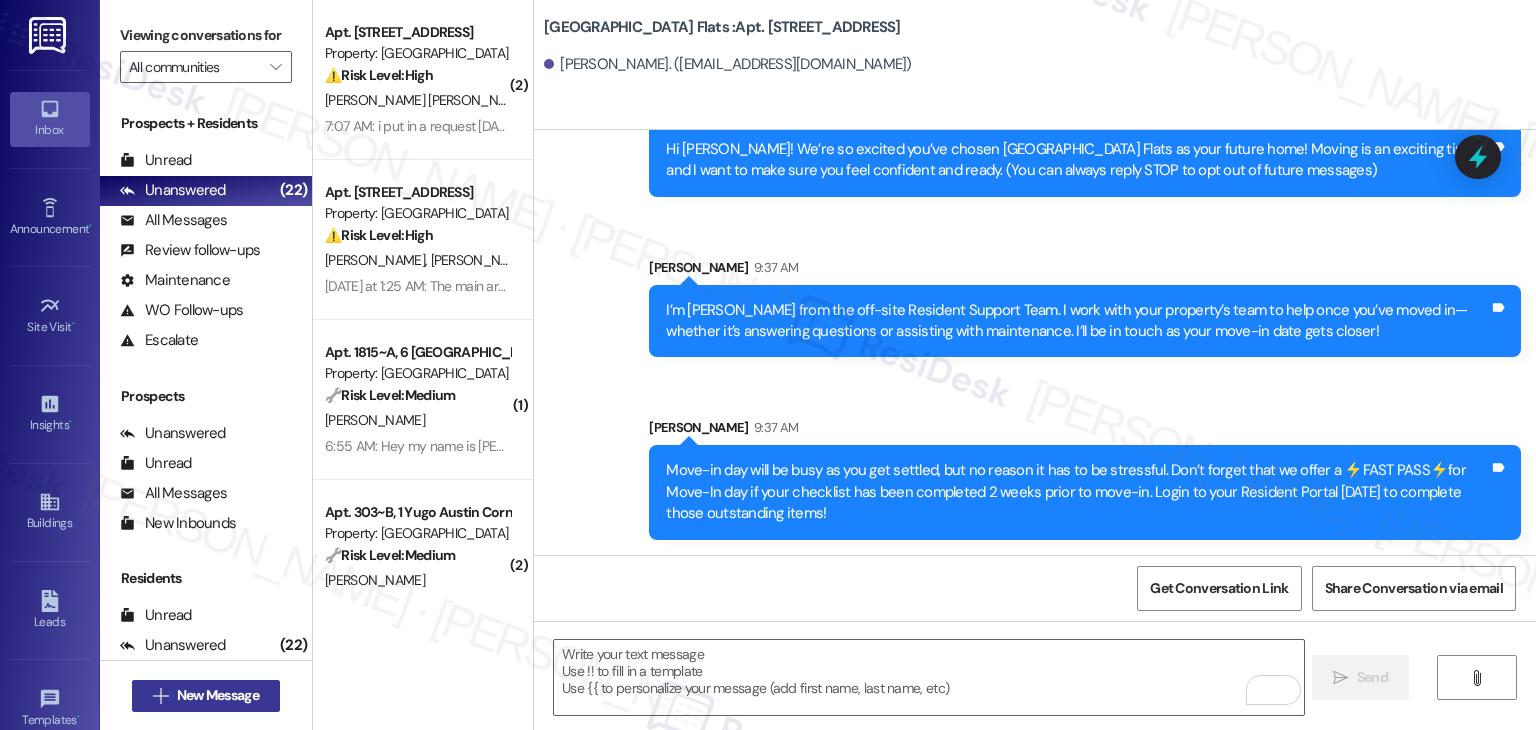 click on "New Message" at bounding box center [218, 695] 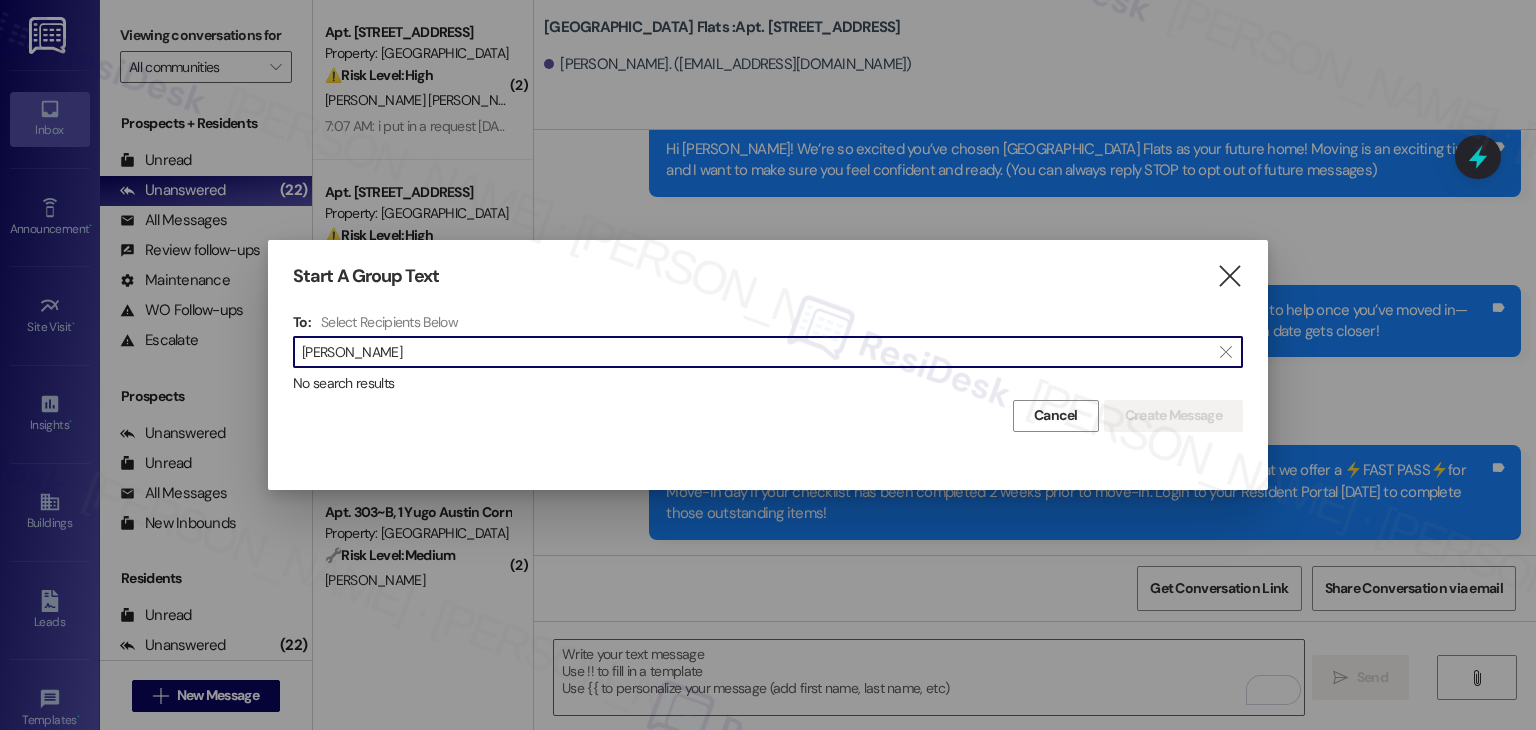 click on "Nicole	Lardner" at bounding box center (756, 352) 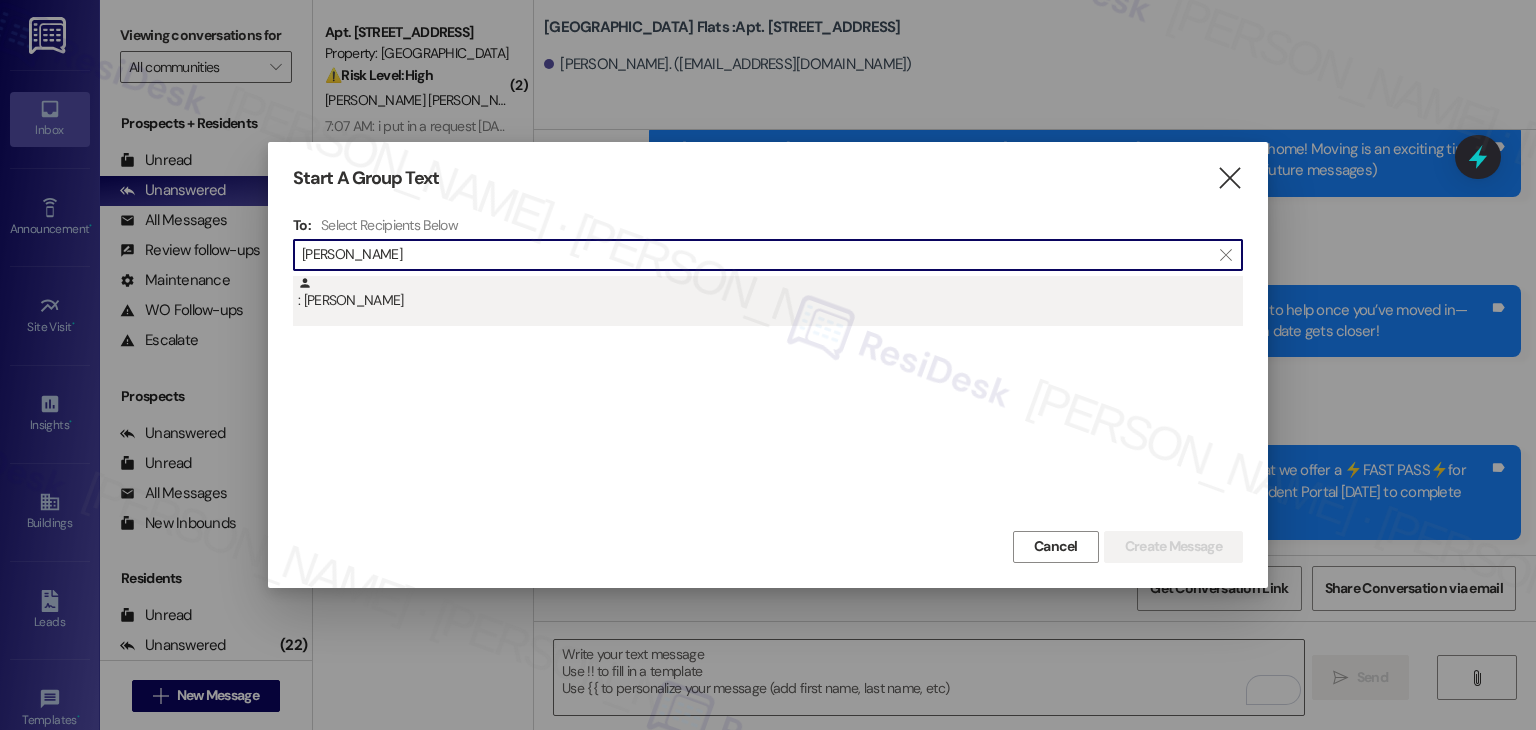 type on "Nicole Lardner" 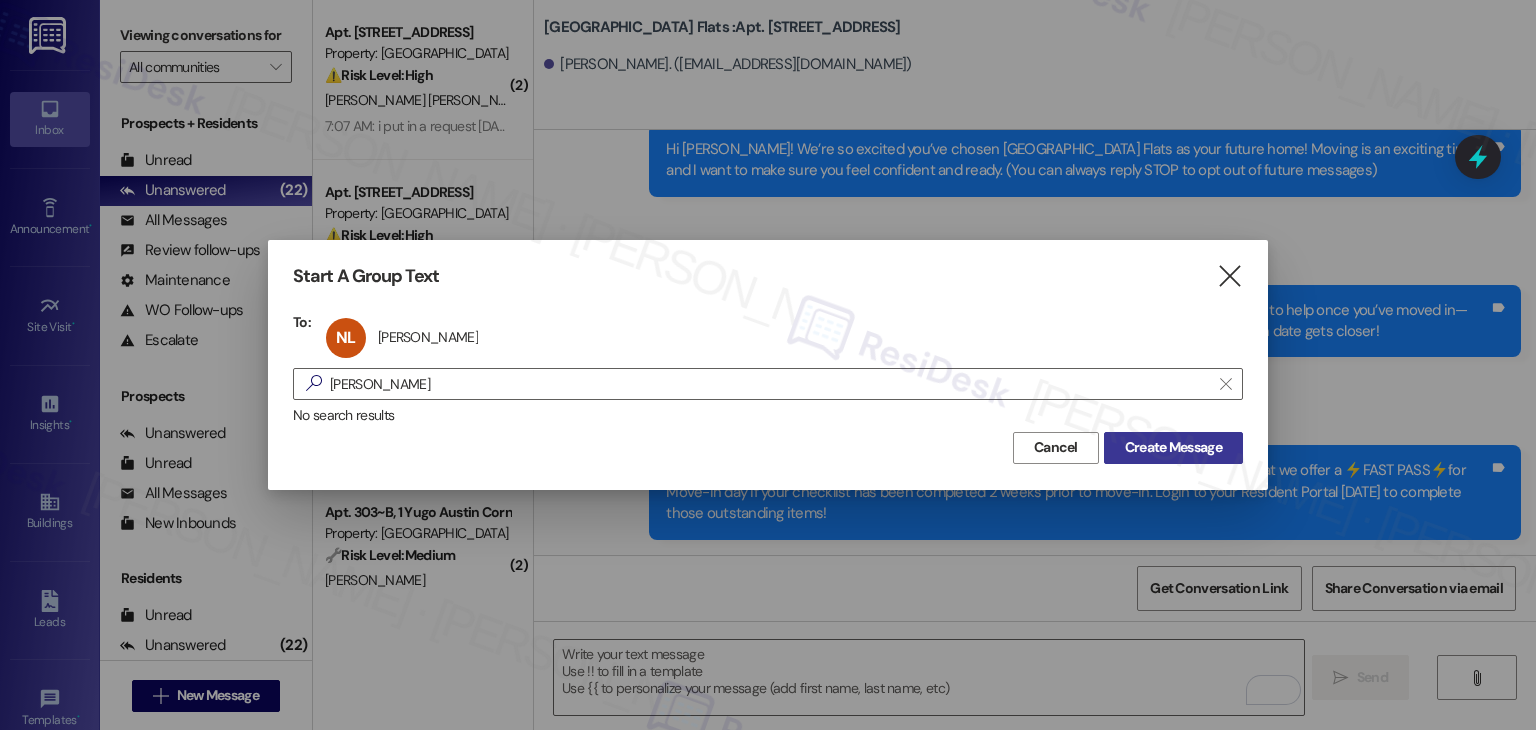 click on "Create Message" at bounding box center (1173, 447) 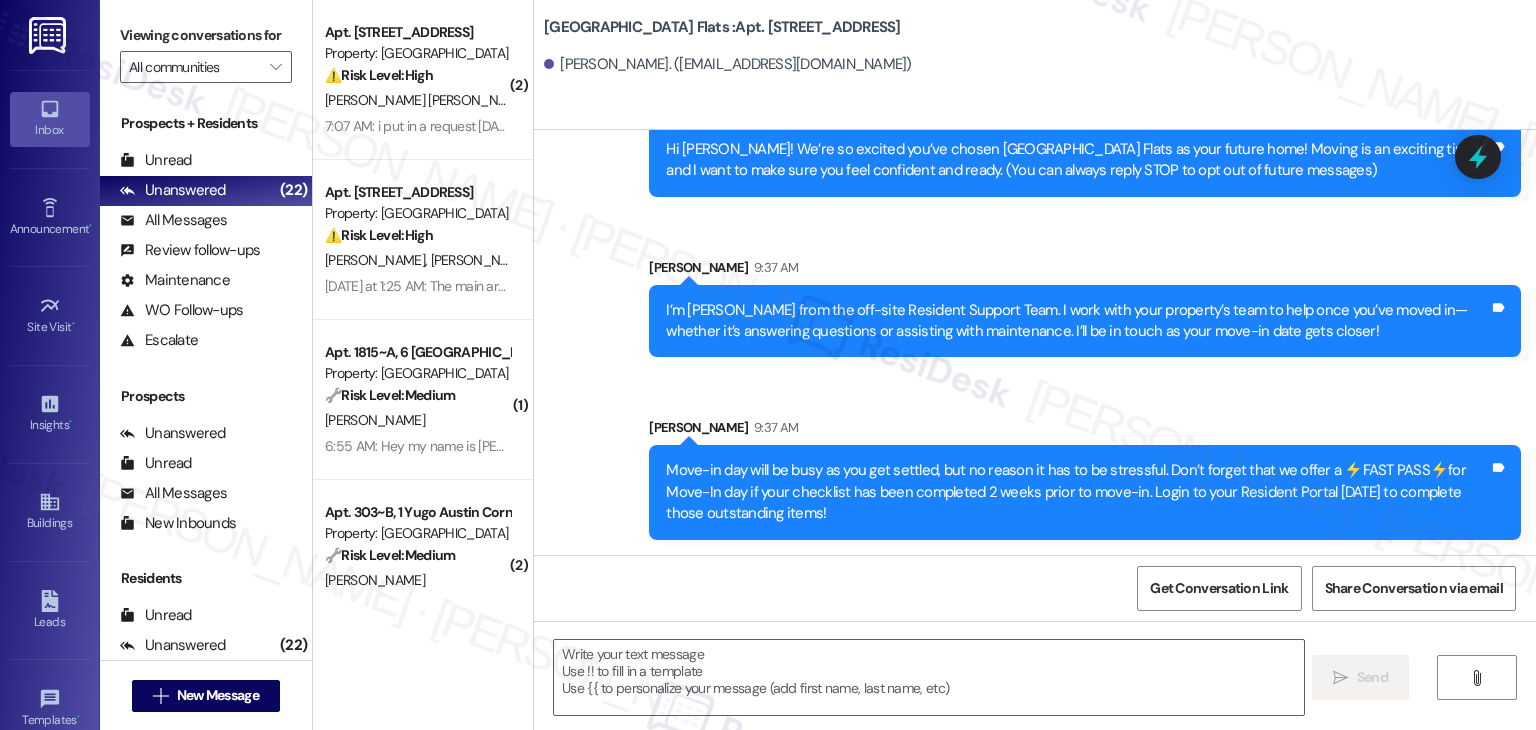 type on "Fetching suggested responses. Please feel free to read through the conversation in the meantime." 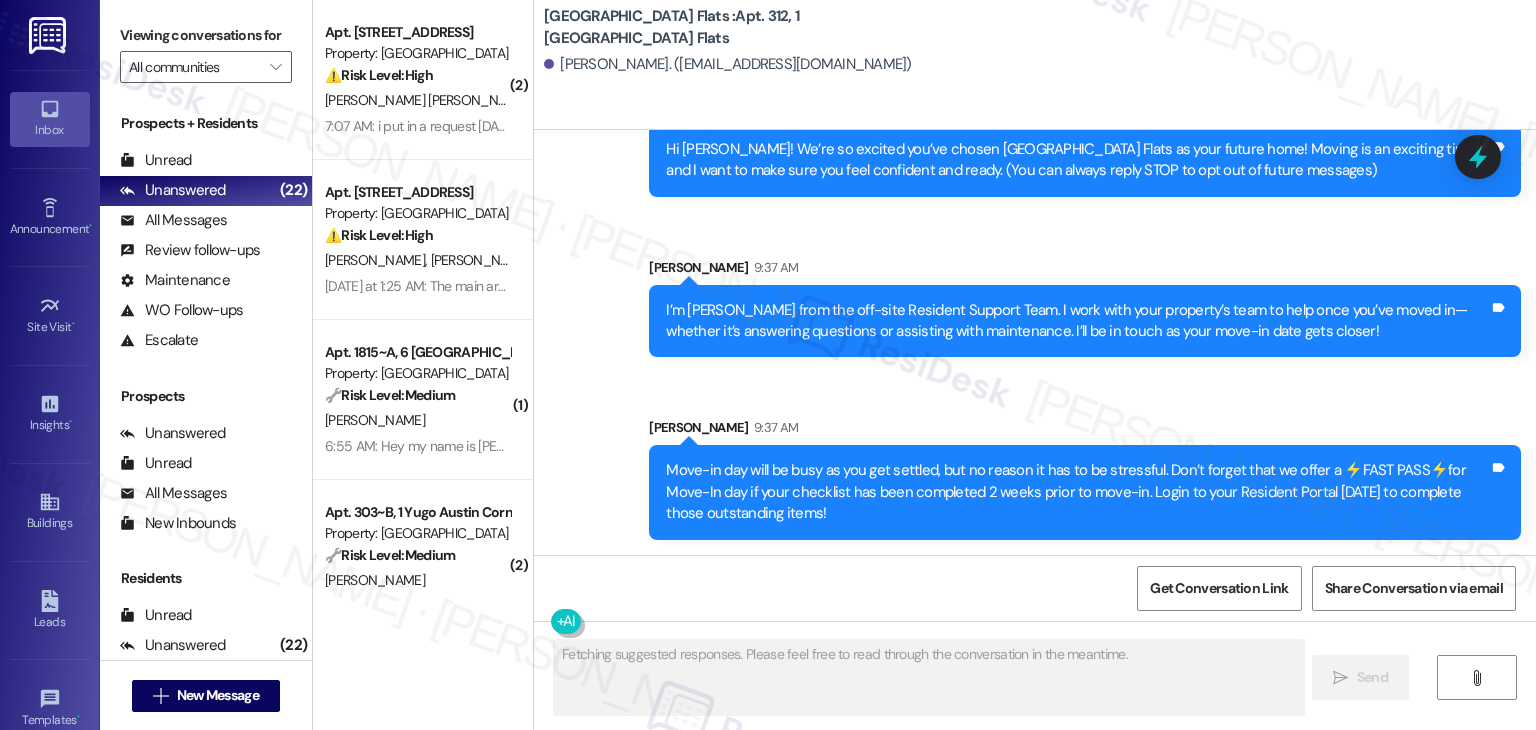 scroll, scrollTop: 0, scrollLeft: 0, axis: both 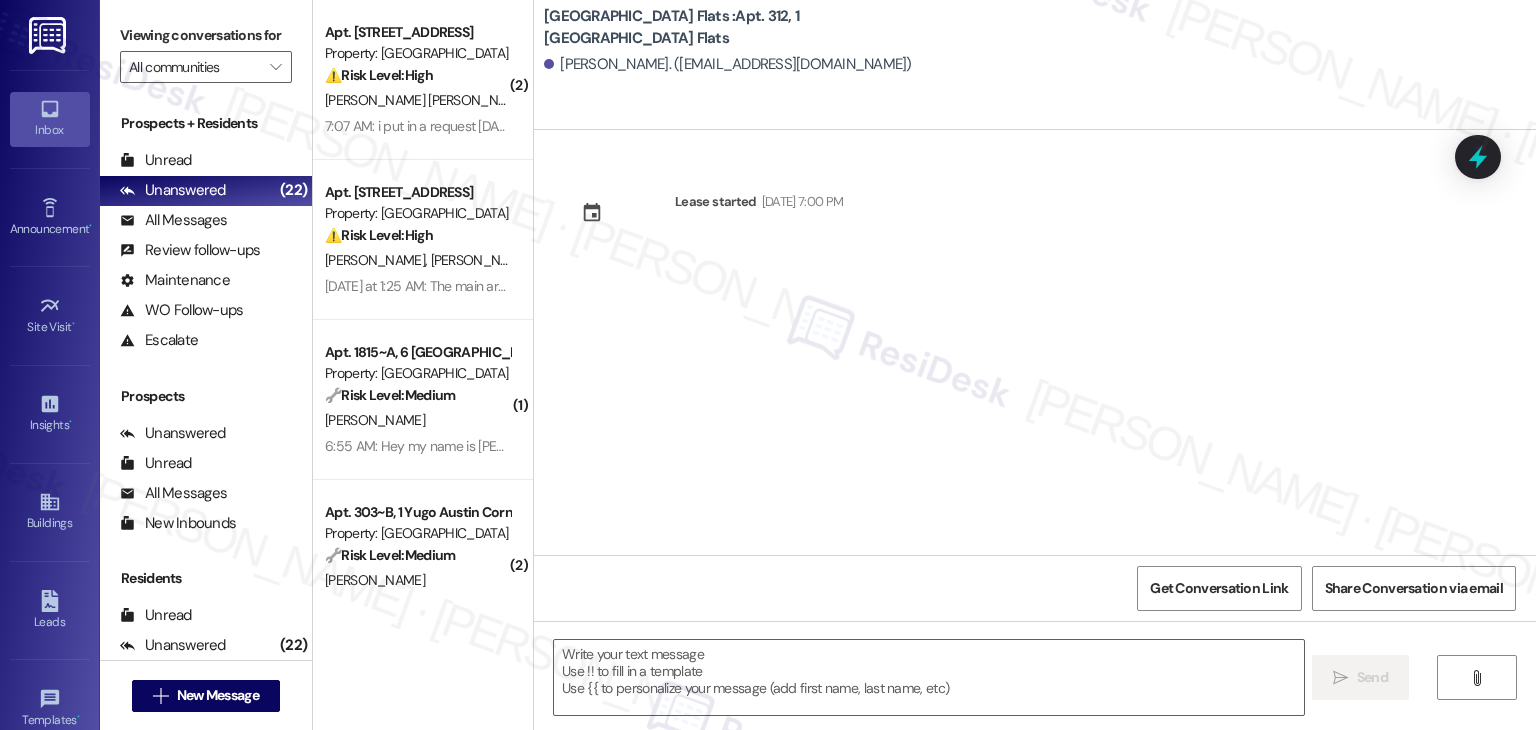 click on "Lease started [DATE] 7:00 PM" at bounding box center [1035, 342] 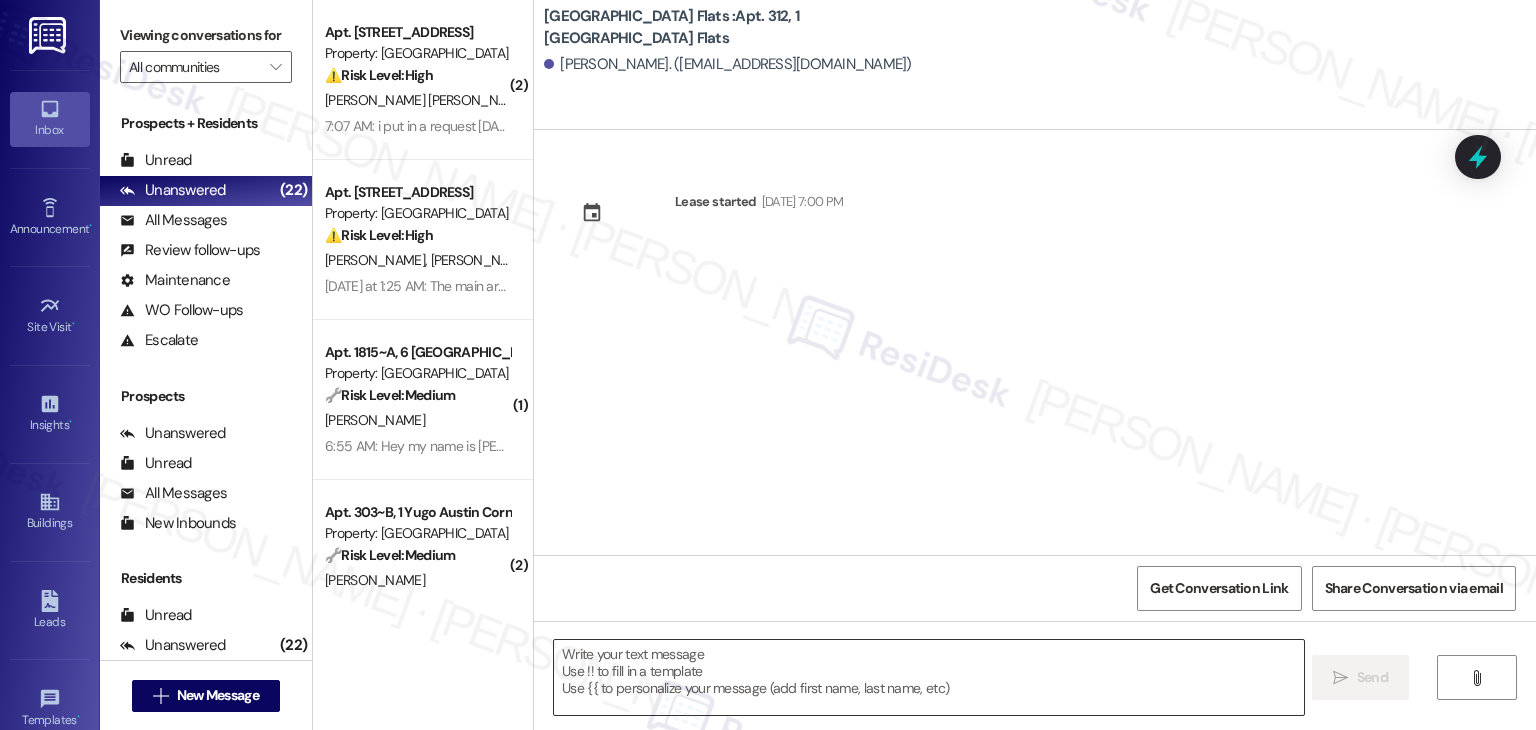 click at bounding box center [928, 677] 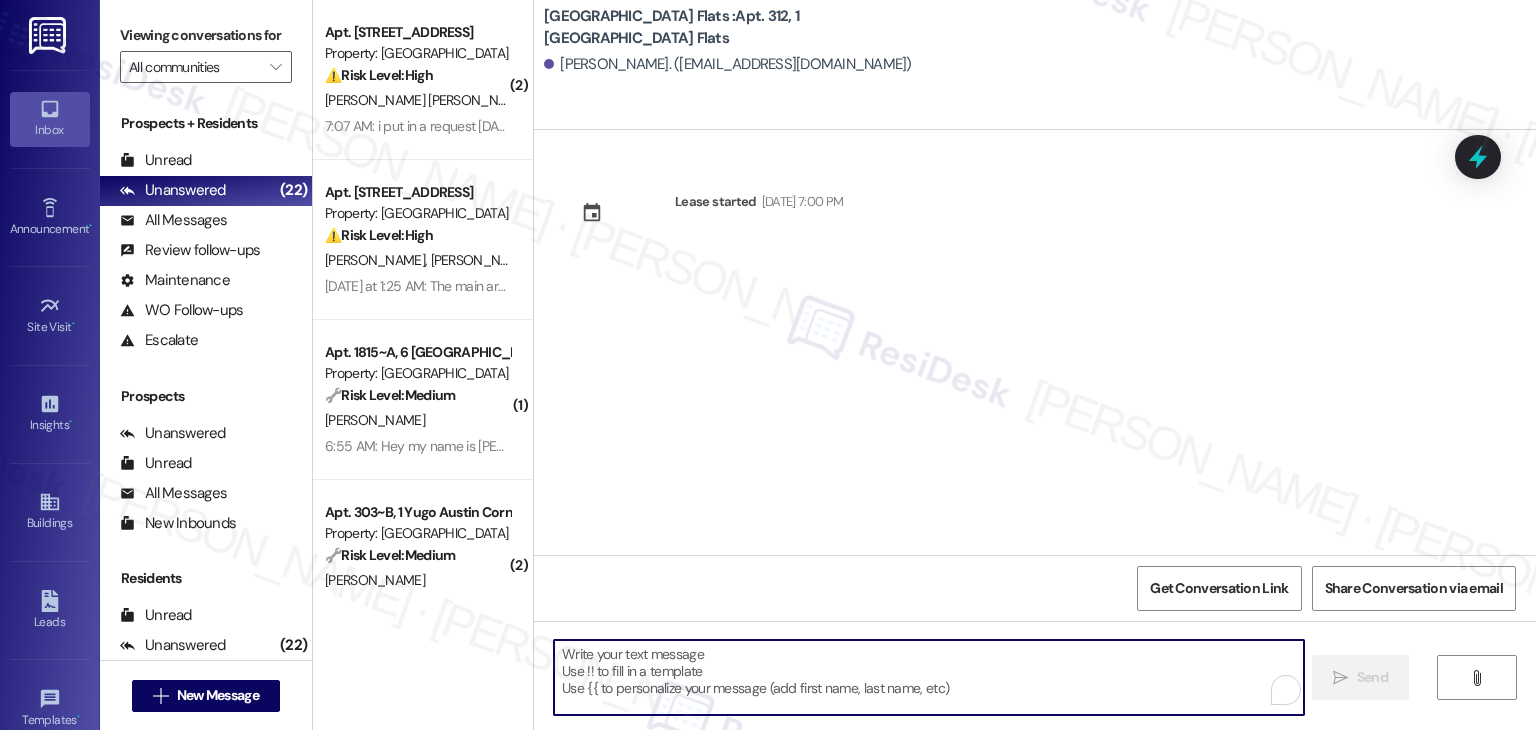paste on "Hi {{first_name}}! We’re so excited you’ve chosen {{property}} as your future home! Moving is an exciting time, and I want to make sure you feel confident and ready." 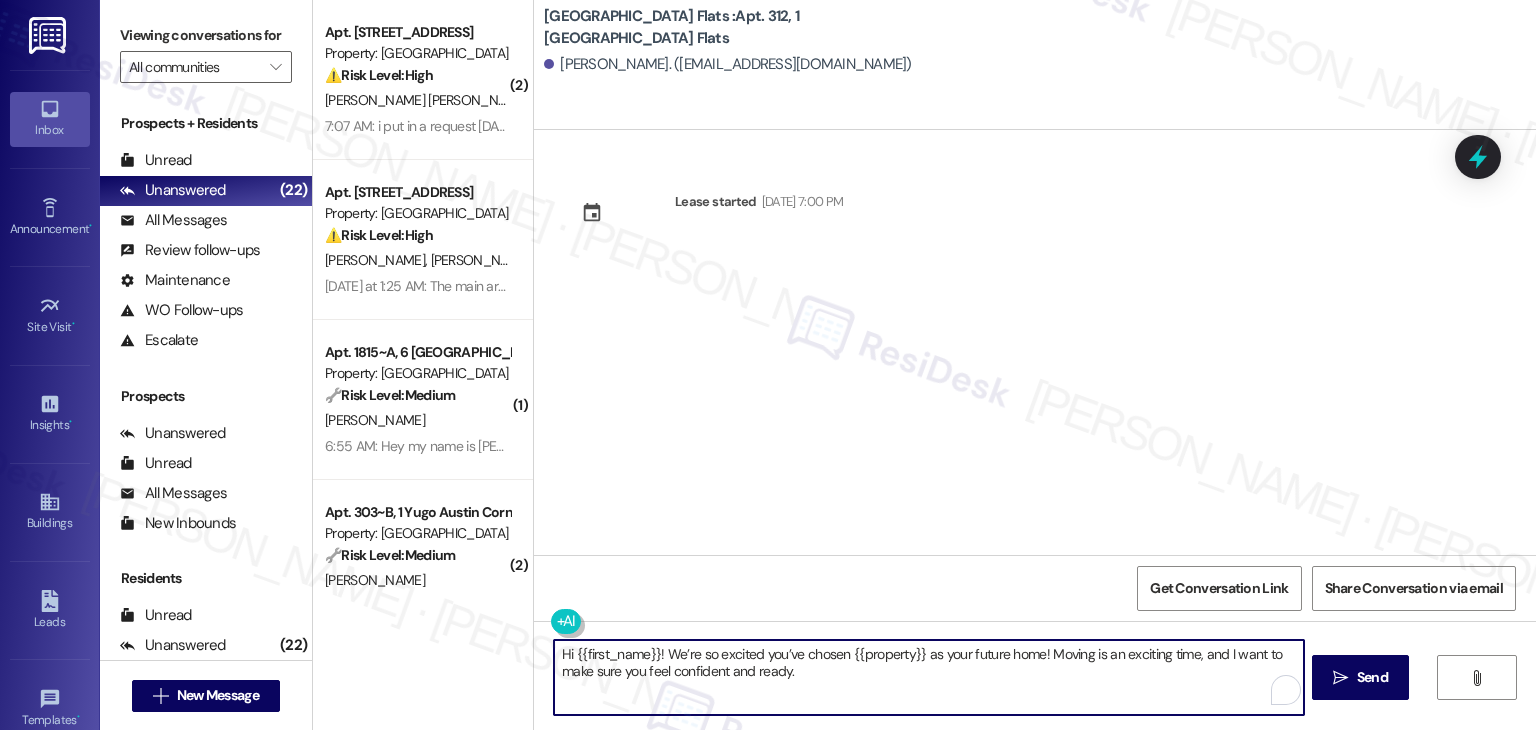 type on "Hi {{first_name}}! We’re so excited you’ve chosen {{property}} as your future home! Moving is an exciting time, and I want to make sure you feel confident and ready." 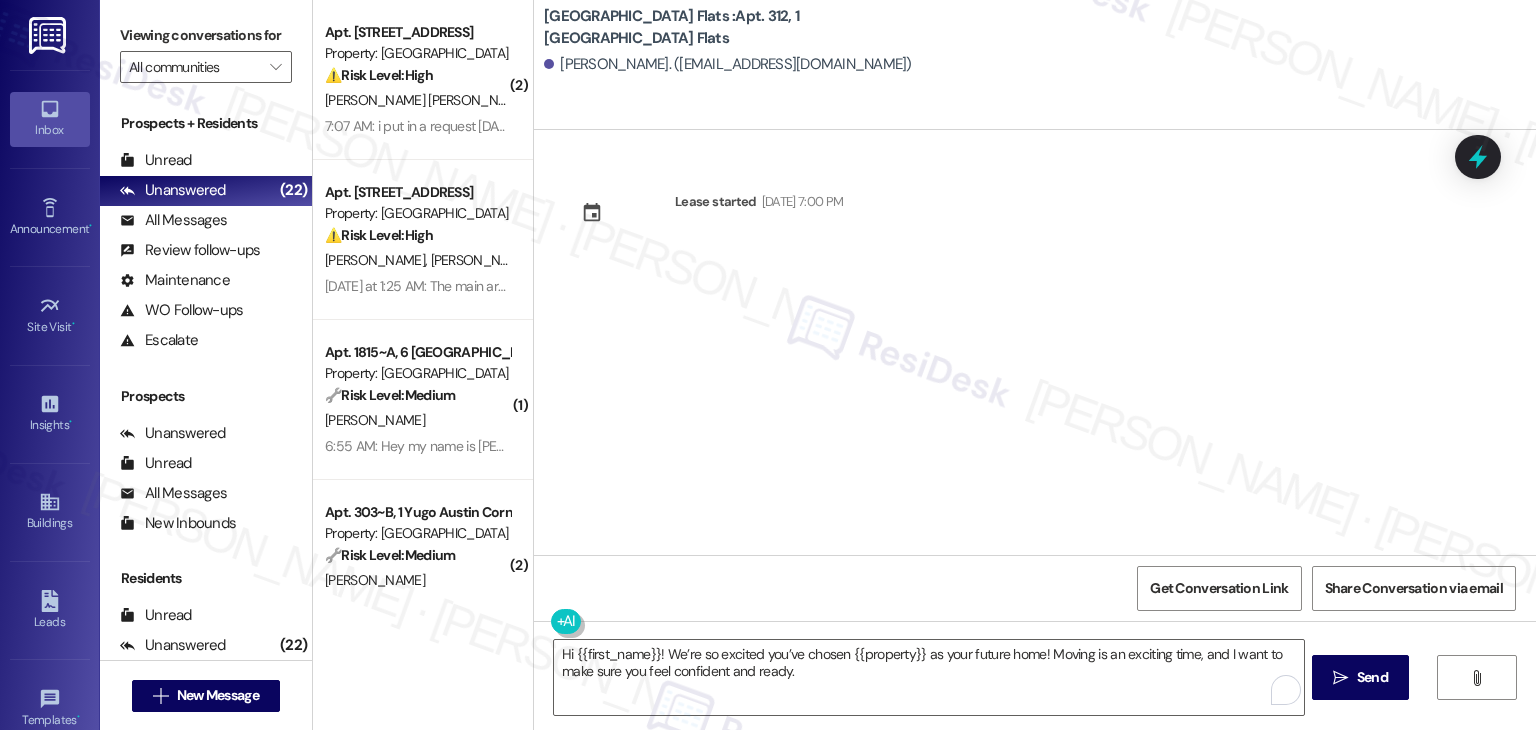 click on "Lease started [DATE] 7:00 PM" at bounding box center [1035, 342] 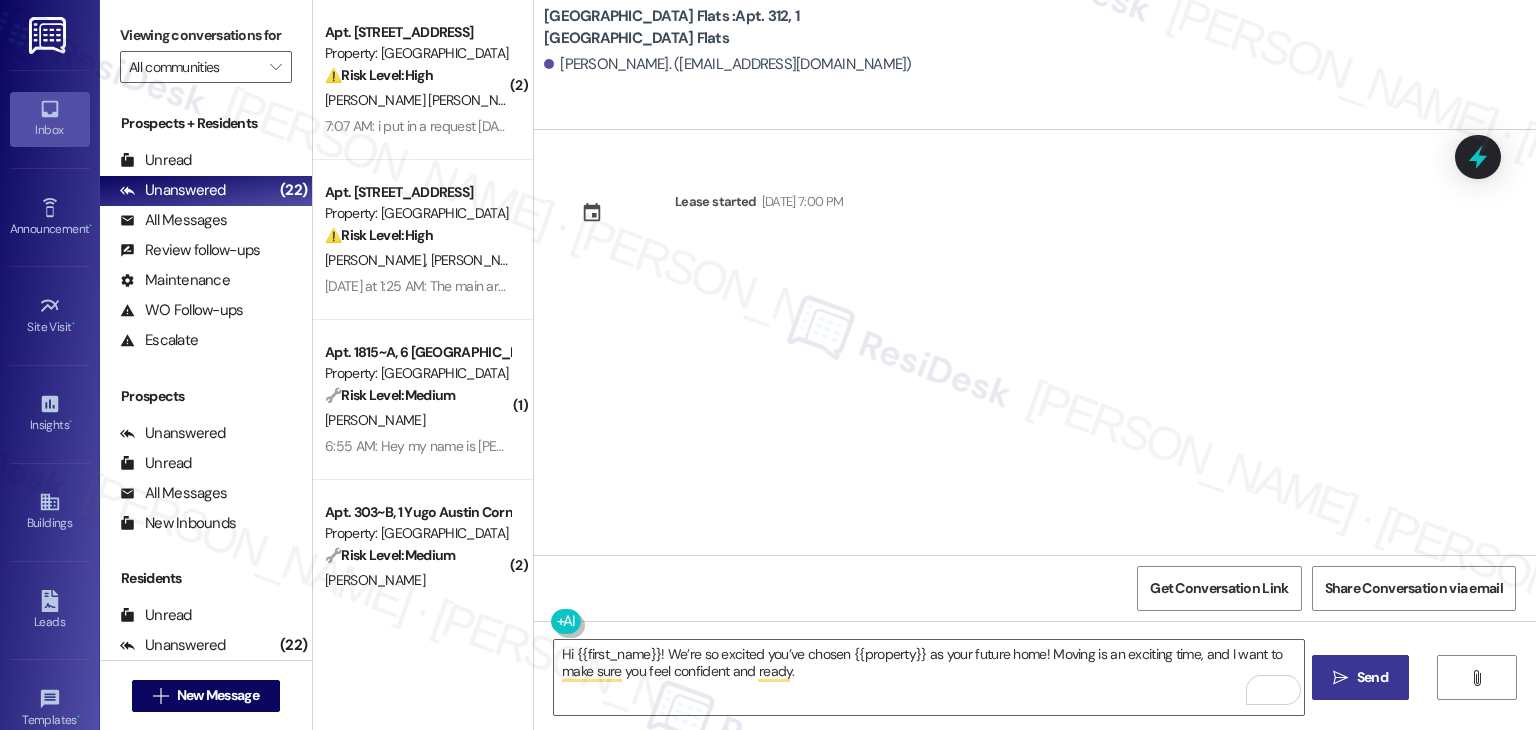 click on "" at bounding box center [1340, 678] 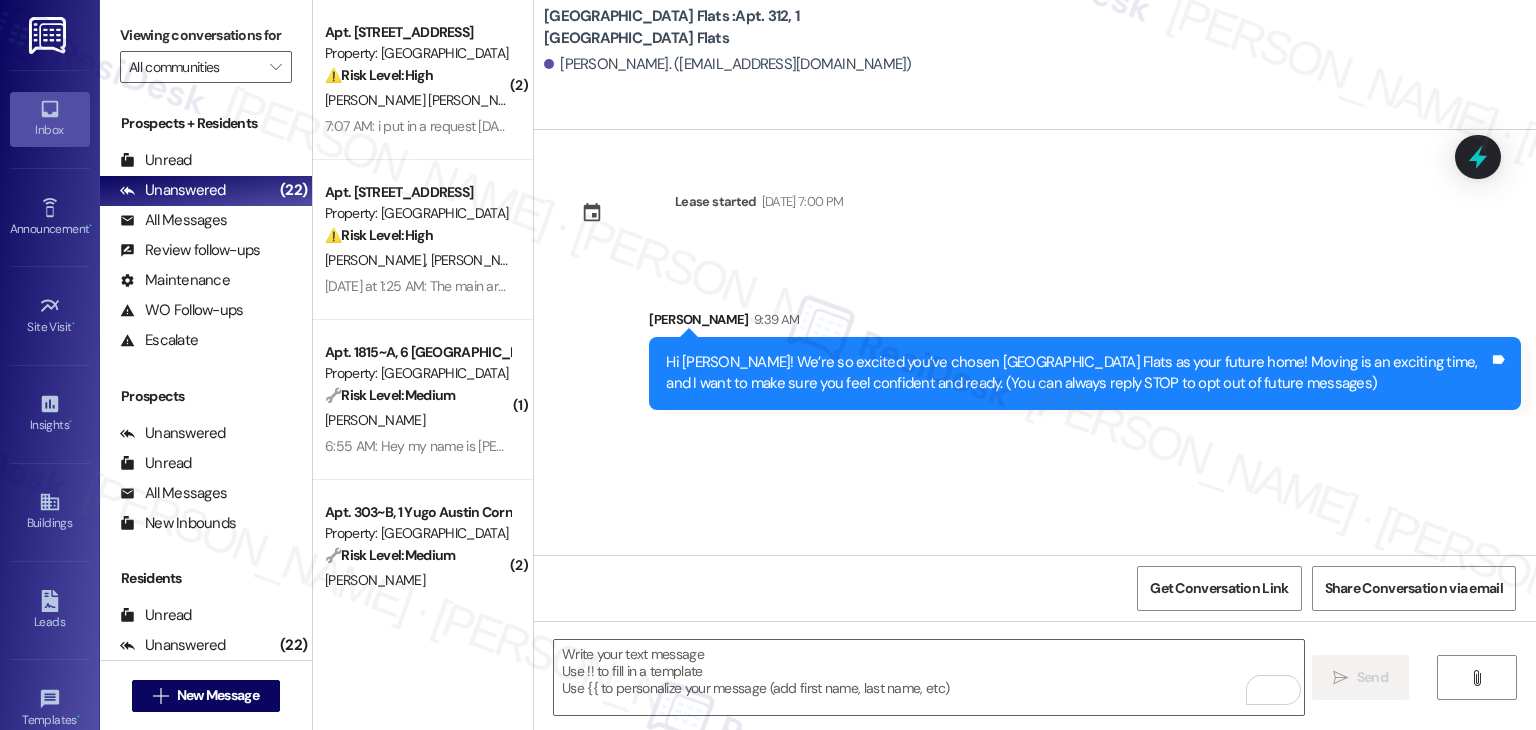 click on "Lease started Aug 17, 2025 at 7:00 PM Sent via SMS Sarah 9:39 AM Hi Nicole! We’re so excited you’ve chosen Yugo Columbia District Flats  as your future home! Moving is an exciting time, and I want to make sure you feel confident and ready. (You can always reply STOP to opt out of future messages) Tags and notes" at bounding box center [1035, 342] 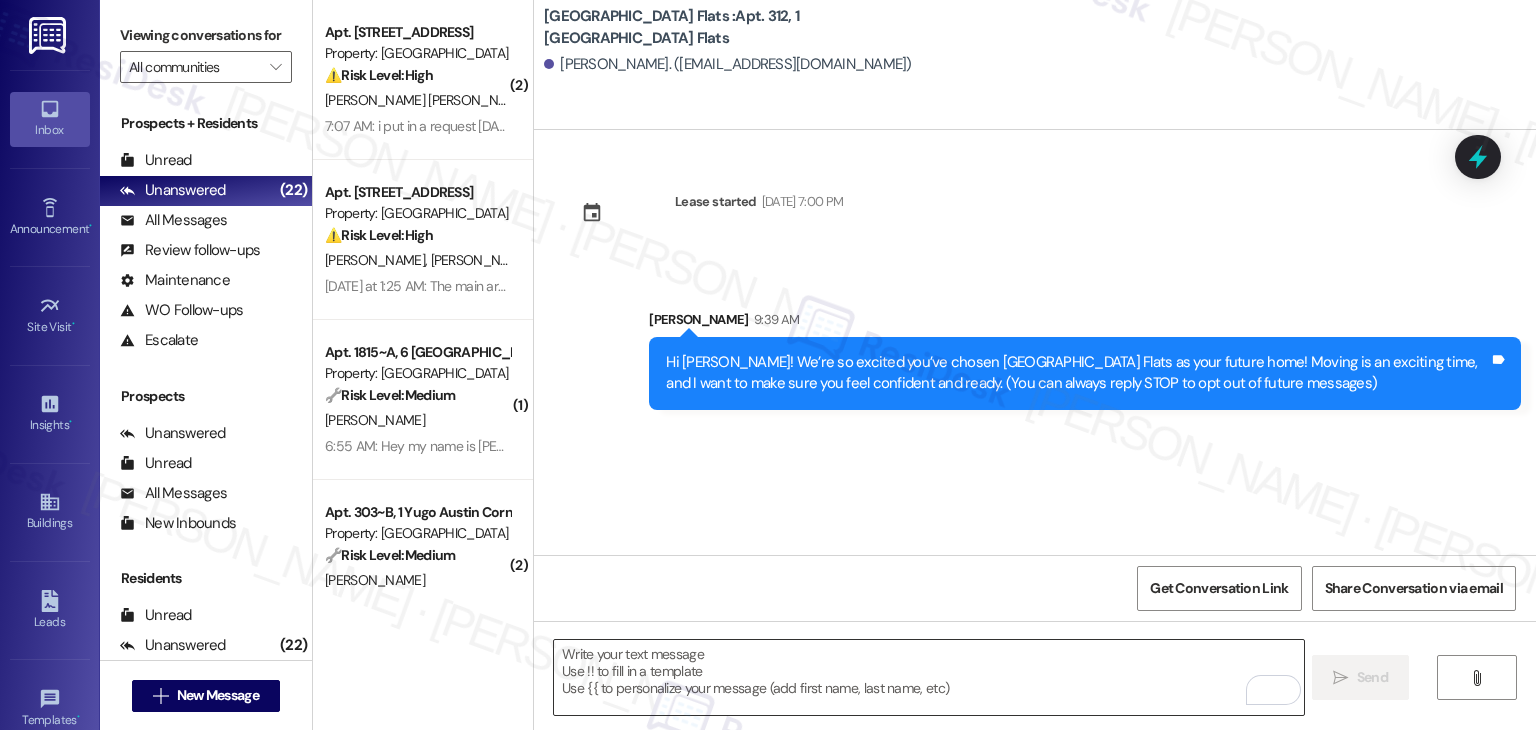 click at bounding box center (928, 677) 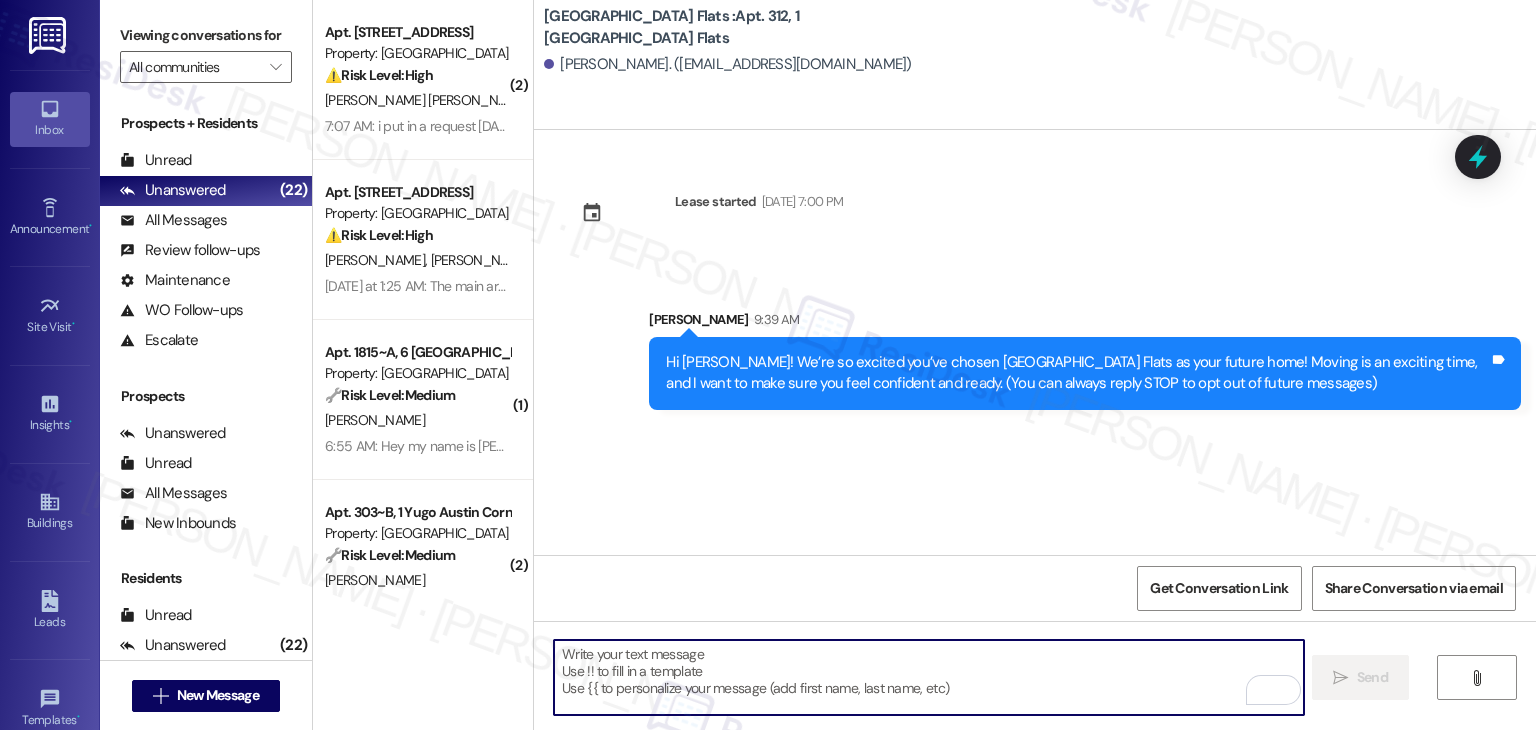 paste on "I’m [PERSON_NAME] from the off-site Resident Support Team. I work with your property’s team to help once you’ve moved in—whether it’s answering questions or assisting with maintenance. I’ll be in touch as your move-in date gets closer!" 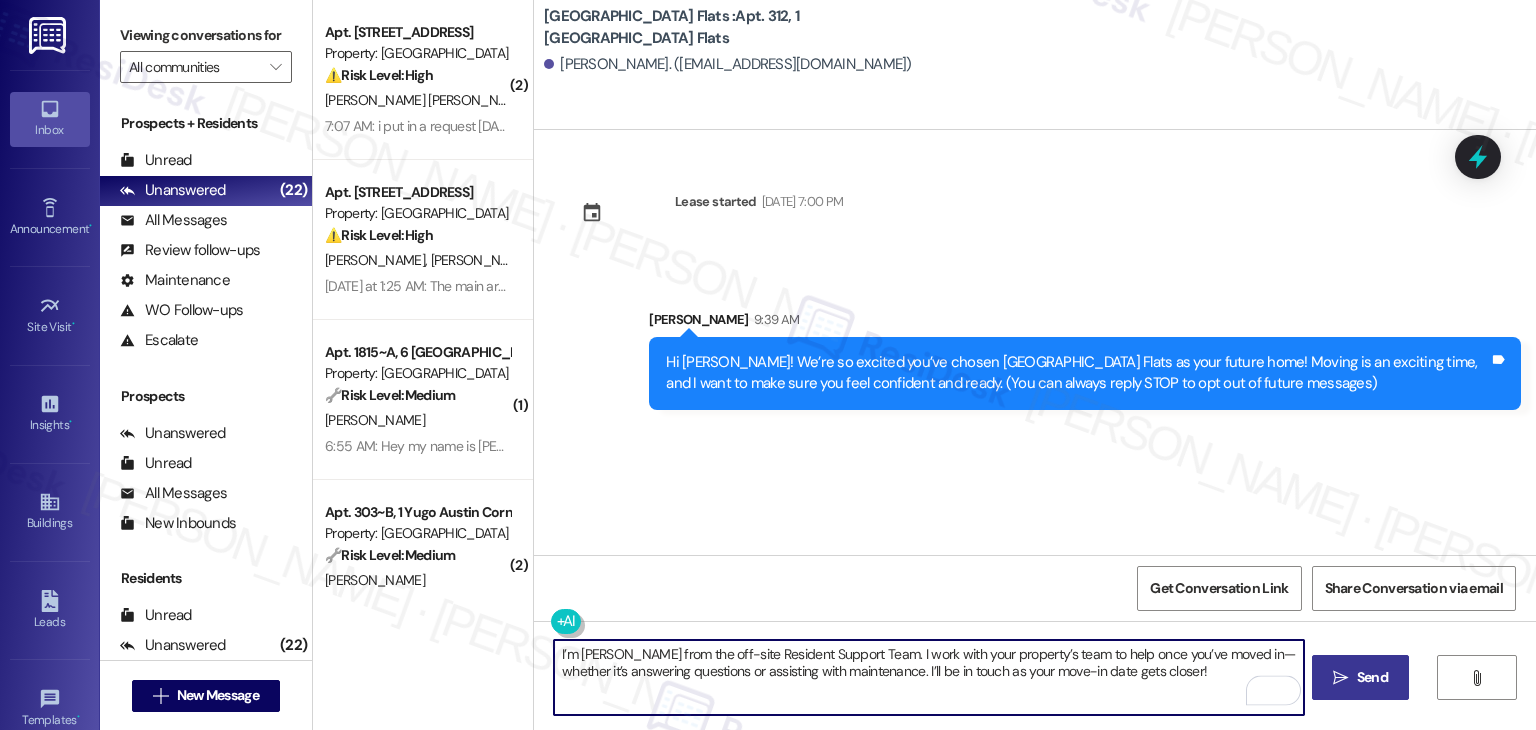 type on "I’m [PERSON_NAME] from the off-site Resident Support Team. I work with your property’s team to help once you’ve moved in—whether it’s answering questions or assisting with maintenance. I’ll be in touch as your move-in date gets closer!" 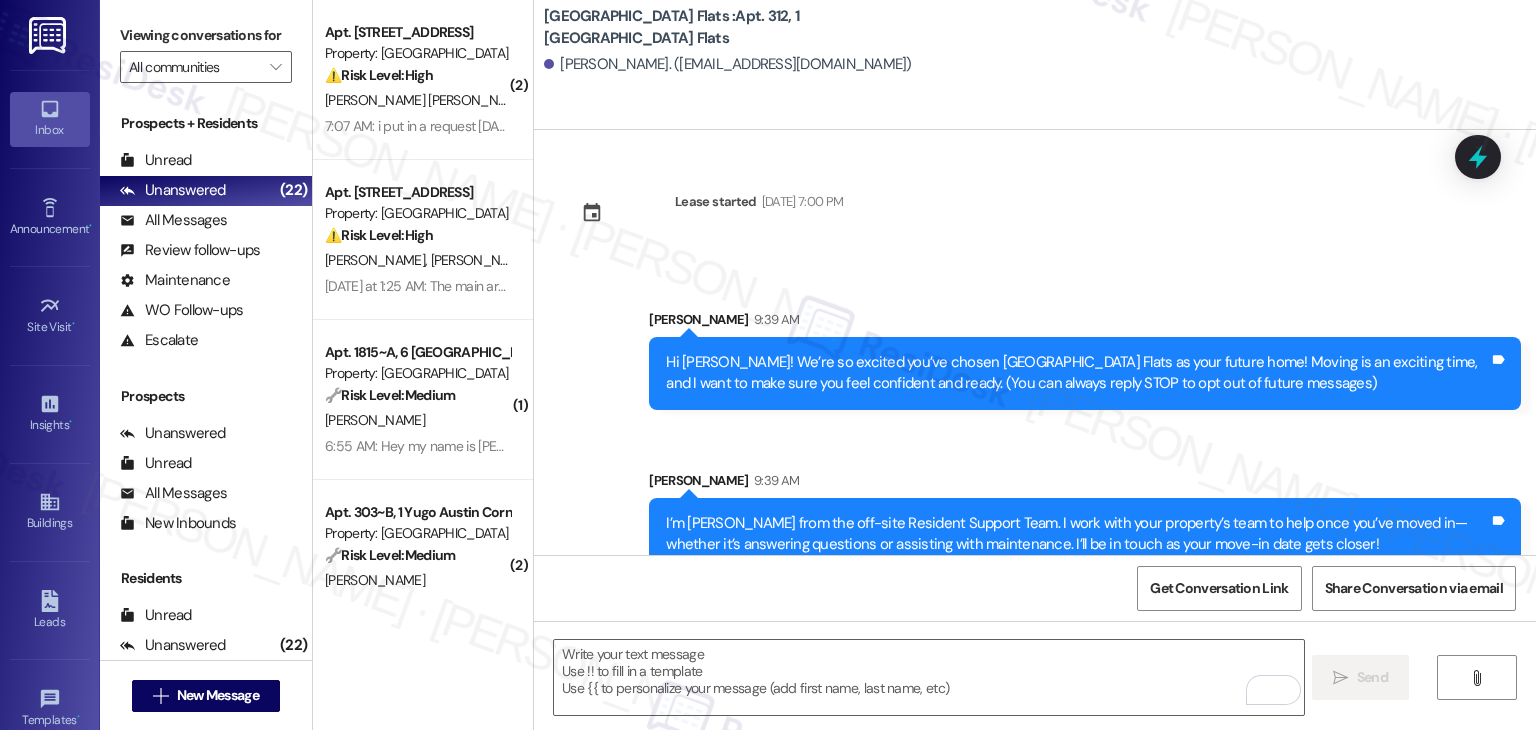 click on "Get Conversation Link Share Conversation via email" at bounding box center [1035, 588] 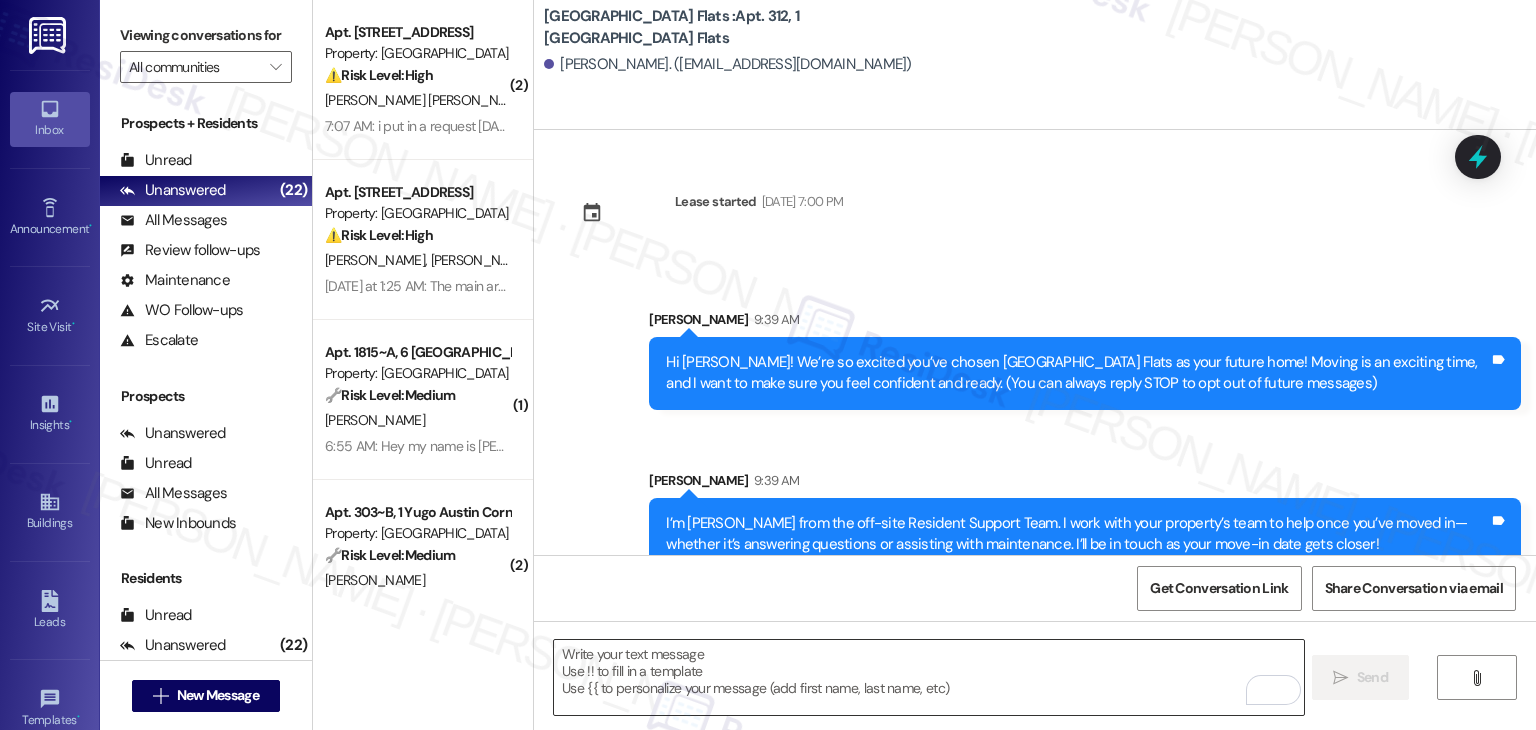 click at bounding box center [928, 677] 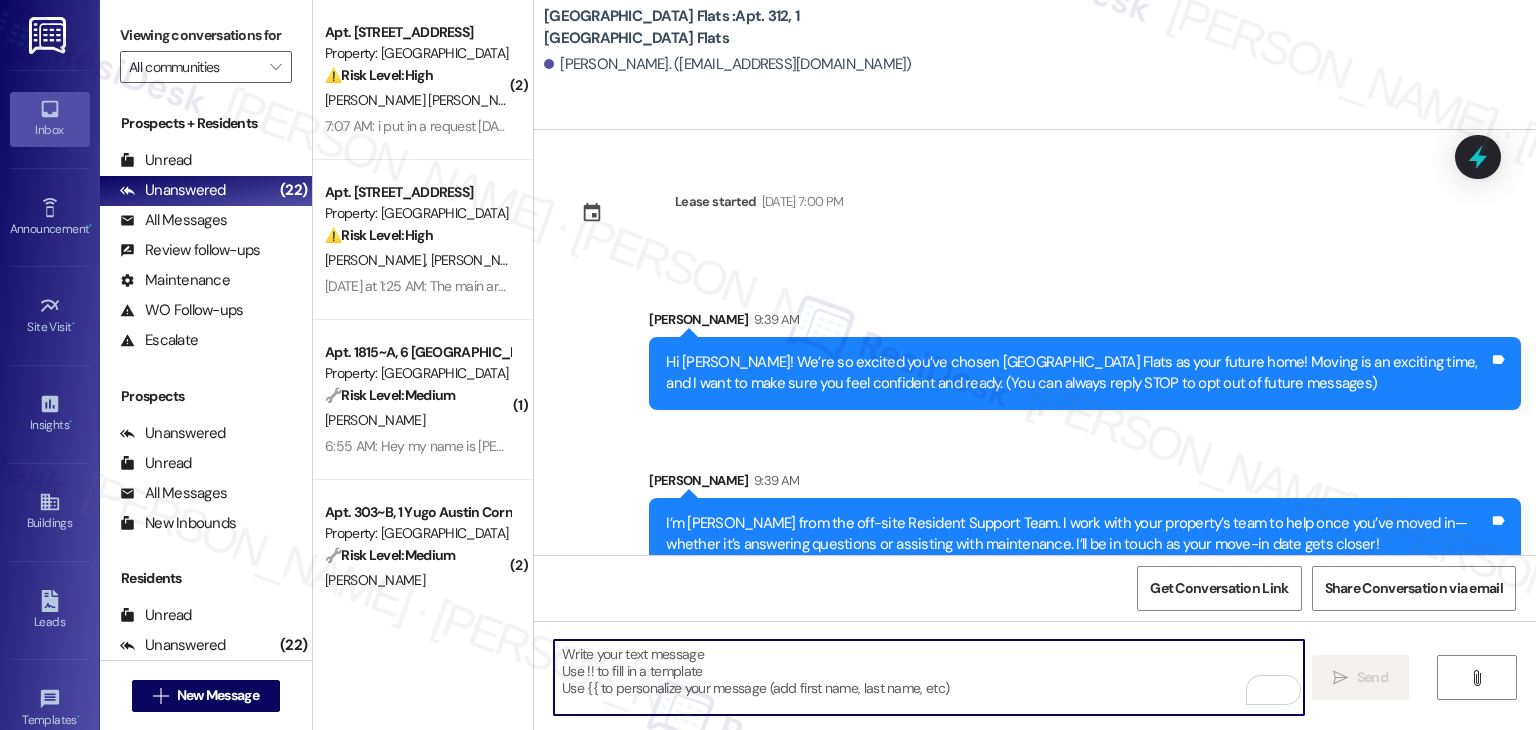 paste on "Move-in day will be busy as you get settled, but no reason it has to be stressful. Don’t forget that we offer a ⚡FAST PASS⚡for Move-In day if your checklist has been completed 2 weeks prior to move-in. Login to your Resident Portal [DATE] to complete those outstanding items!" 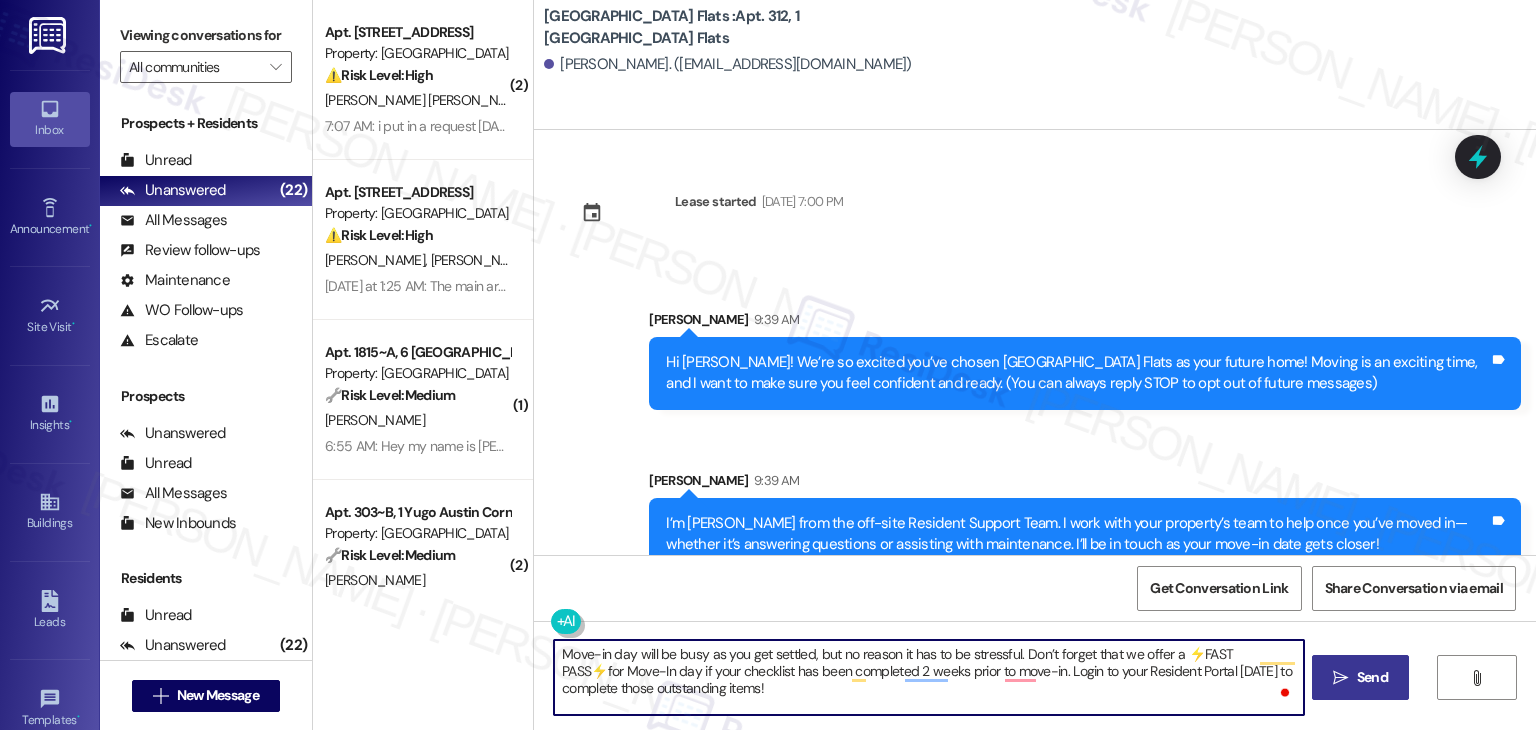 type on "Move-in day will be busy as you get settled, but no reason it has to be stressful. Don’t forget that we offer a ⚡FAST PASS⚡for Move-In day if your checklist has been completed 2 weeks prior to move-in. Login to your Resident Portal [DATE] to complete those outstanding items!" 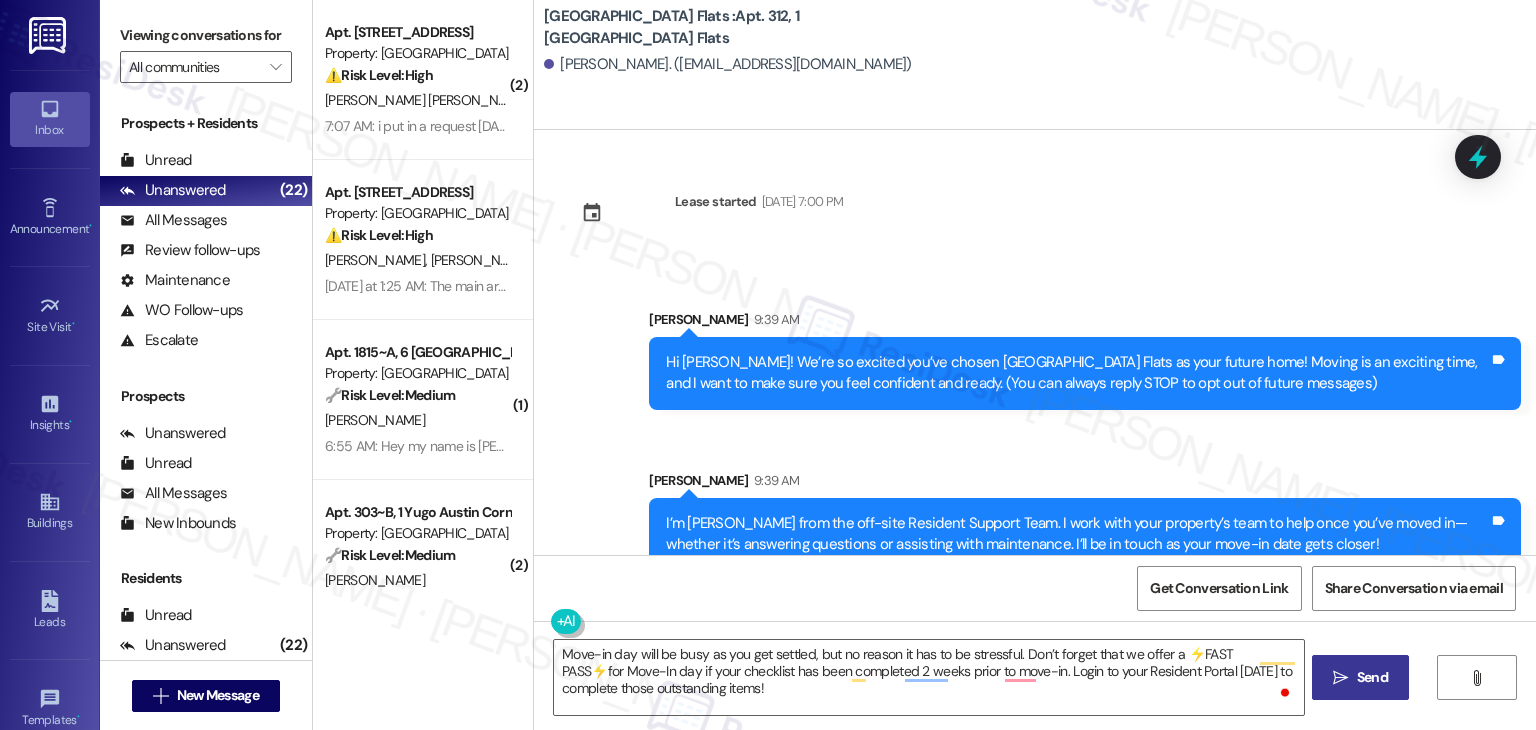click on "Send" at bounding box center (1372, 677) 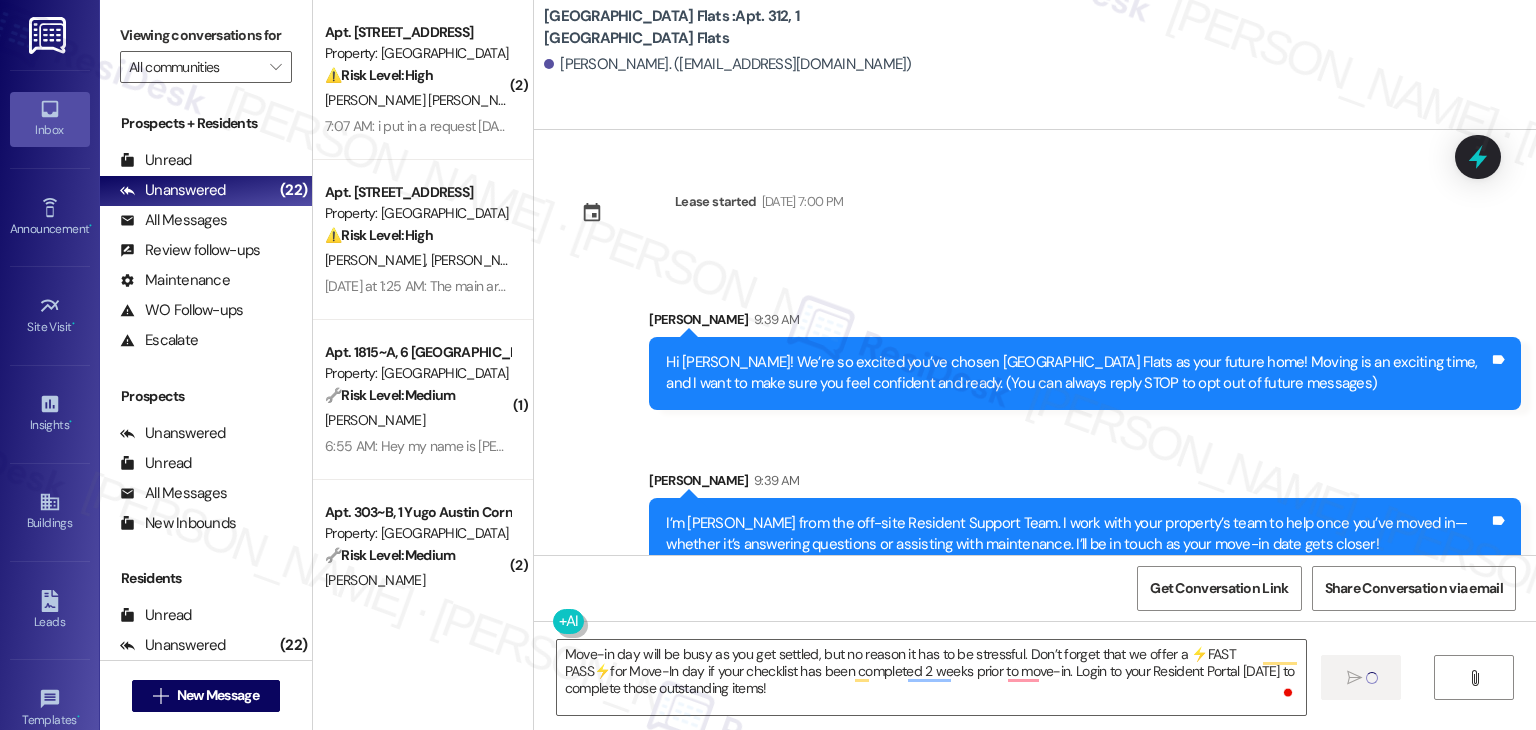 type 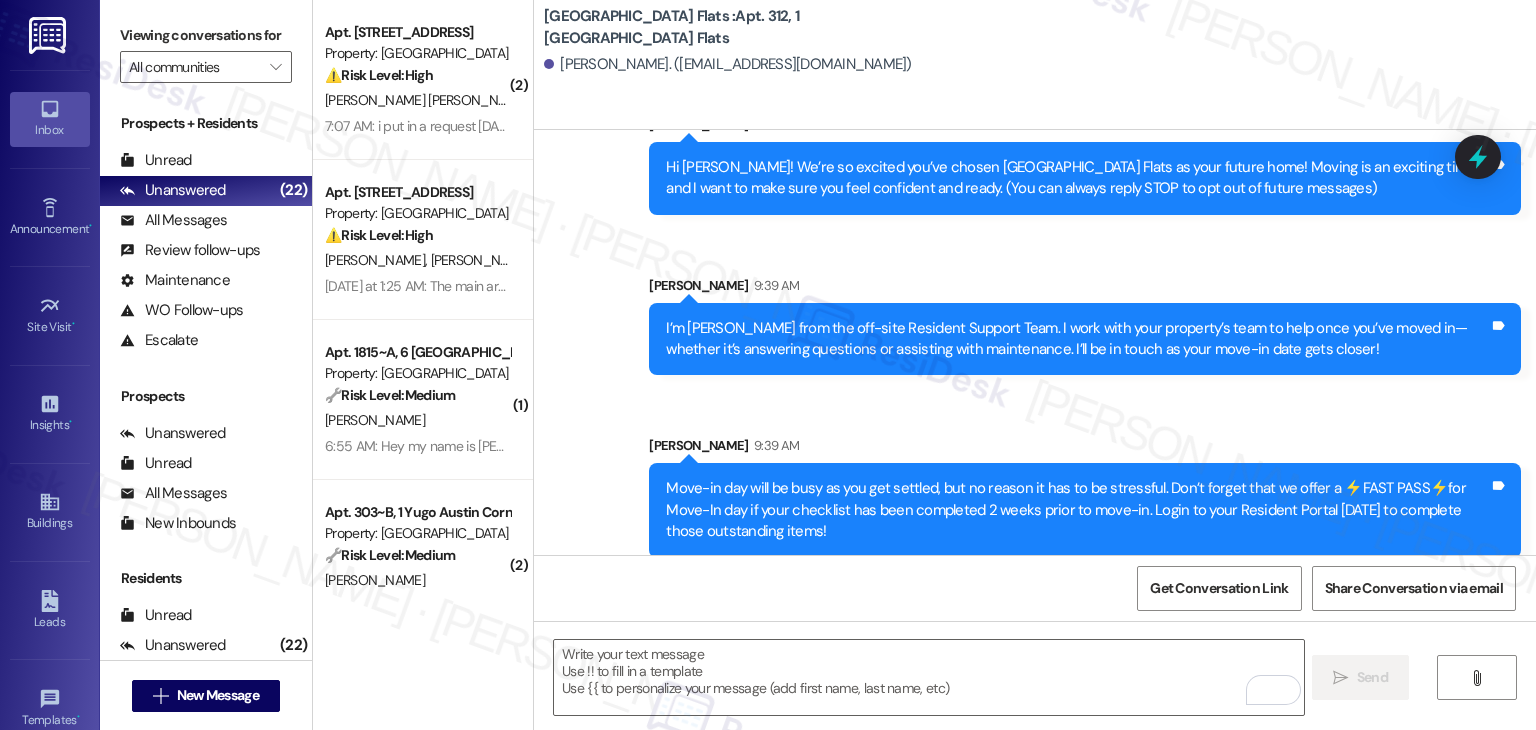 scroll, scrollTop: 213, scrollLeft: 0, axis: vertical 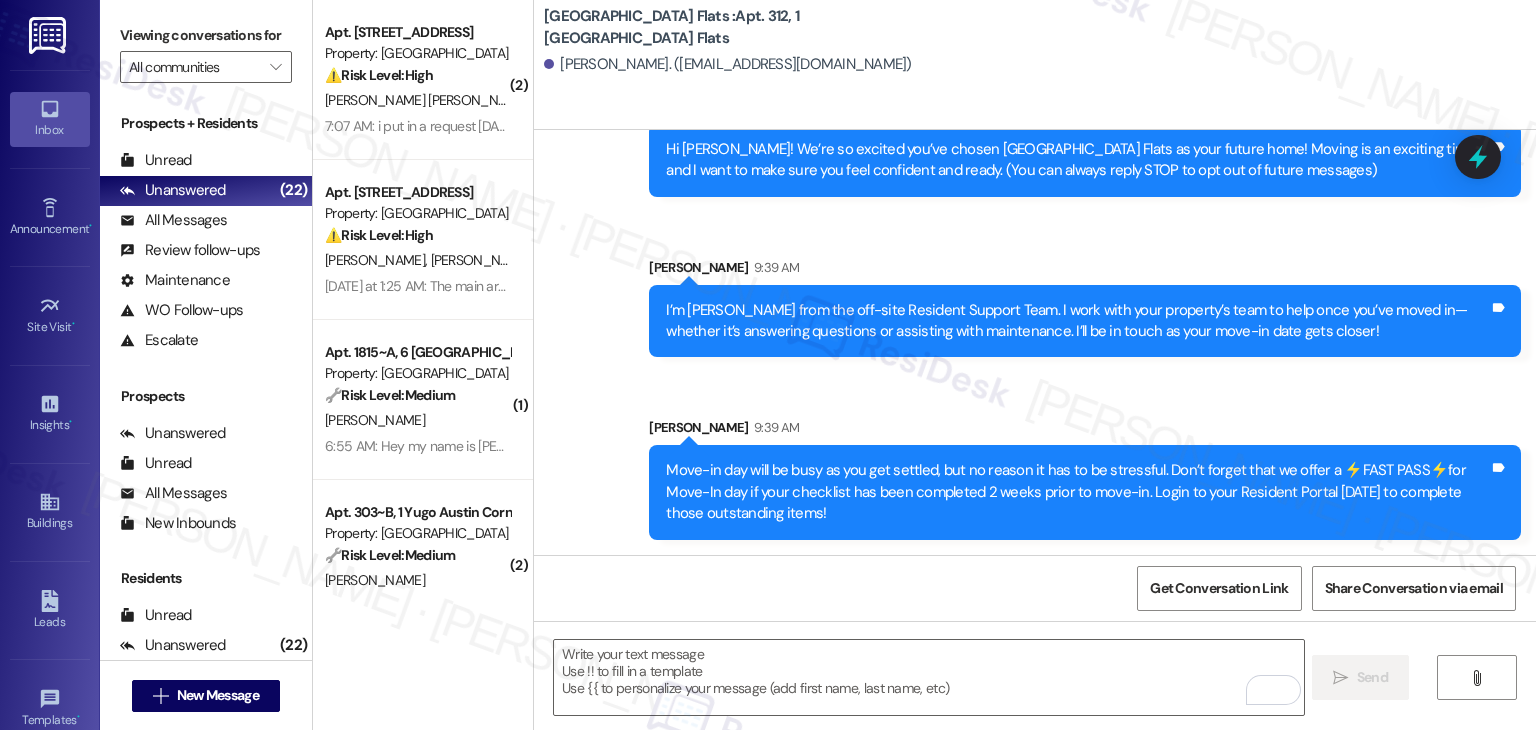 click on "Get Conversation Link Share Conversation via email" at bounding box center (1035, 588) 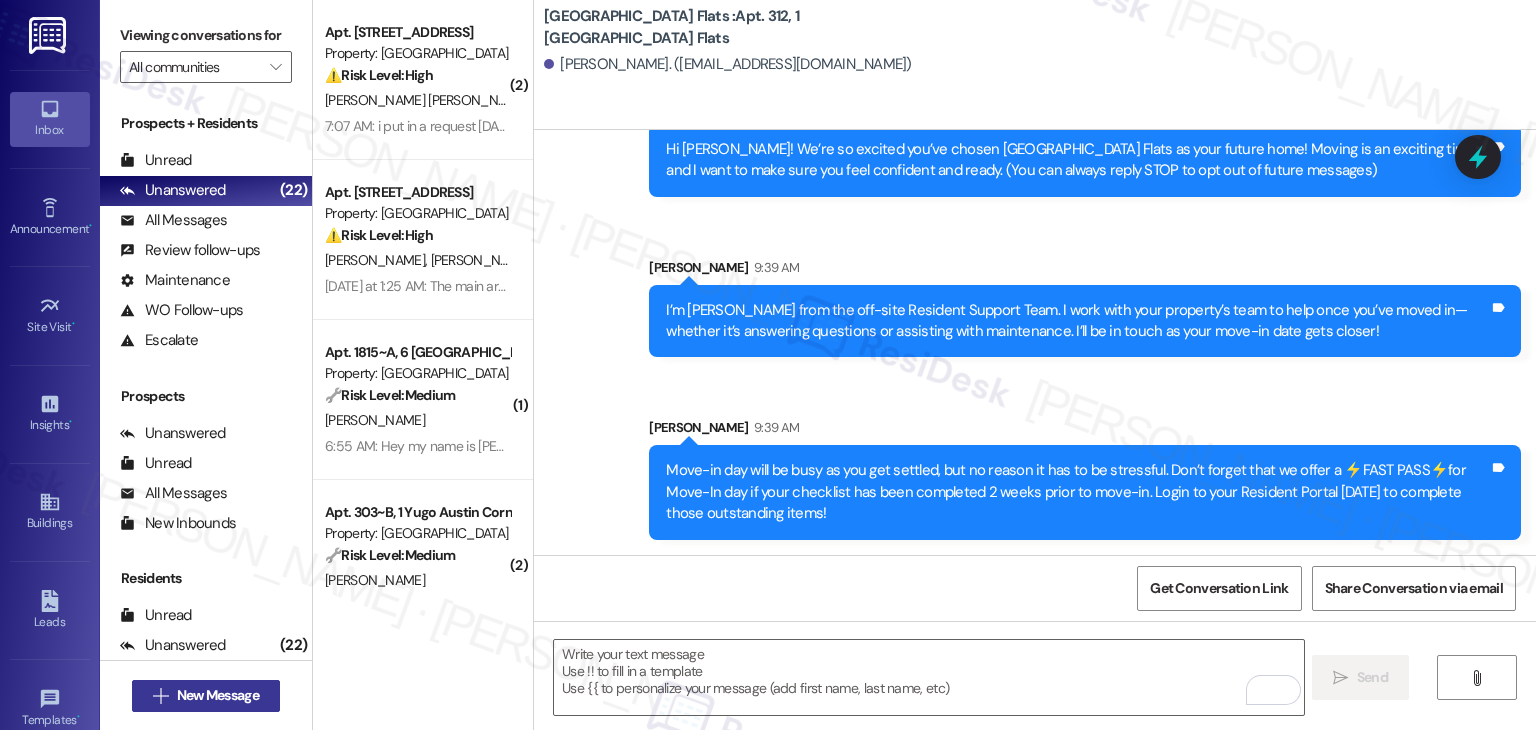 click on "New Message" at bounding box center (218, 695) 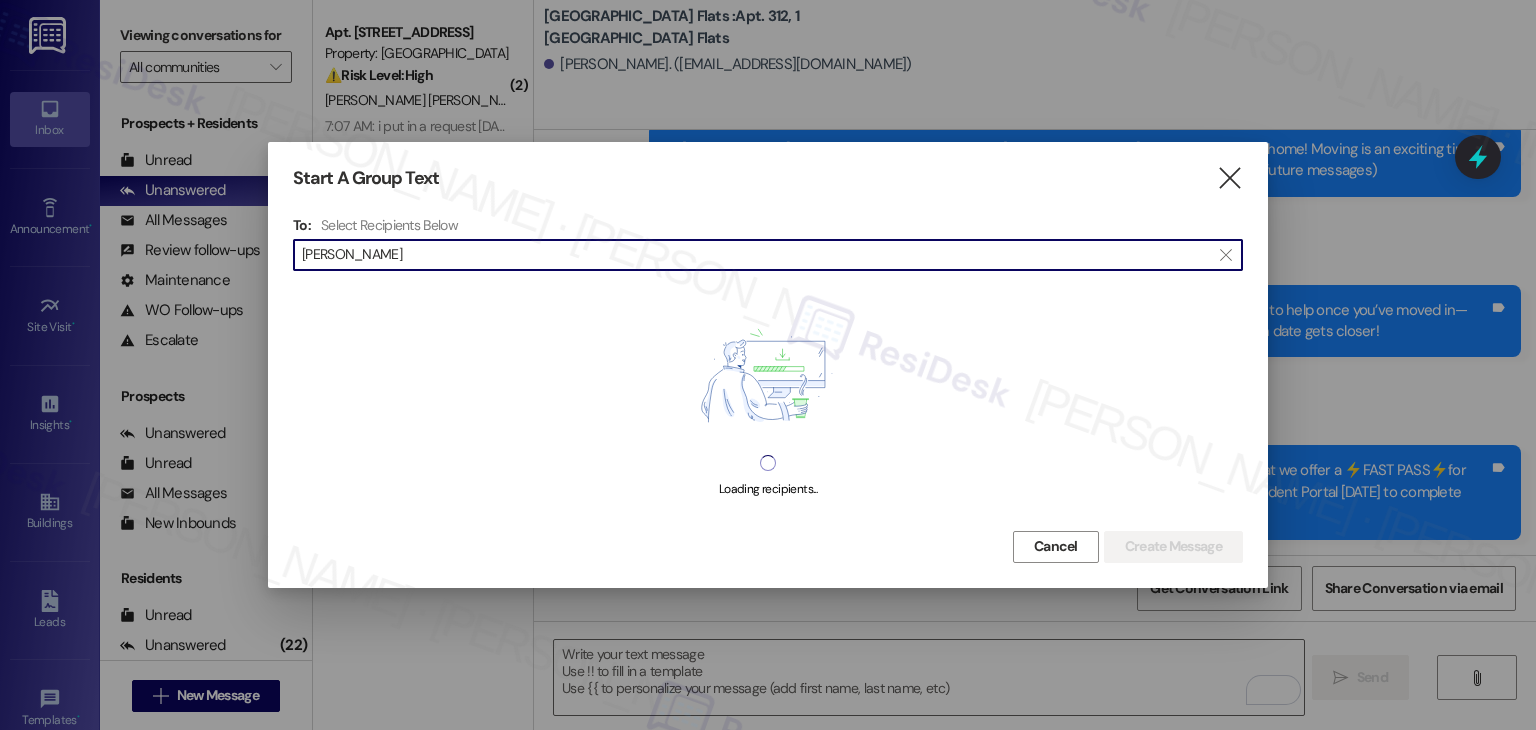 click on "Carson	Little" at bounding box center (756, 255) 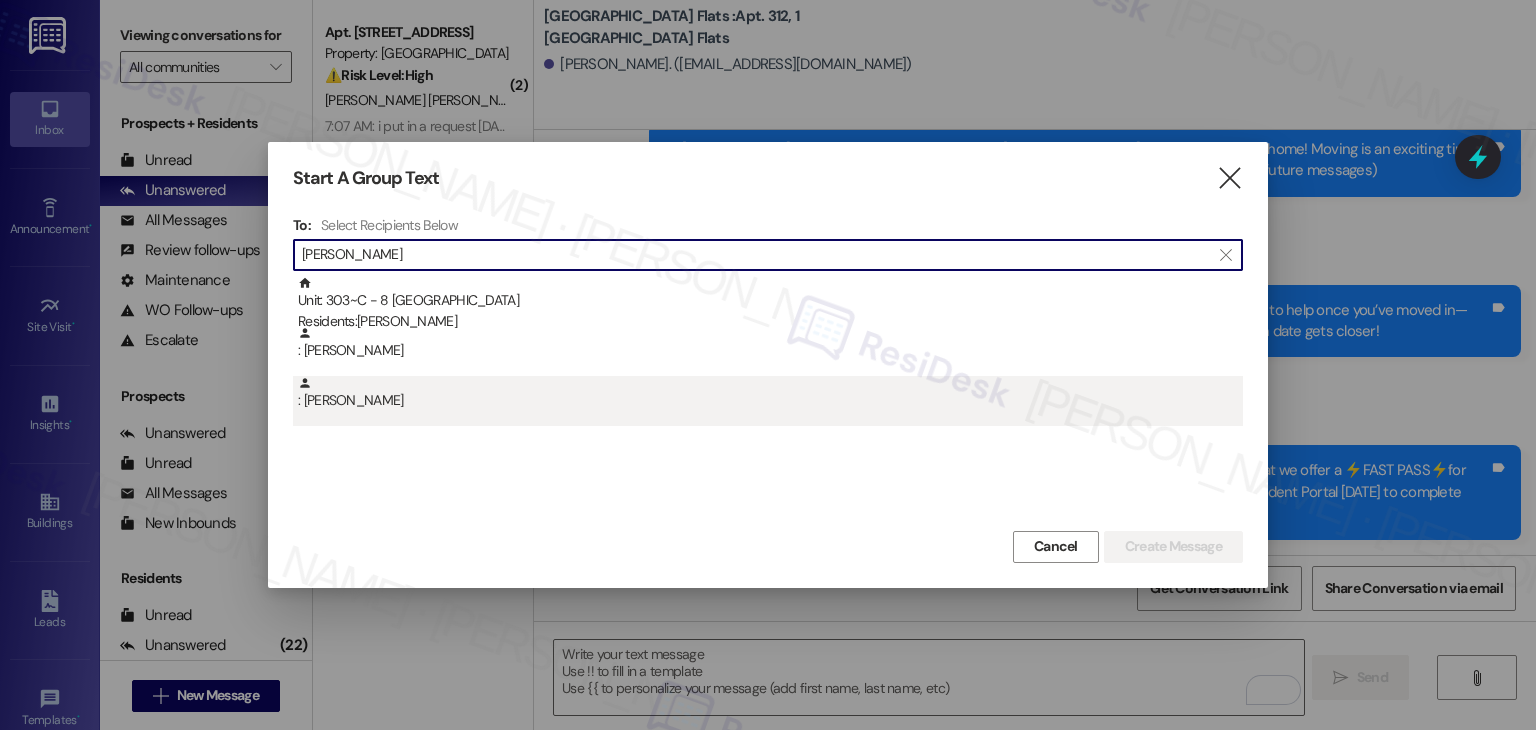 type on "Carson Little" 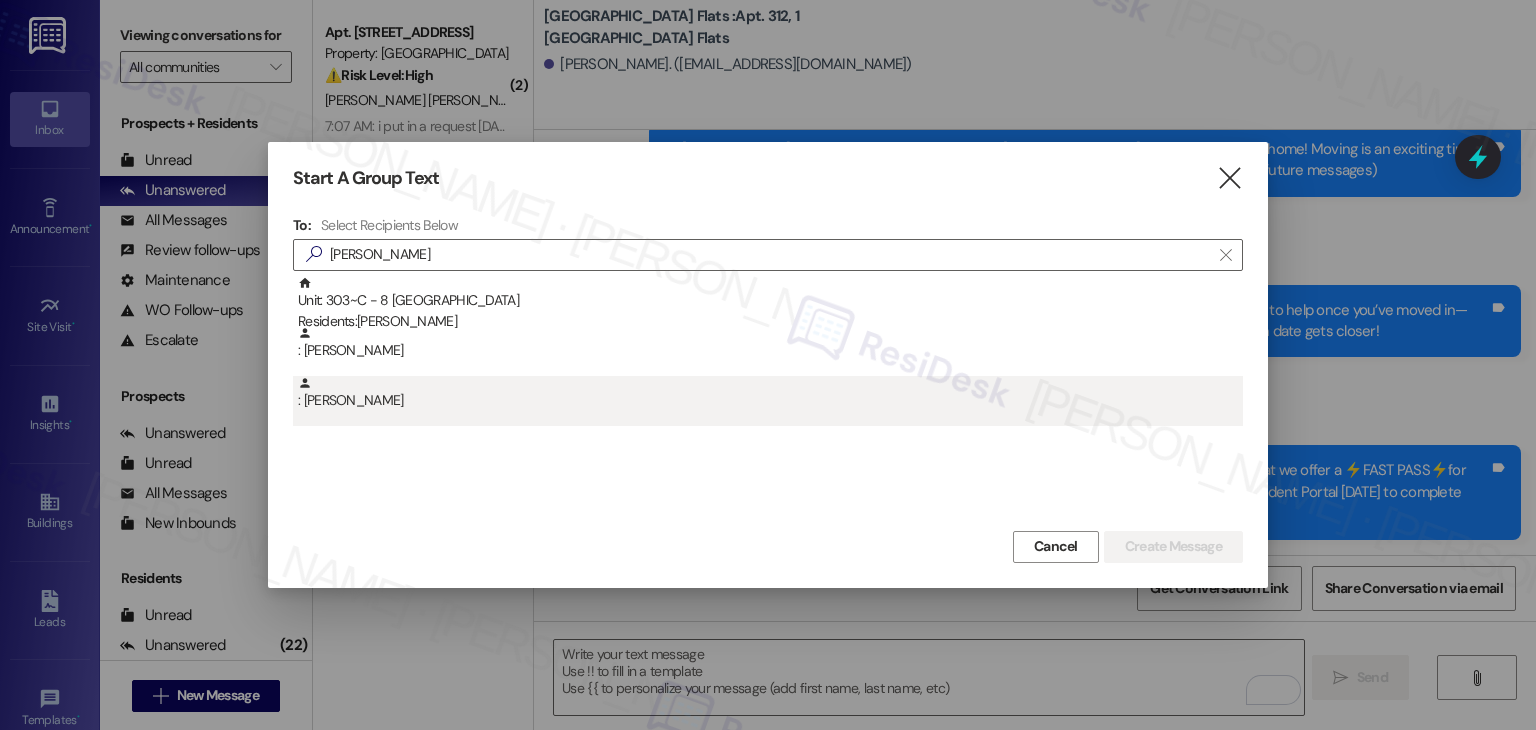 click on ": Carson Little" at bounding box center [770, 393] 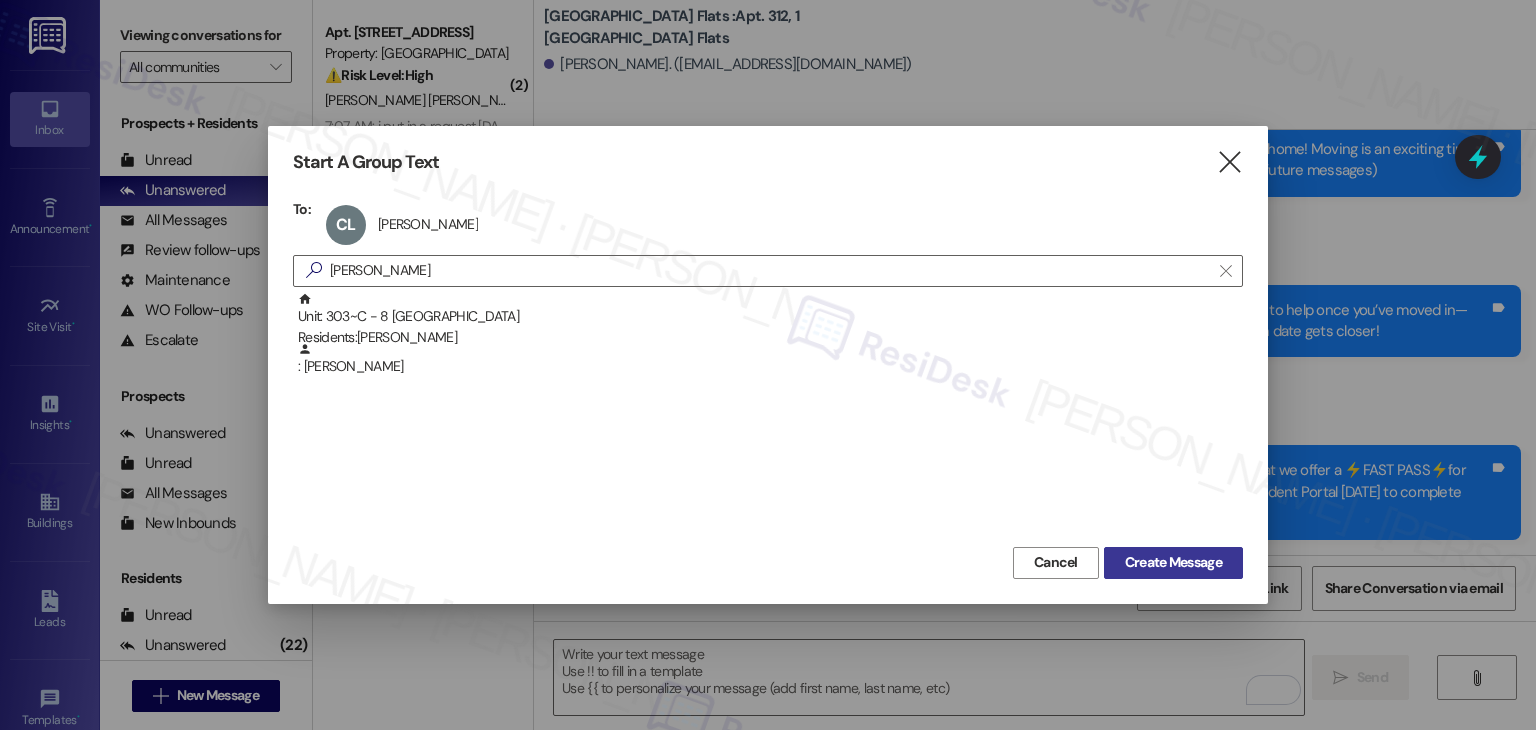 click on "Create Message" at bounding box center [1173, 562] 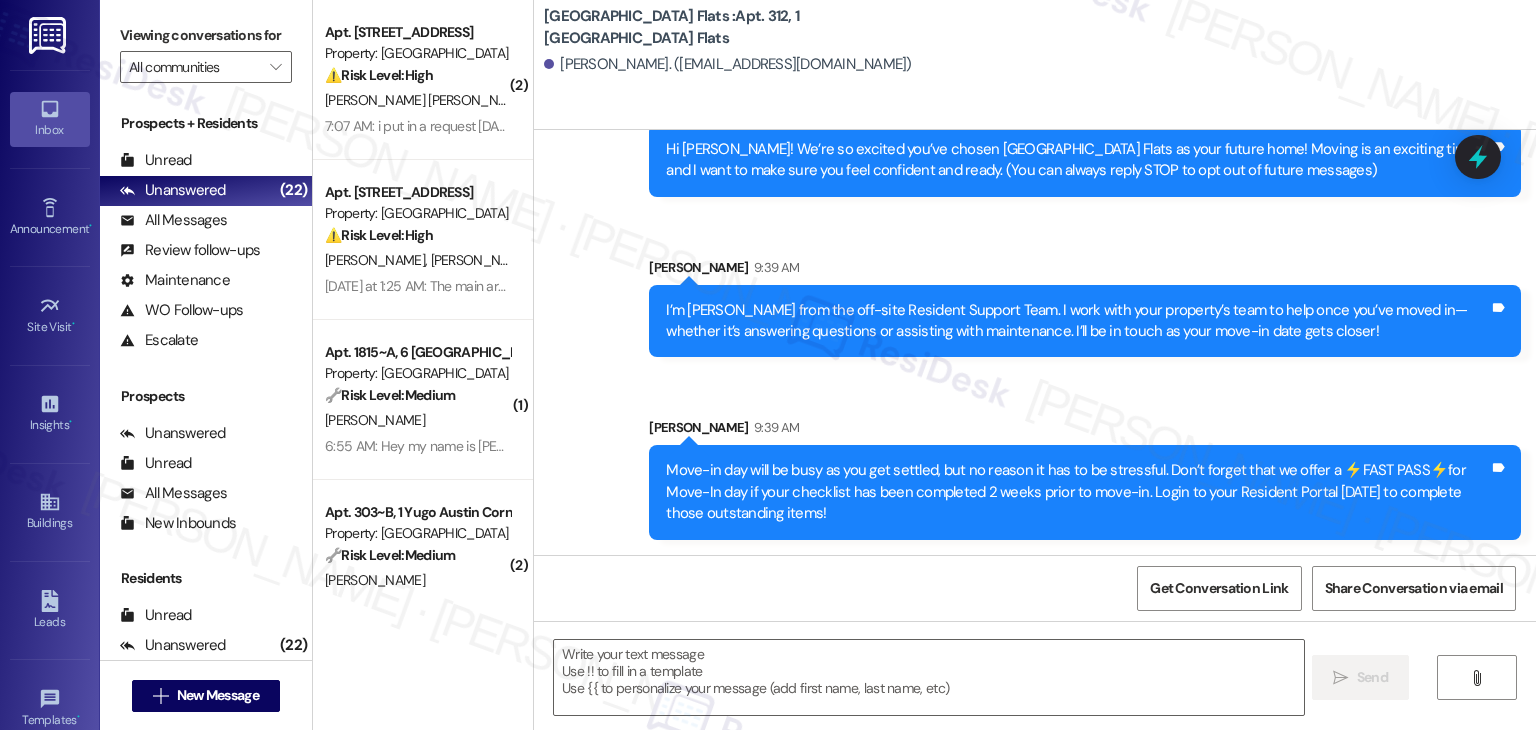 type on "Fetching suggested responses. Please feel free to read through the conversation in the meantime." 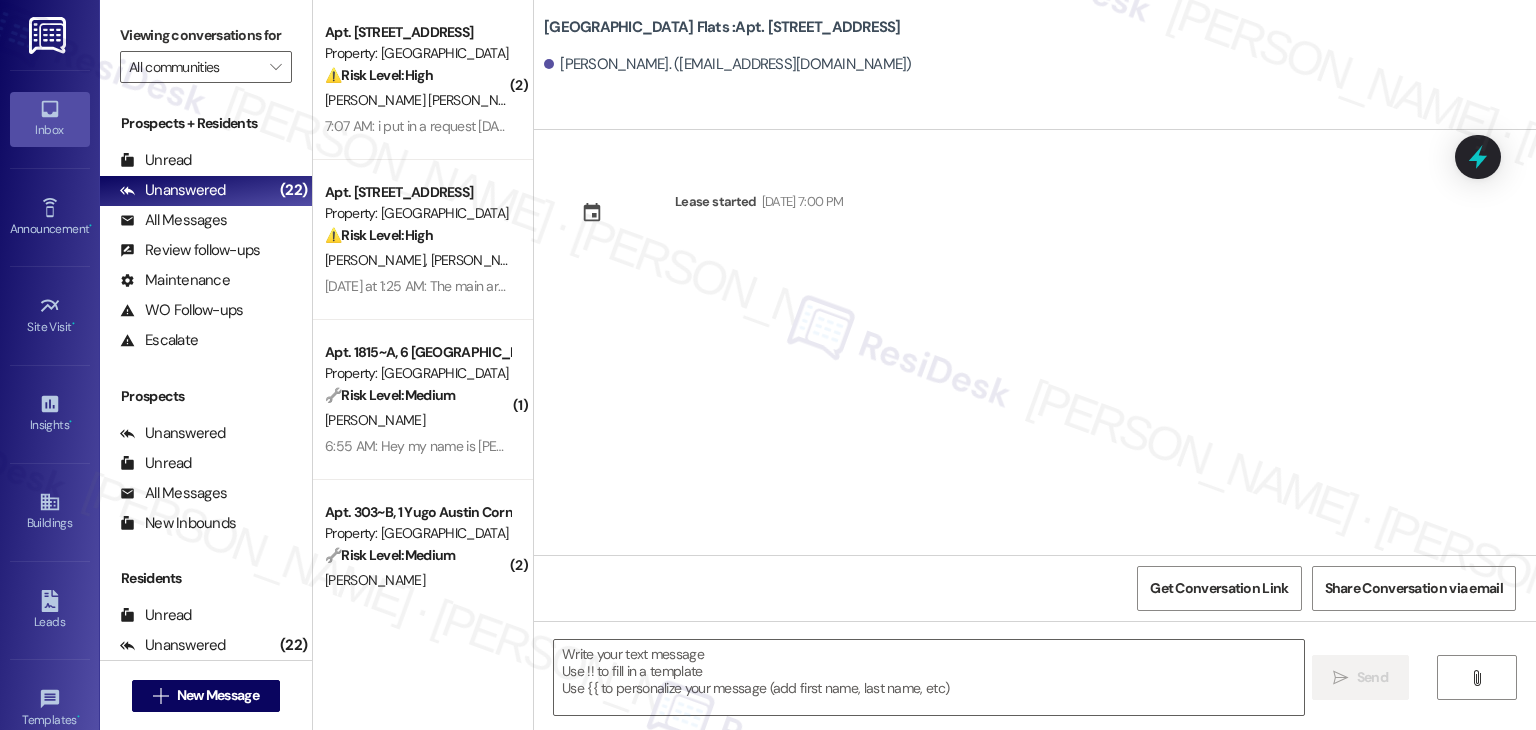 scroll, scrollTop: 0, scrollLeft: 0, axis: both 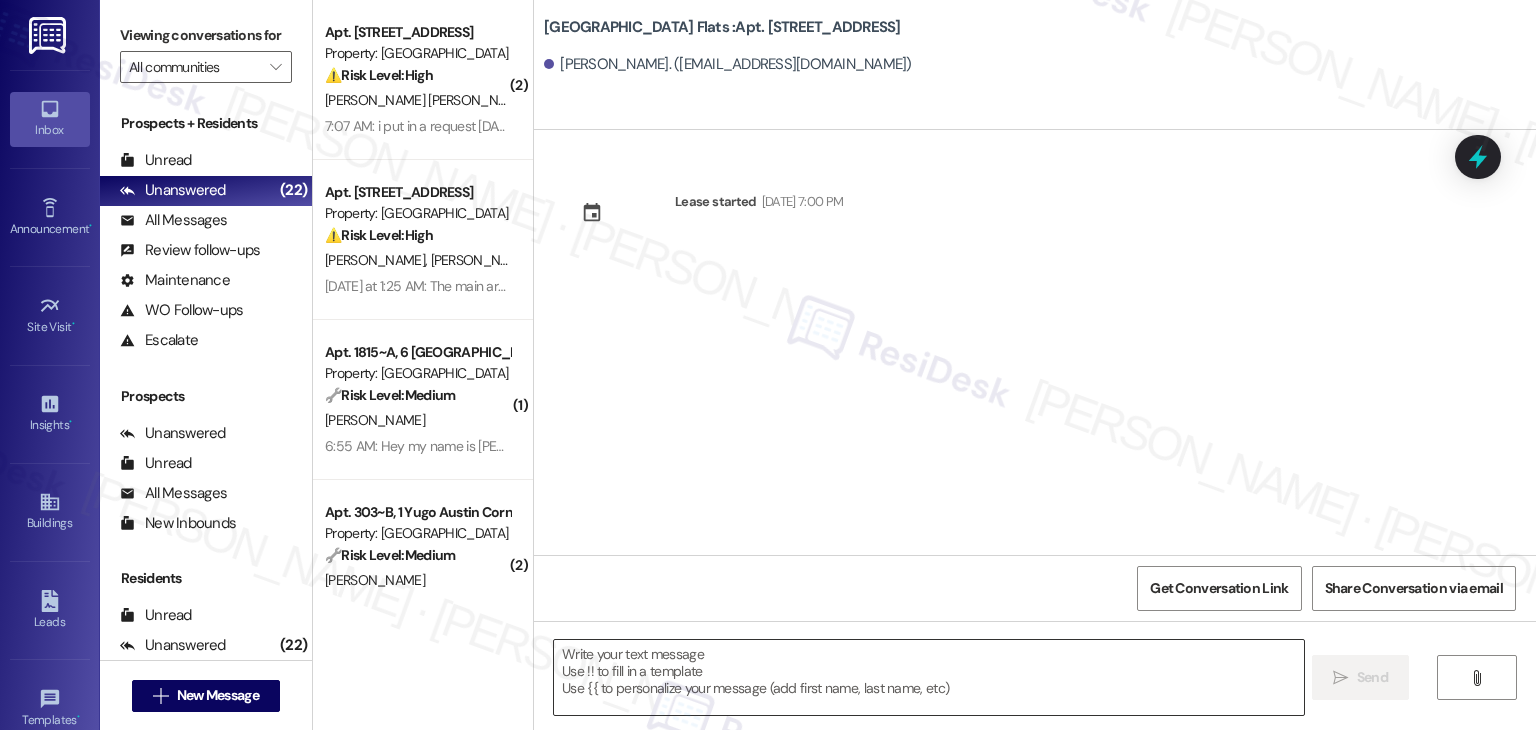 click at bounding box center (928, 677) 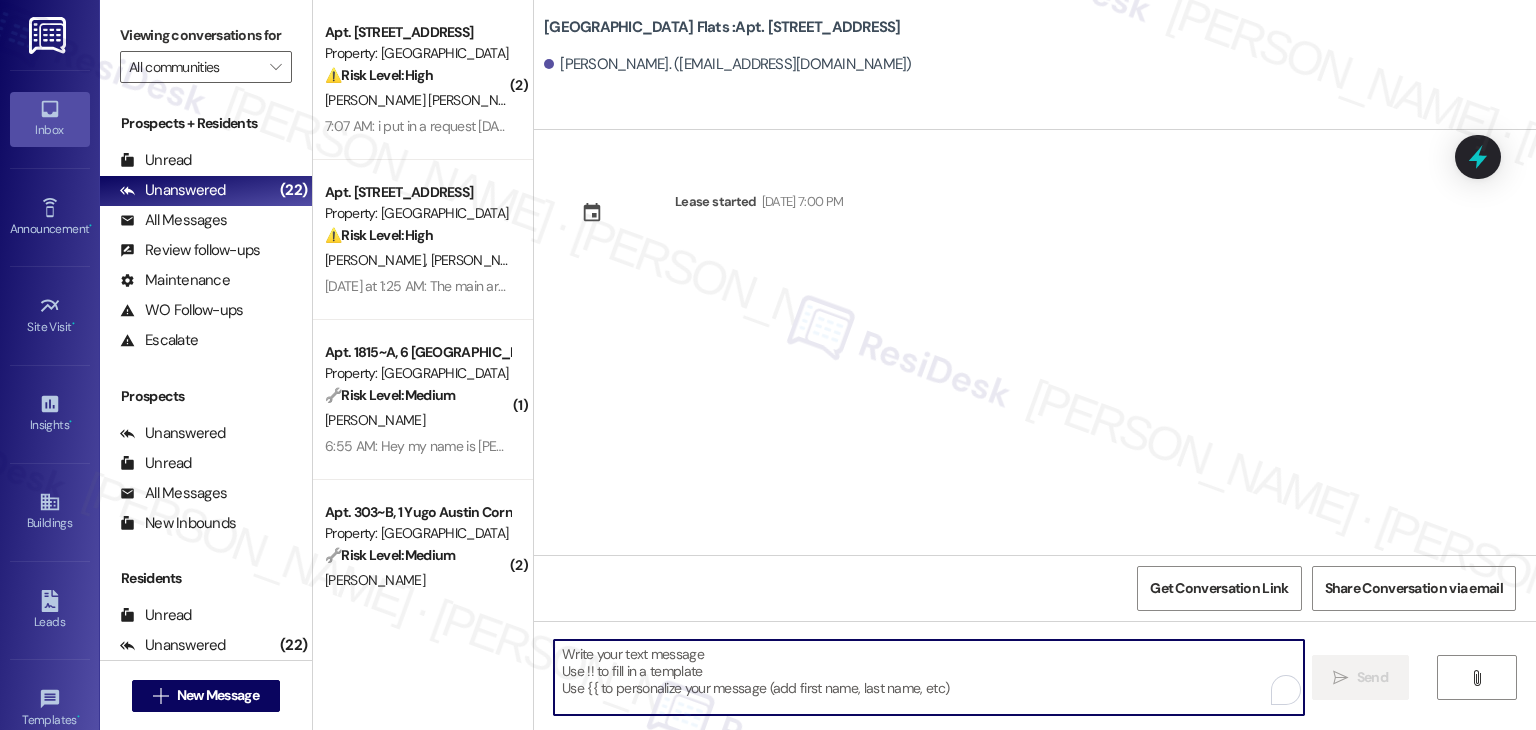 paste on "Hi {{first_name}}! We’re so excited you’ve chosen {{property}} as your future home! Moving is an exciting time, and I want to make sure you feel confident and ready." 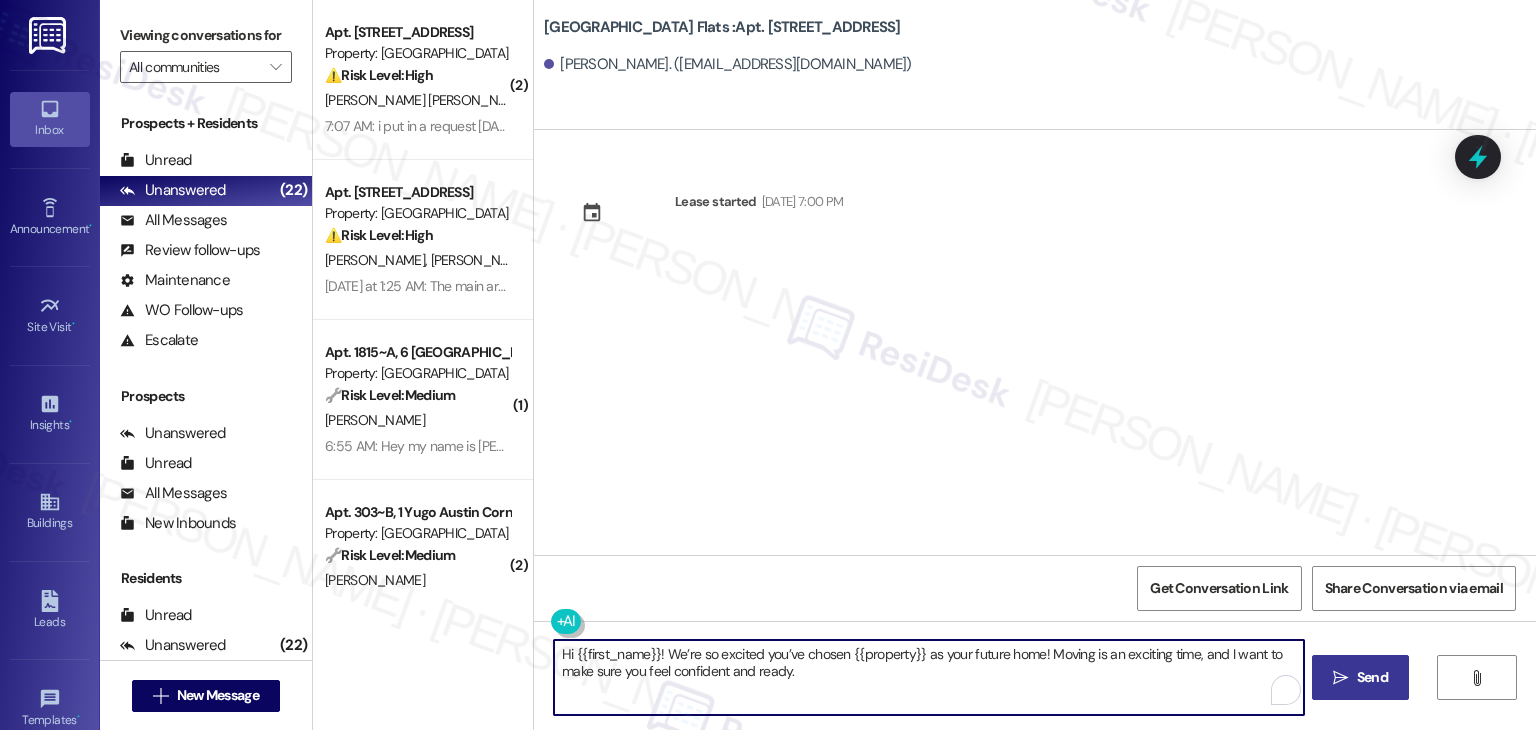 type on "Hi {{first_name}}! We’re so excited you’ve chosen {{property}} as your future home! Moving is an exciting time, and I want to make sure you feel confident and ready." 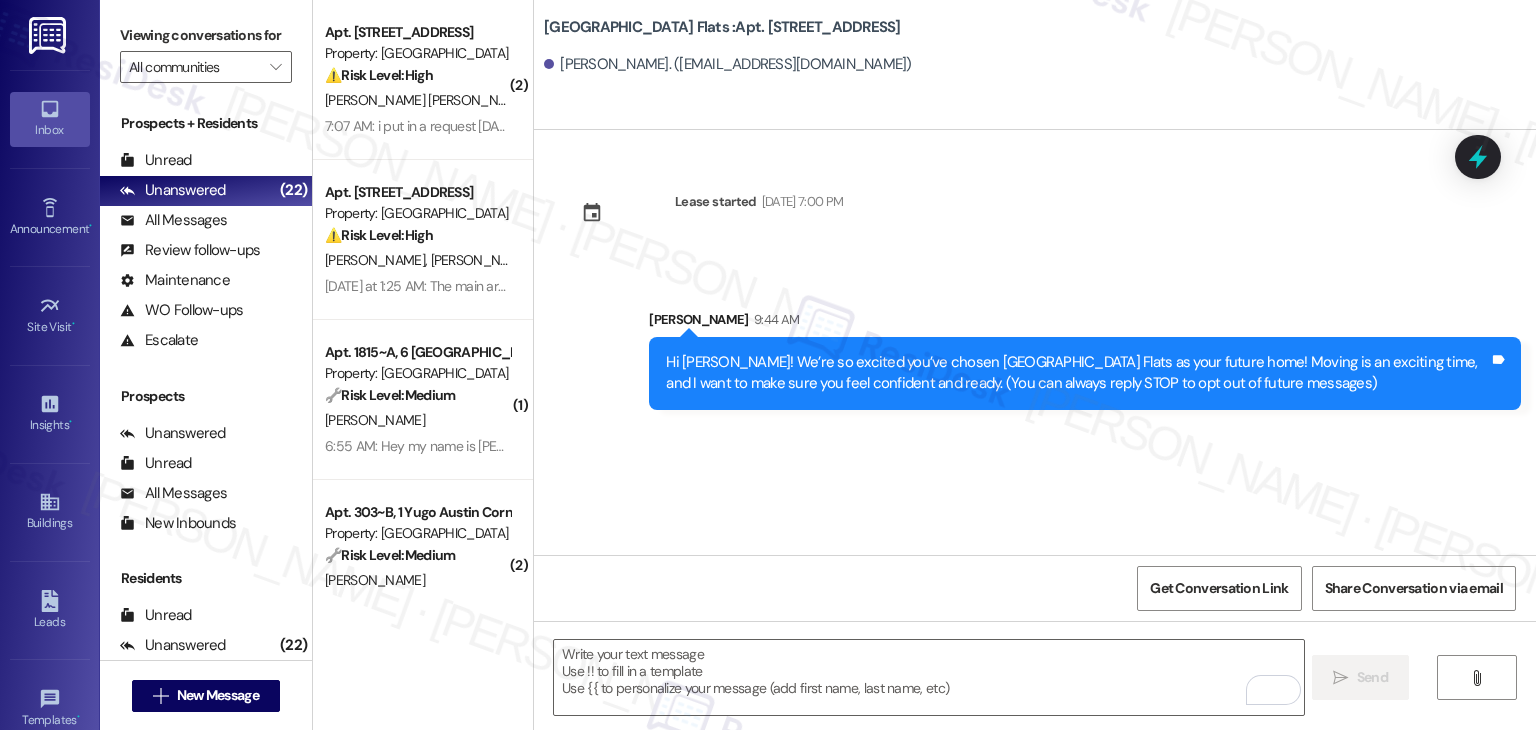 click on "Lease started Aug 17, 2025 at 7:00 PM Sent via SMS Sarah 9:44 AM Hi Carson! We’re so excited you’ve chosen Yugo Columbia District Flats  as your future home! Moving is an exciting time, and I want to make sure you feel confident and ready. (You can always reply STOP to opt out of future messages) Tags and notes" at bounding box center [1035, 342] 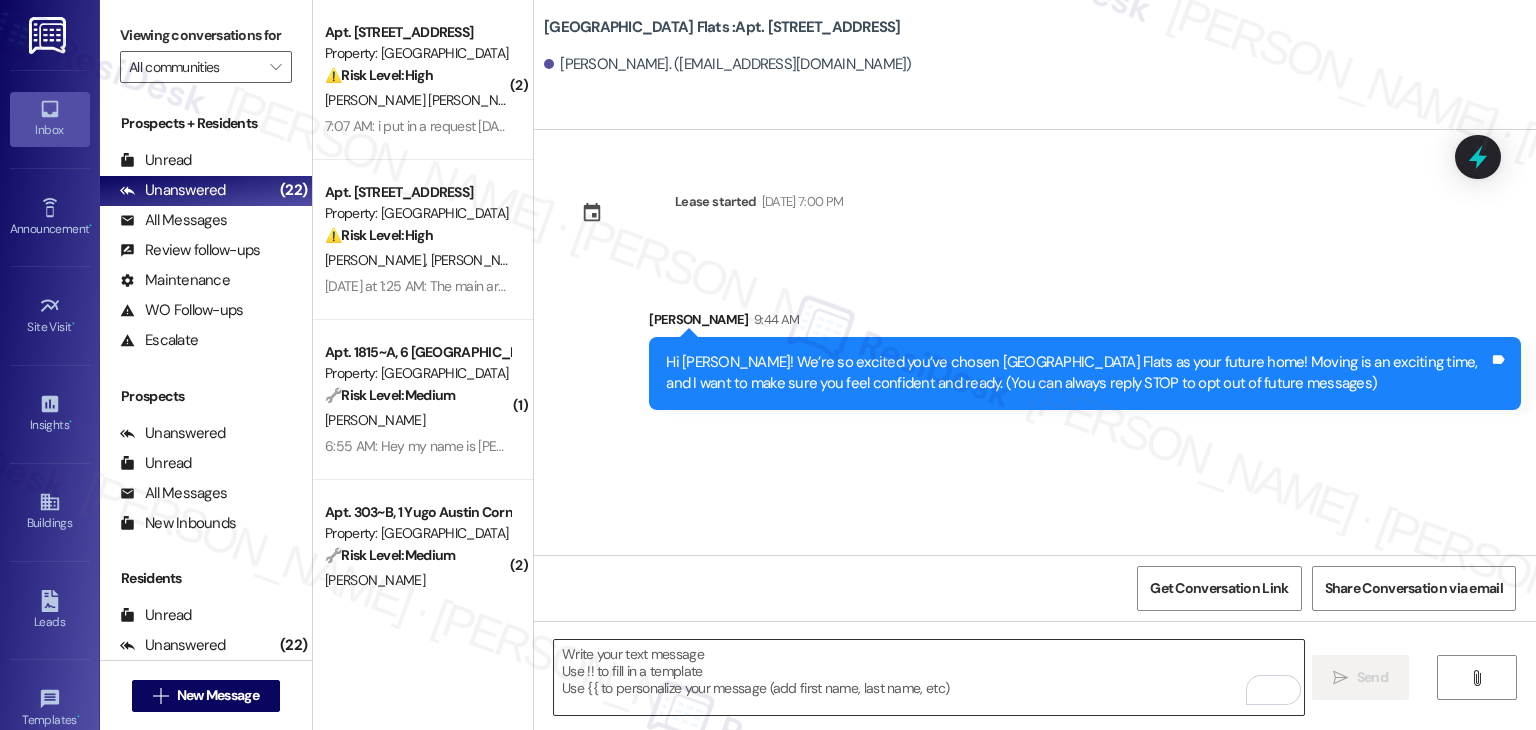 click at bounding box center [928, 677] 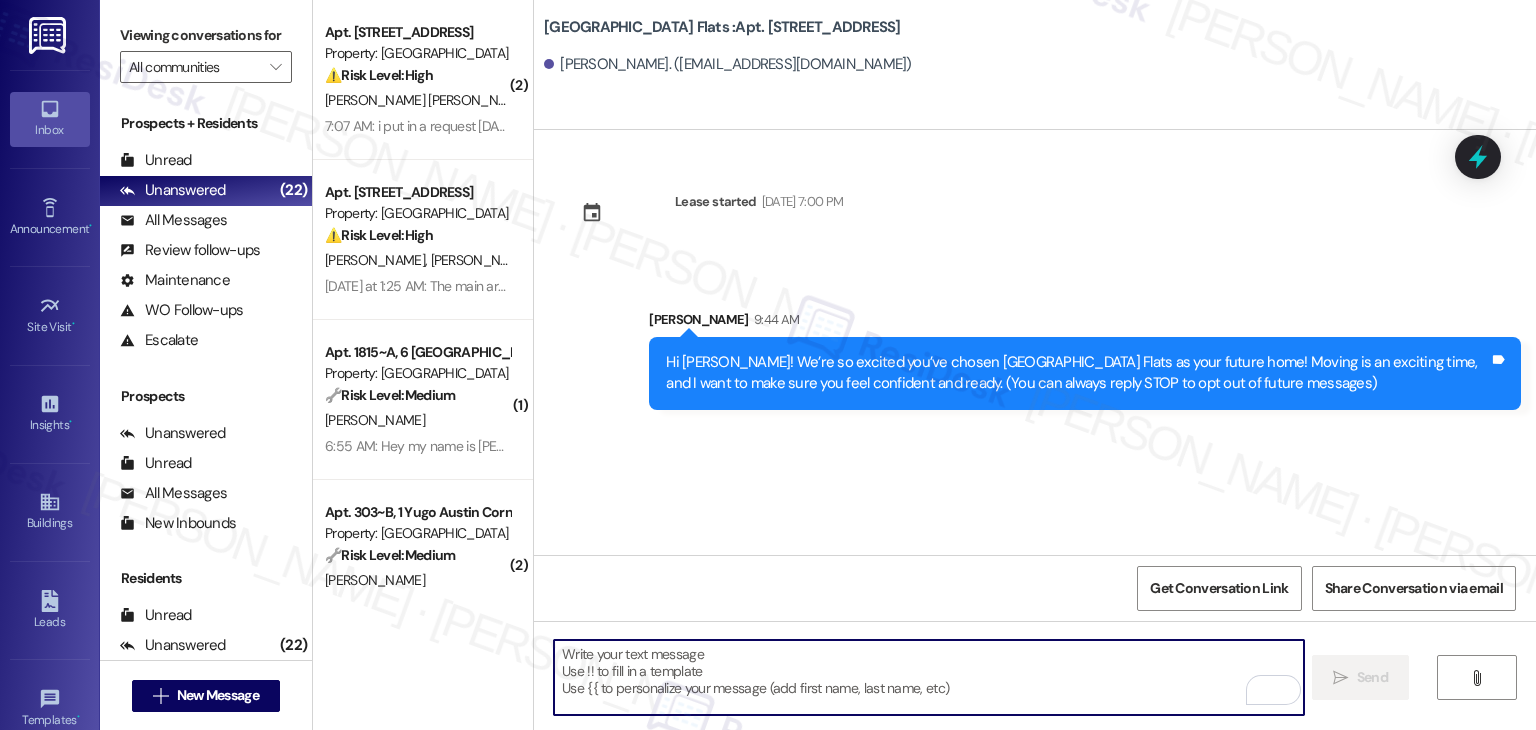 paste on "I’m [PERSON_NAME] from the off-site Resident Support Team. I work with your property’s team to help once you’ve moved in—whether it’s answering questions or assisting with maintenance. I’ll be in touch as your move-in date gets closer!" 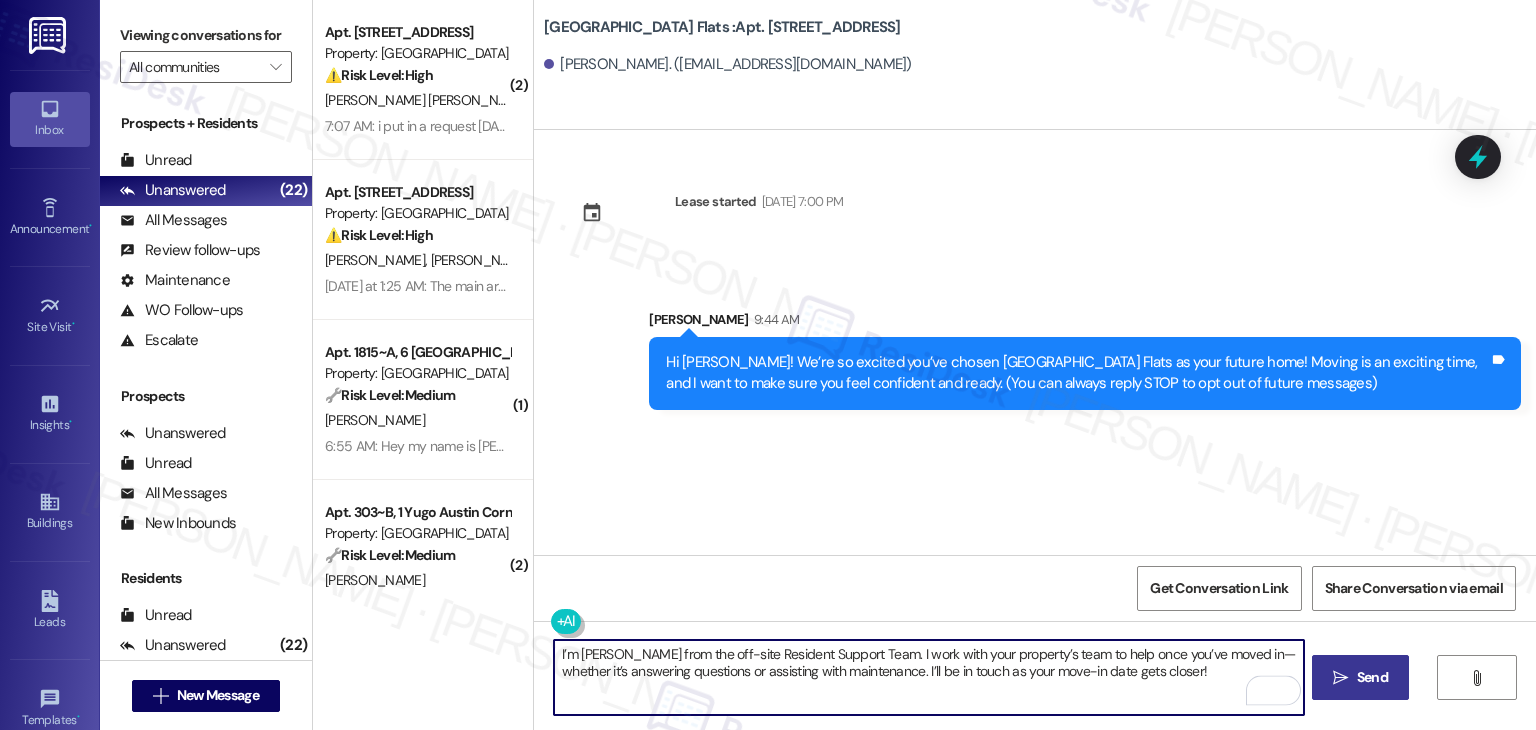type on "I’m [PERSON_NAME] from the off-site Resident Support Team. I work with your property’s team to help once you’ve moved in—whether it’s answering questions or assisting with maintenance. I’ll be in touch as your move-in date gets closer!" 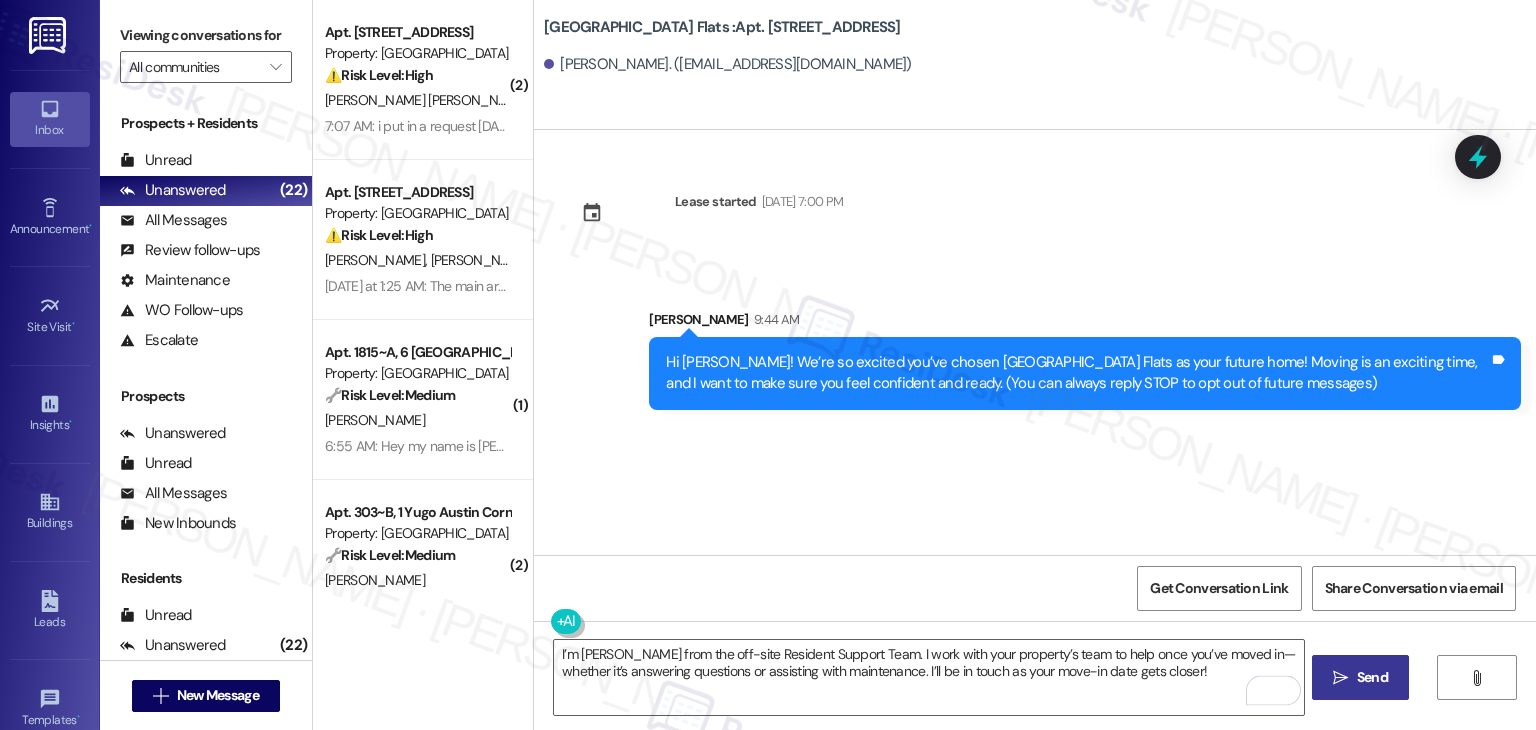click on "" at bounding box center (1340, 678) 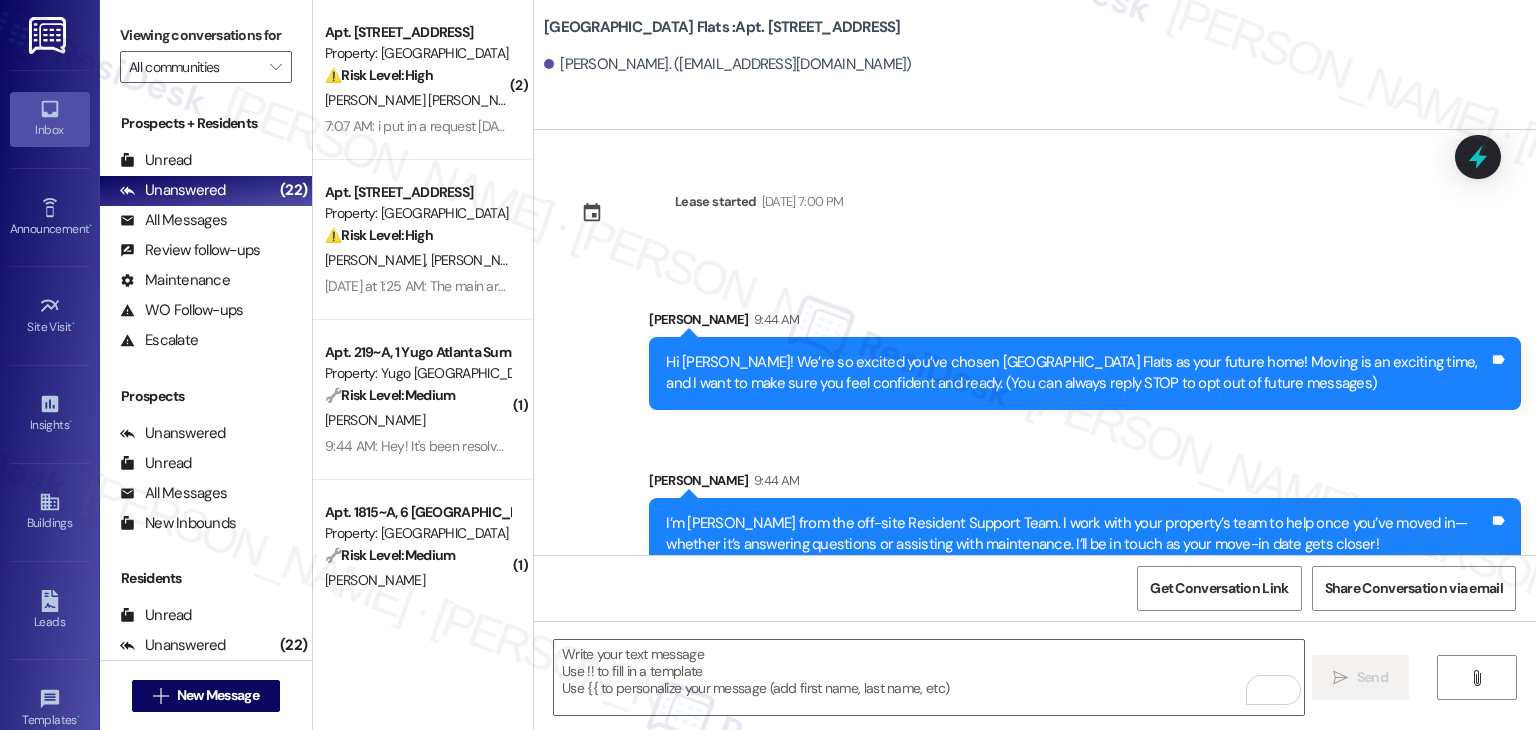 click on "Get Conversation Link Share Conversation via email" at bounding box center (1035, 588) 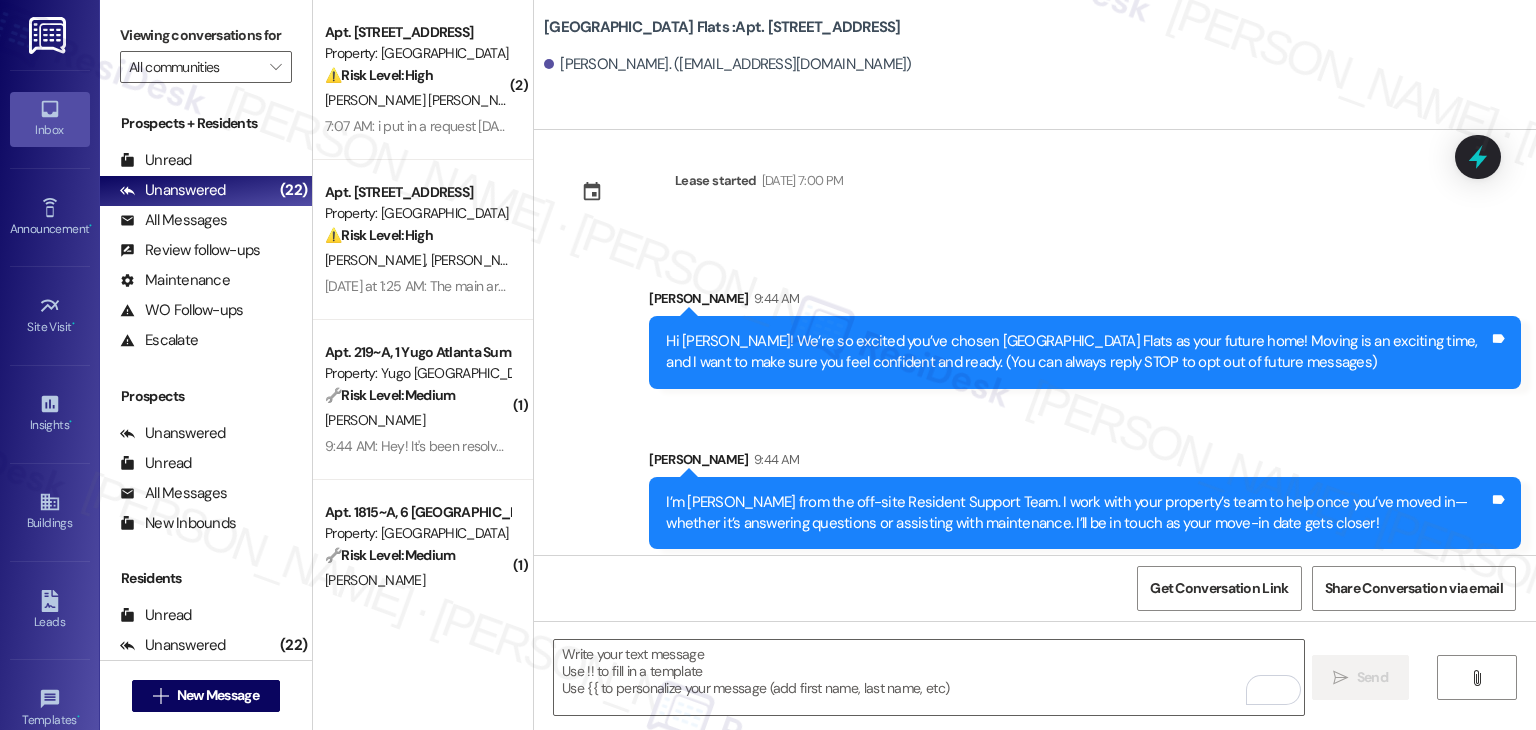 scroll, scrollTop: 32, scrollLeft: 0, axis: vertical 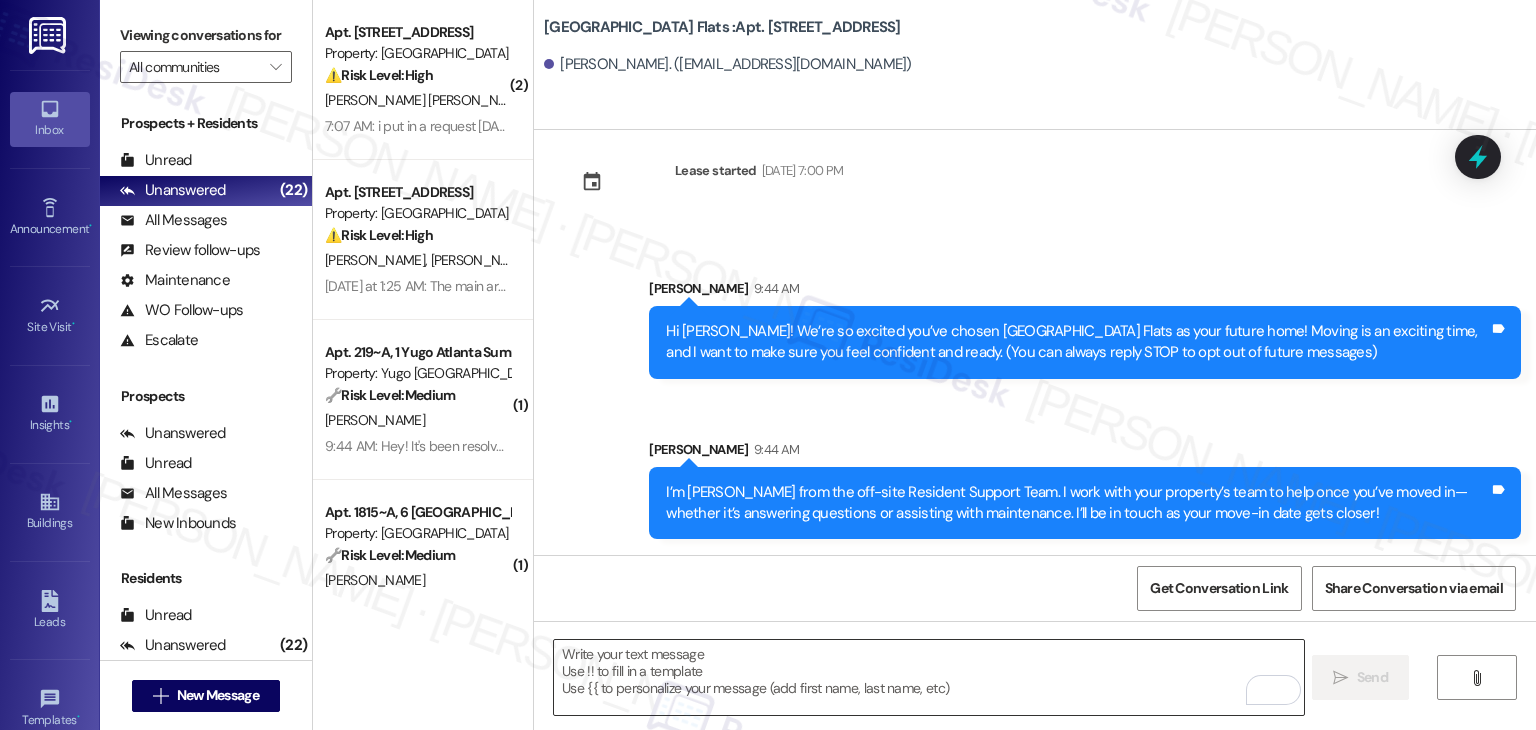 click at bounding box center [928, 677] 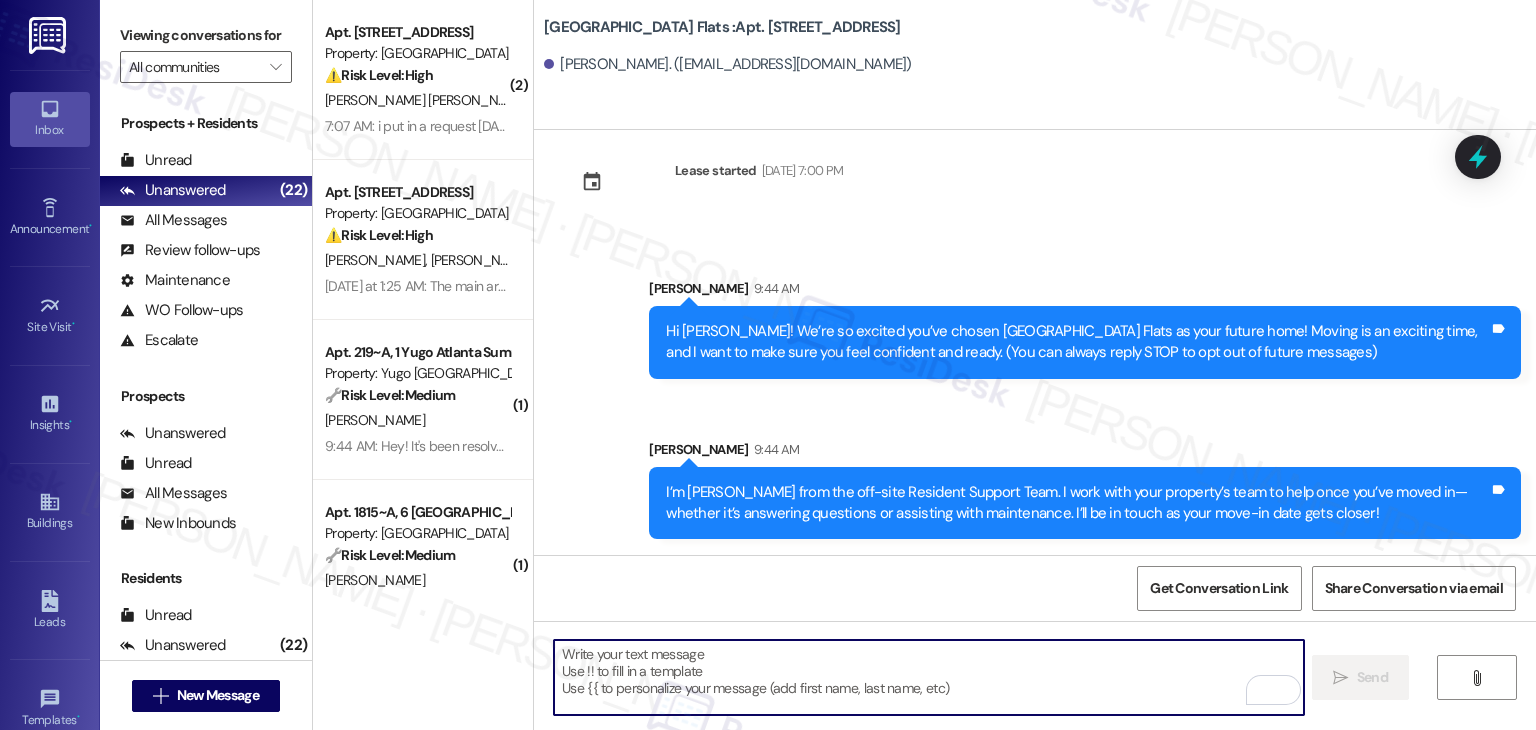 paste on "Move-in day will be busy as you get settled, but no reason it has to be stressful. Don’t forget that we offer a ⚡FAST PASS⚡for Move-In day if your checklist has been completed 2 weeks prior to move-in. Login to your Resident Portal [DATE] to complete those outstanding items!" 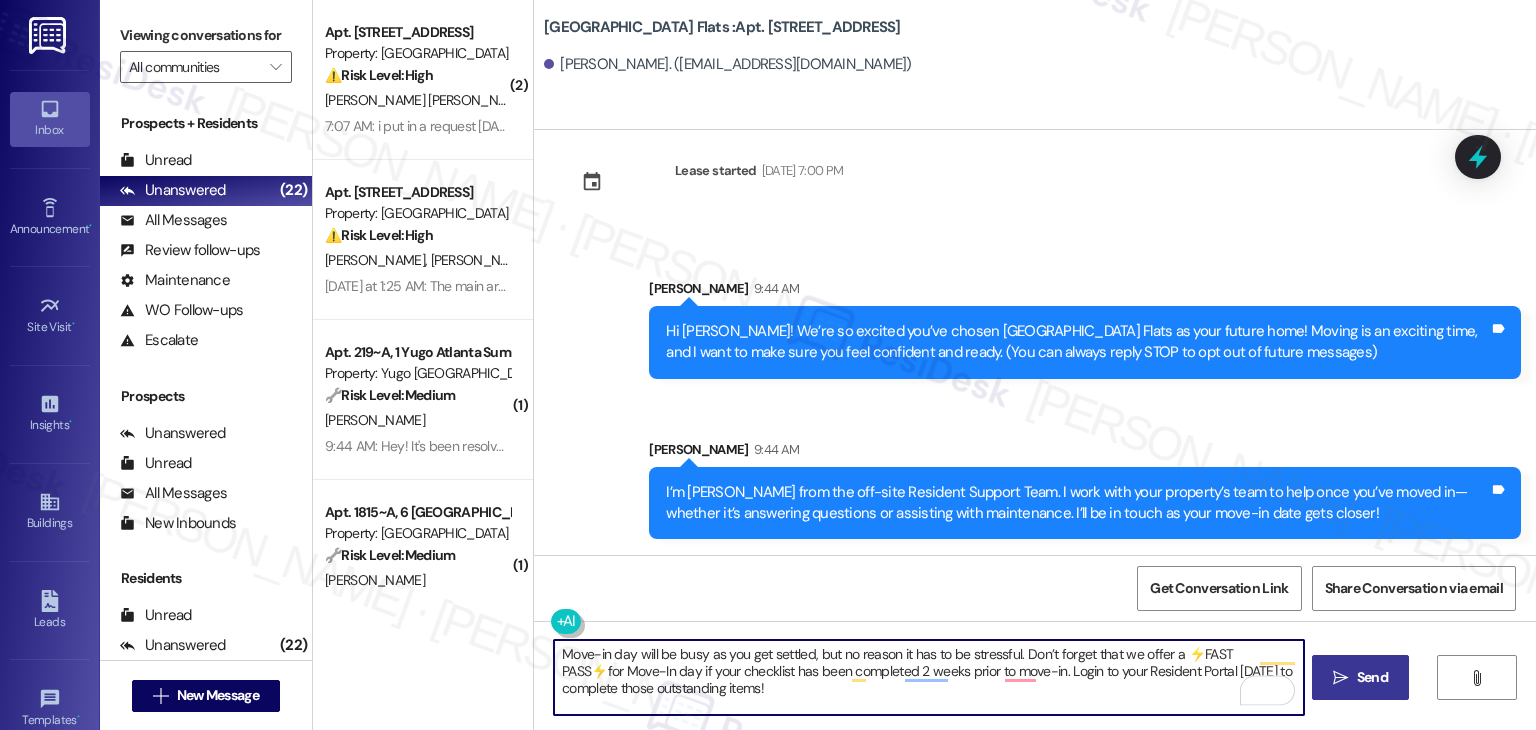 type on "Move-in day will be busy as you get settled, but no reason it has to be stressful. Don’t forget that we offer a ⚡FAST PASS⚡for Move-In day if your checklist has been completed 2 weeks prior to move-in. Login to your Resident Portal [DATE] to complete those outstanding items!" 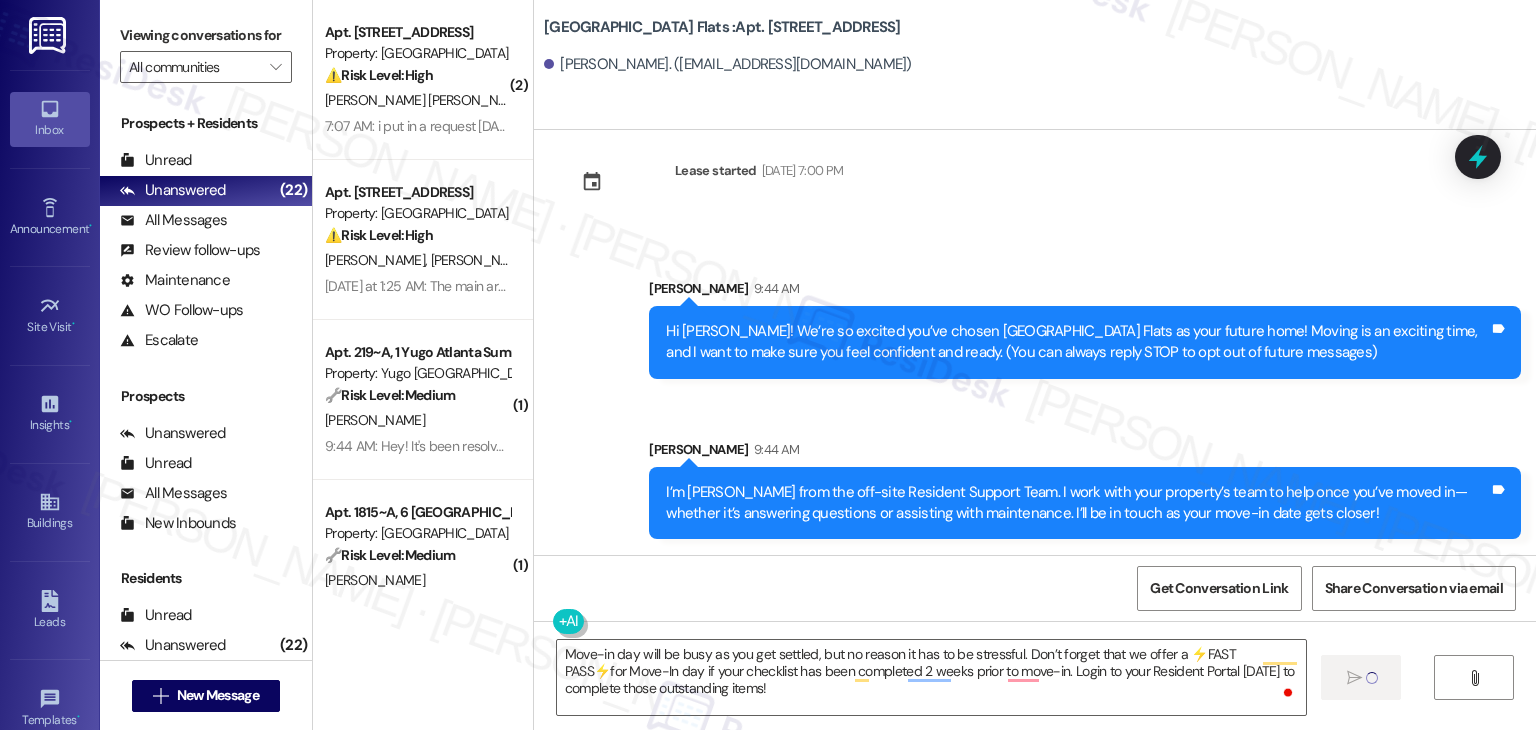 type 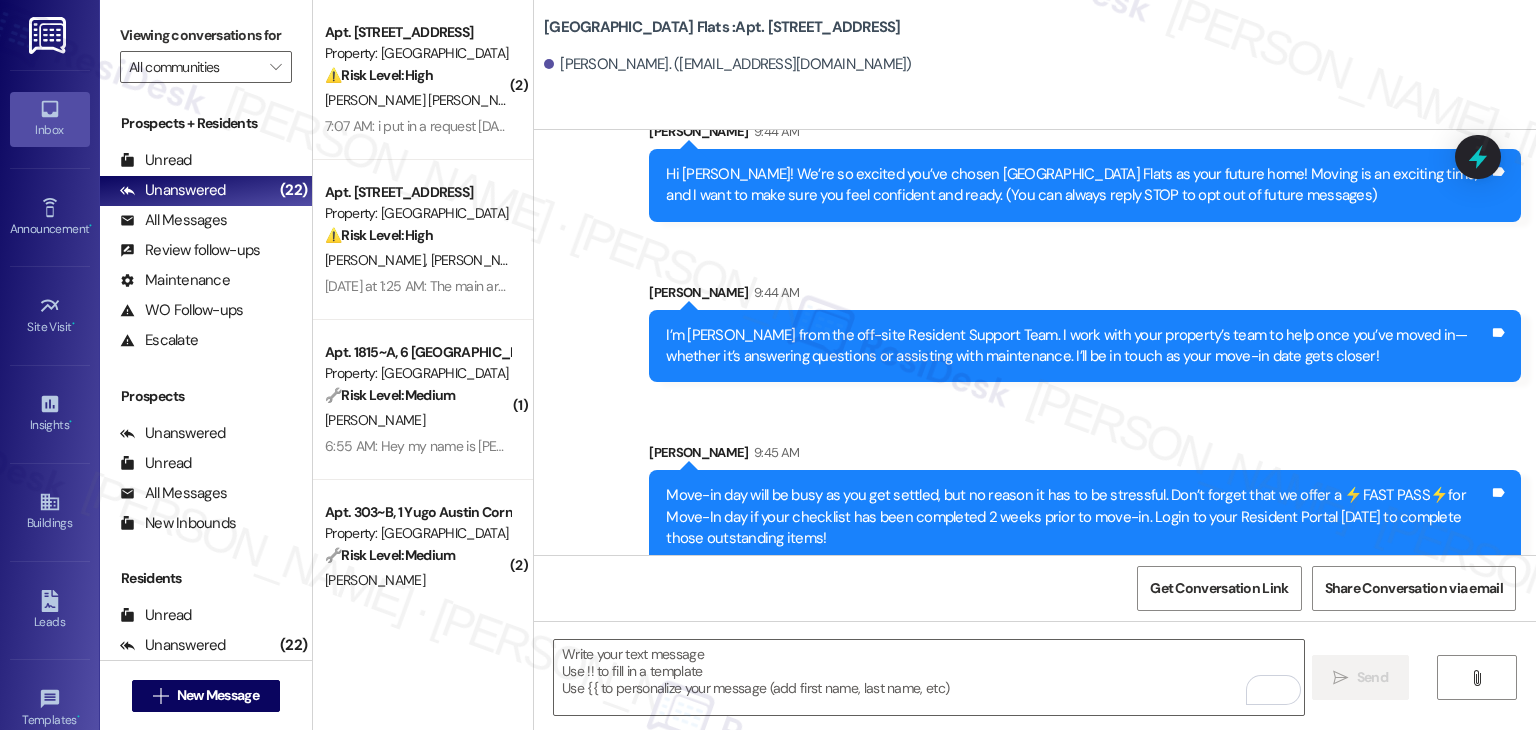 scroll, scrollTop: 213, scrollLeft: 0, axis: vertical 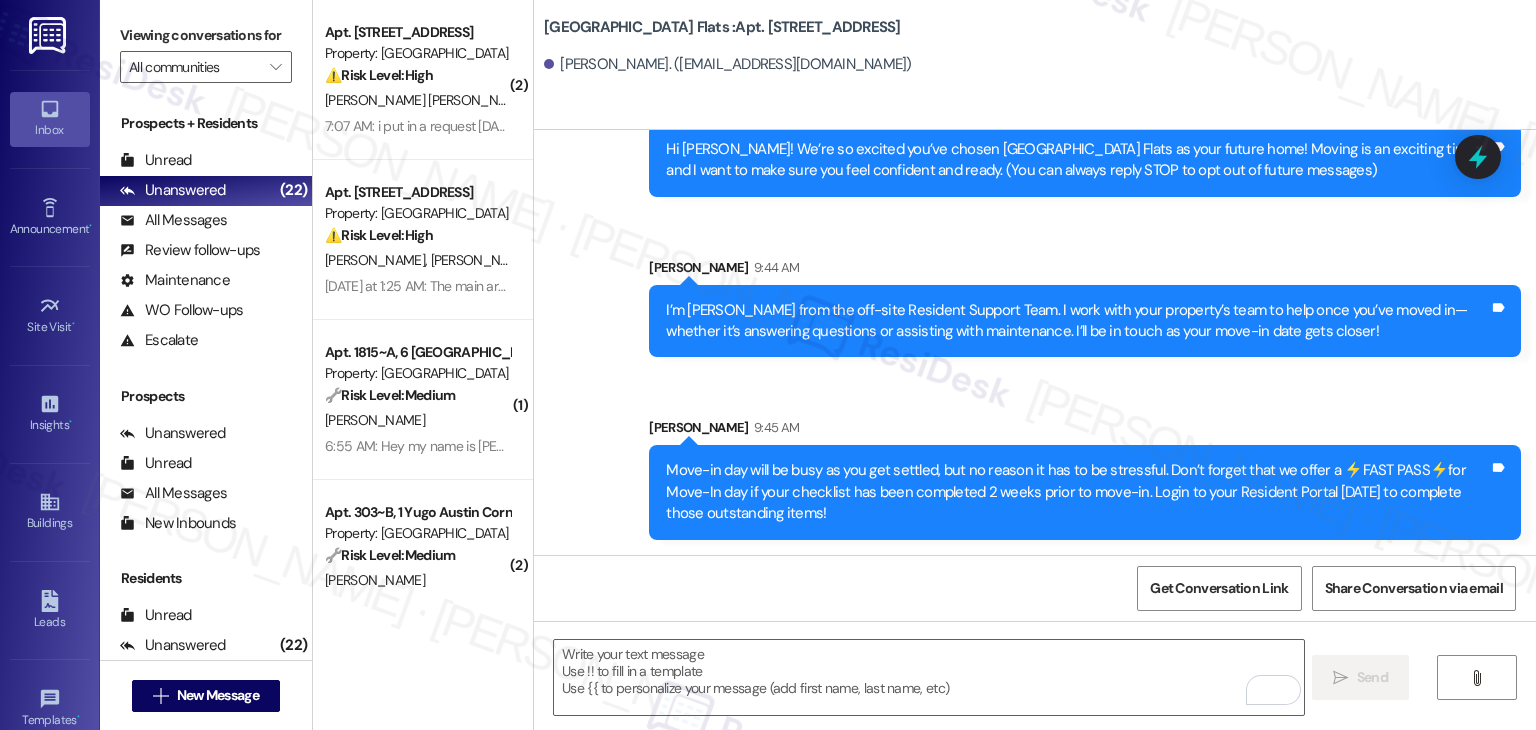 click on "Sarah 9:45 AM" at bounding box center (1085, 431) 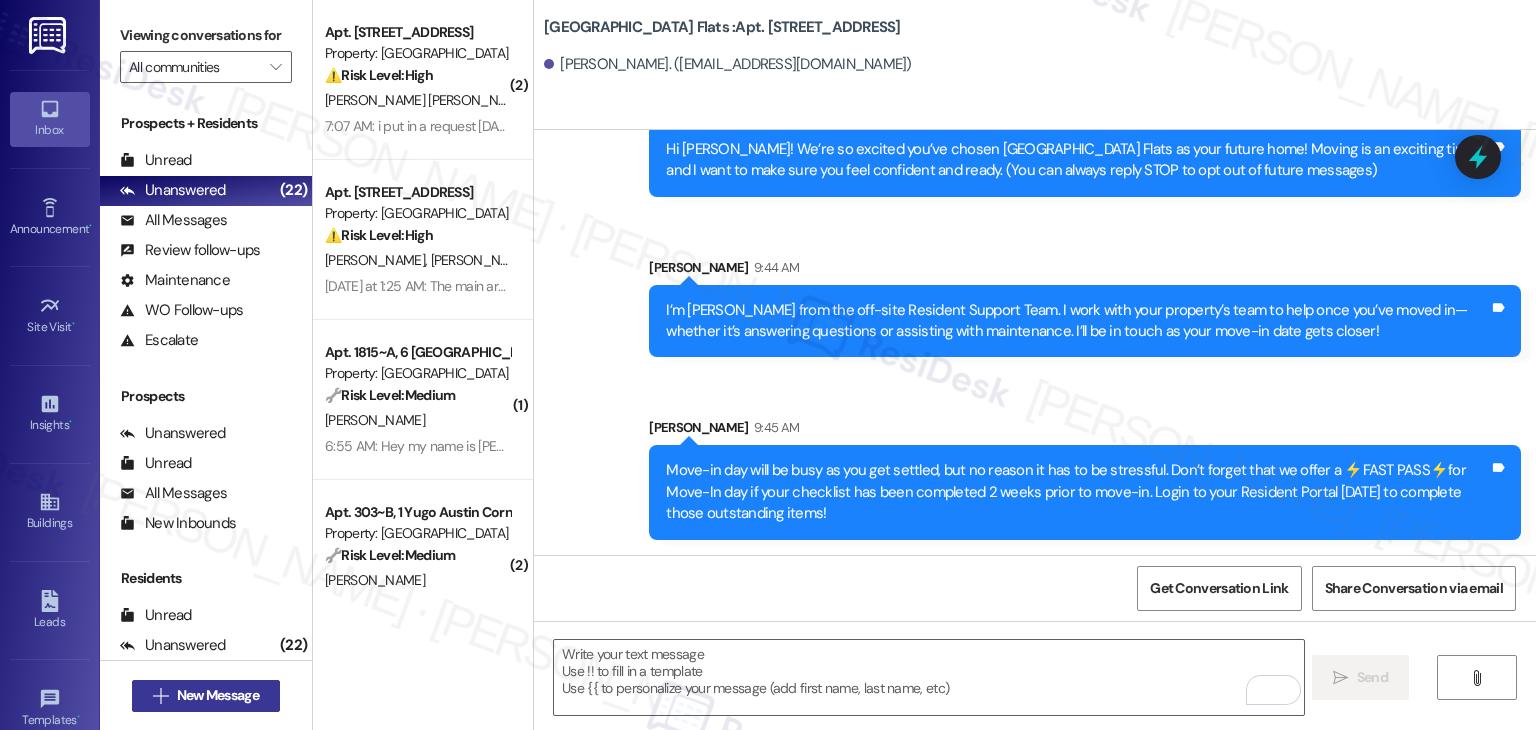 click on "New Message" at bounding box center [218, 695] 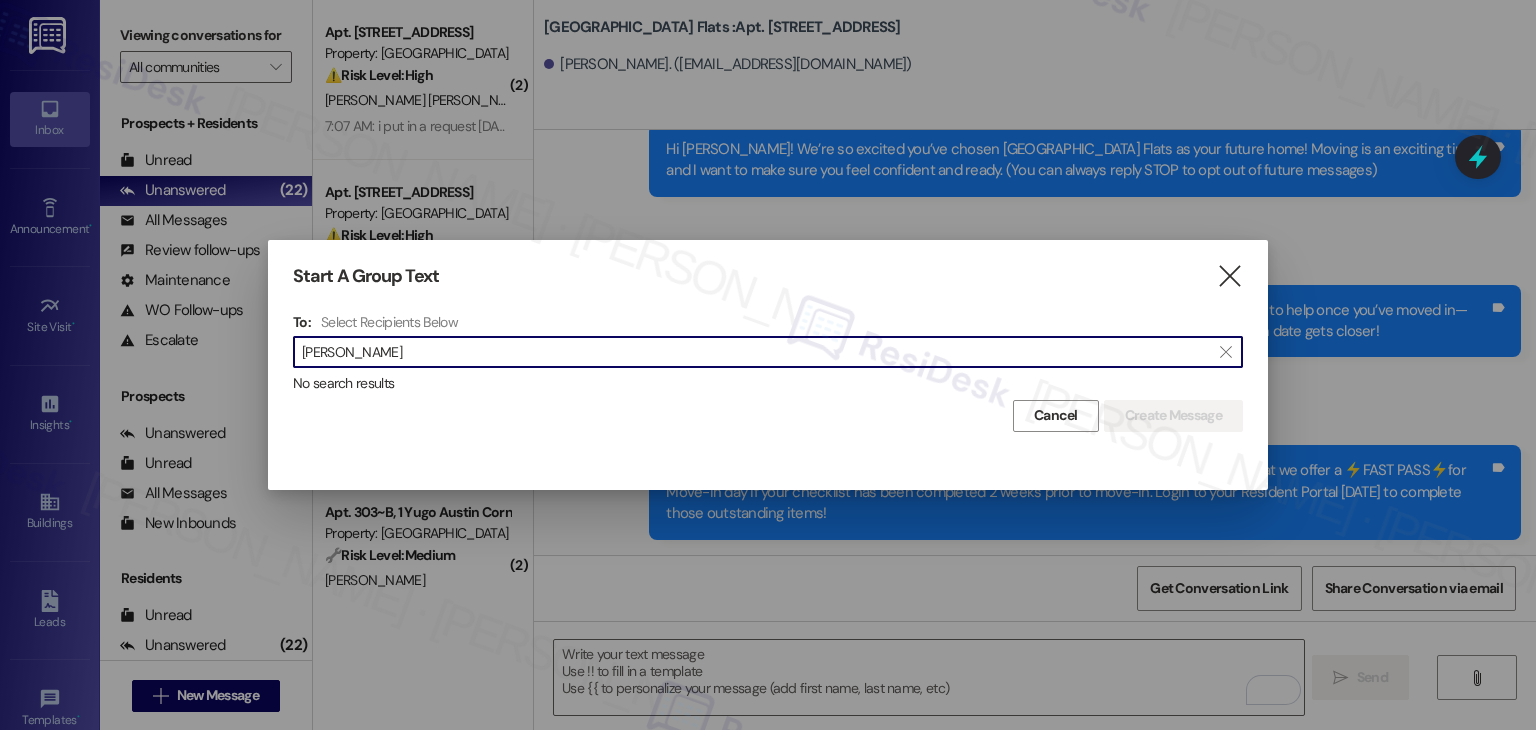 click on "Ashton	Luther" at bounding box center [756, 352] 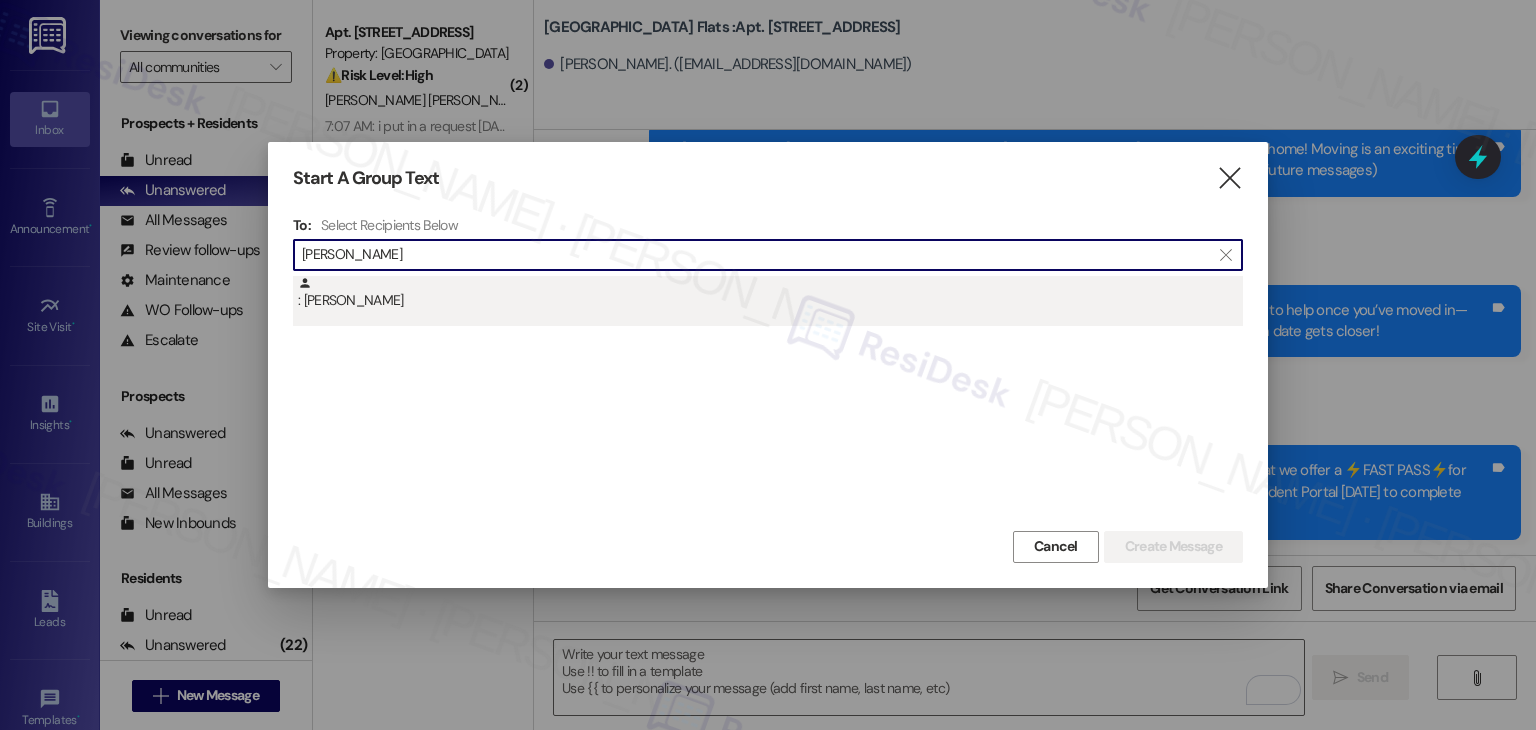 type on "Ashton Luther" 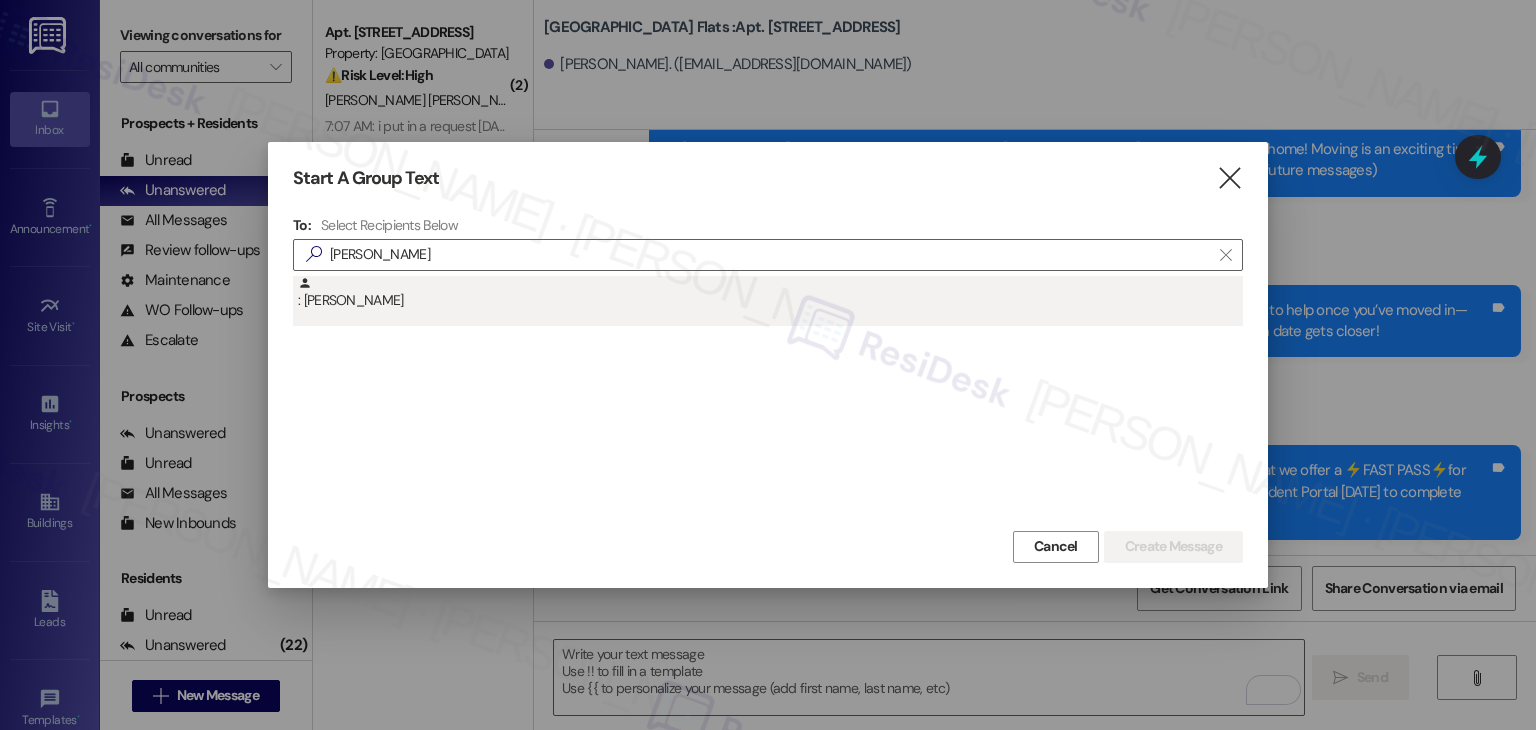 click on ": Ashton Luther" at bounding box center [770, 293] 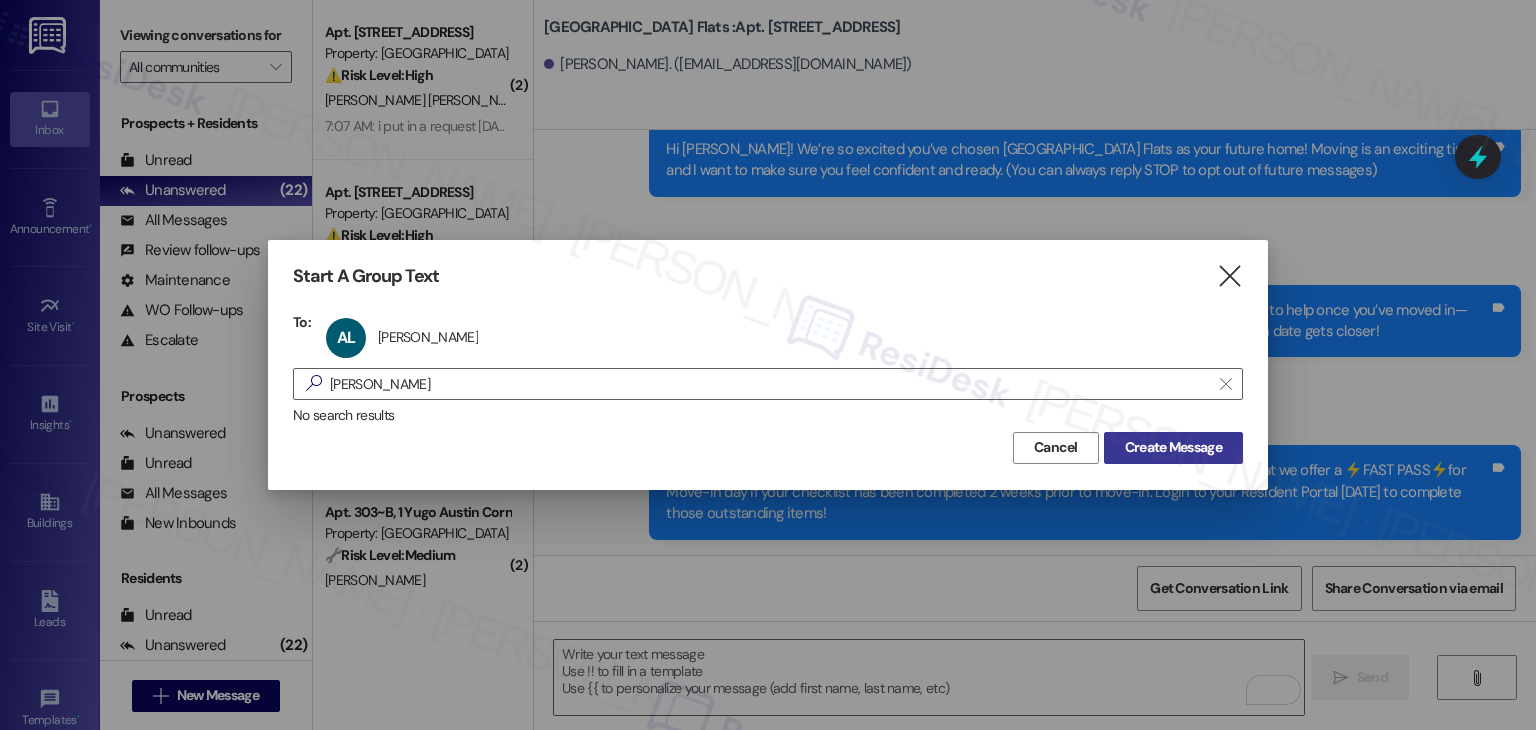 click on "Create Message" at bounding box center [1173, 448] 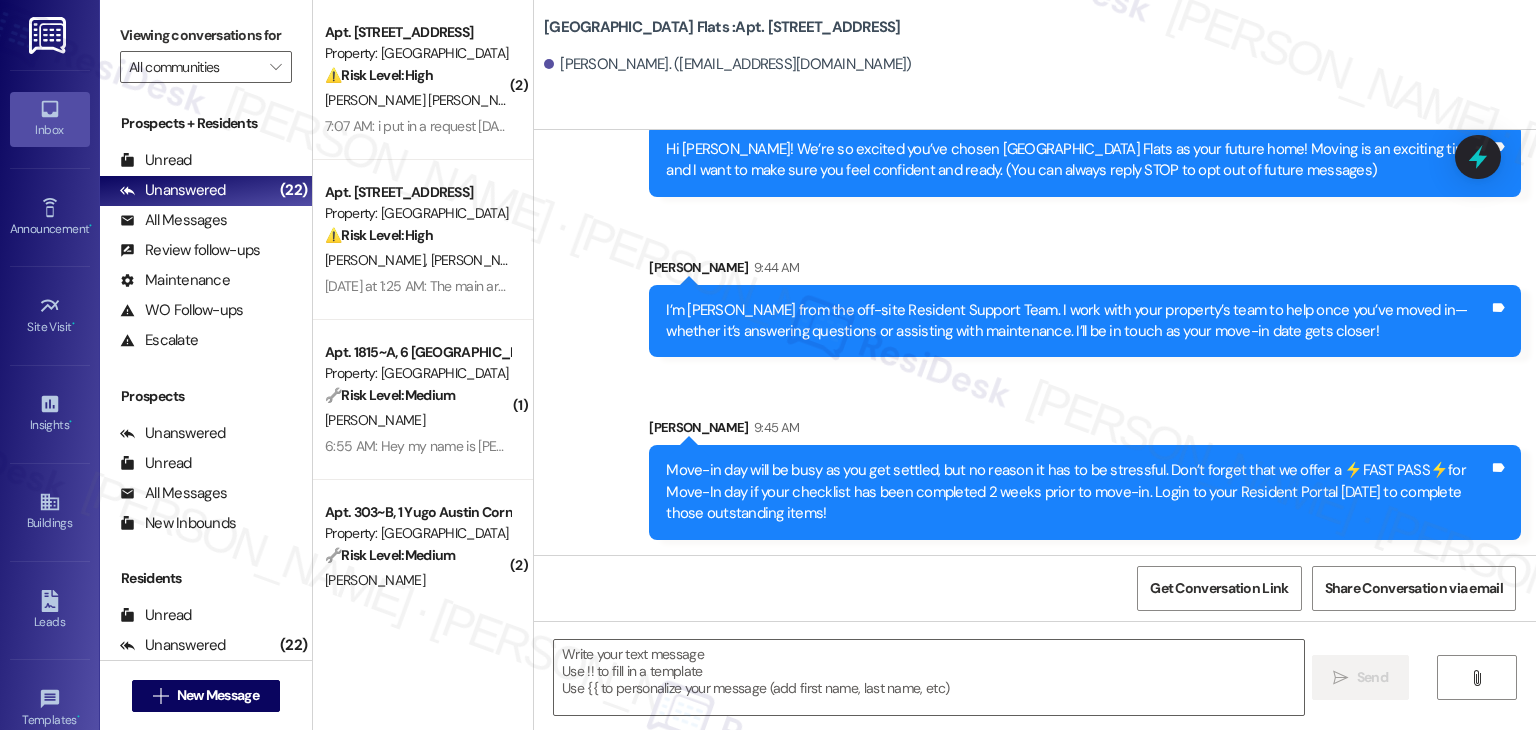 type on "Fetching suggested responses. Please feel free to read through the conversation in the meantime." 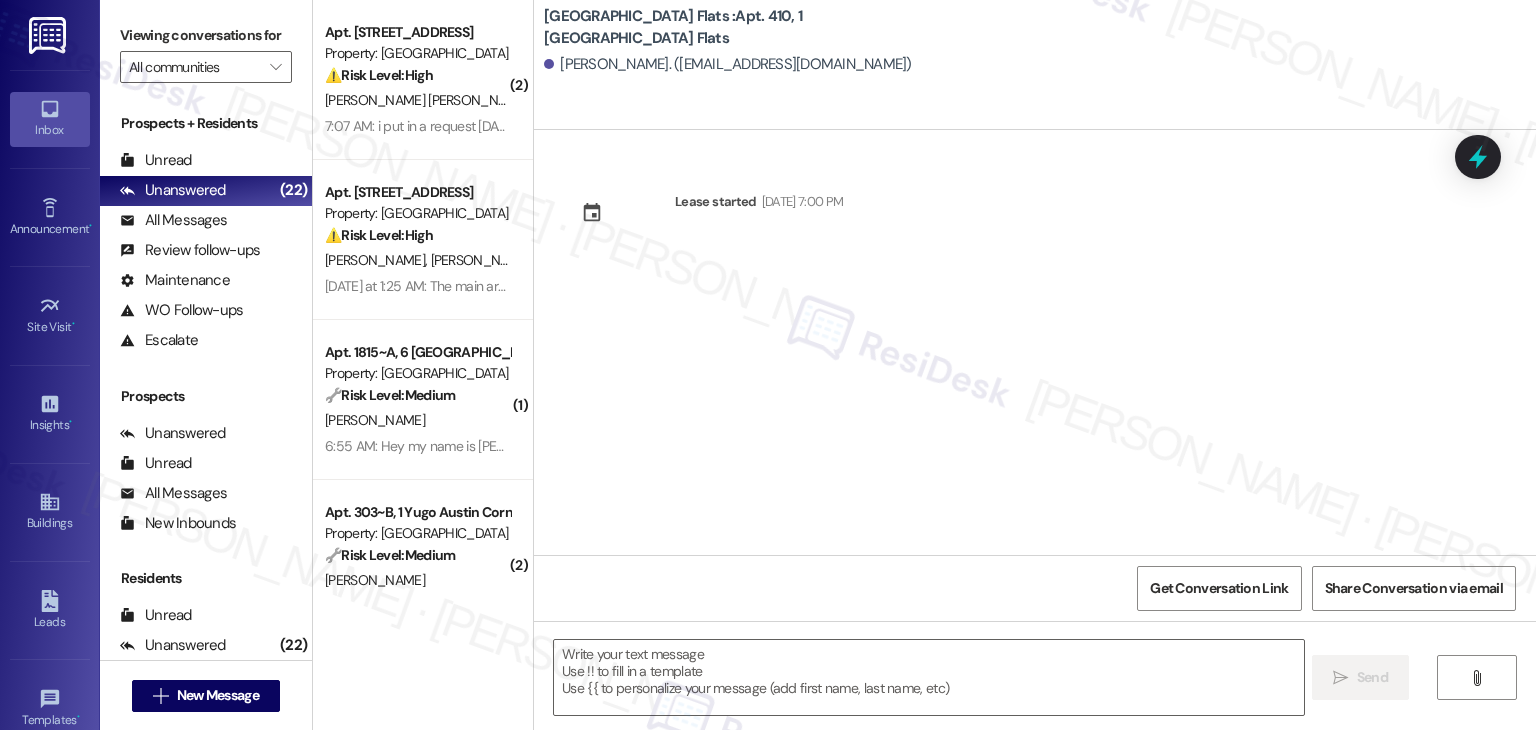 type on "Fetching suggested responses. Please feel free to read through the conversation in the meantime." 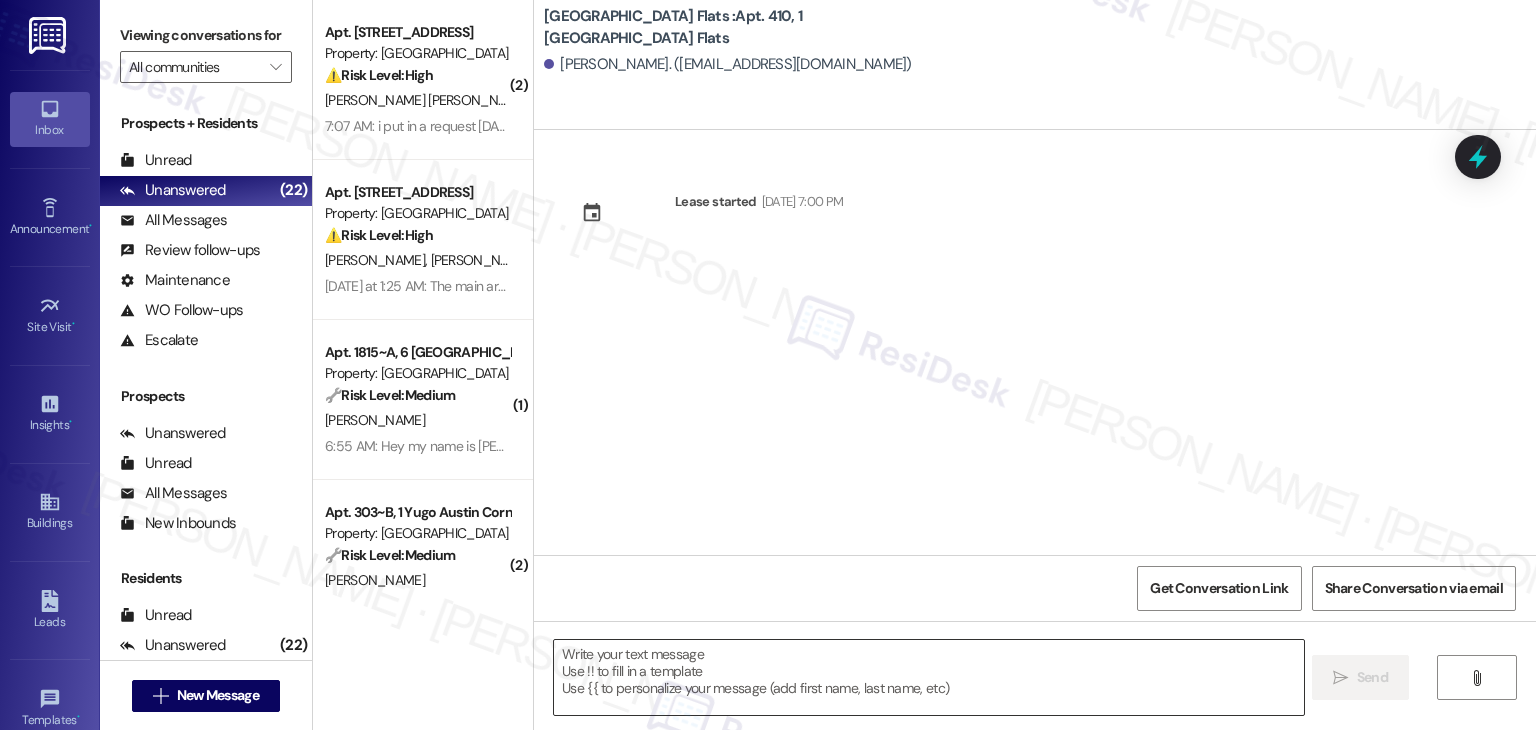 click at bounding box center [928, 677] 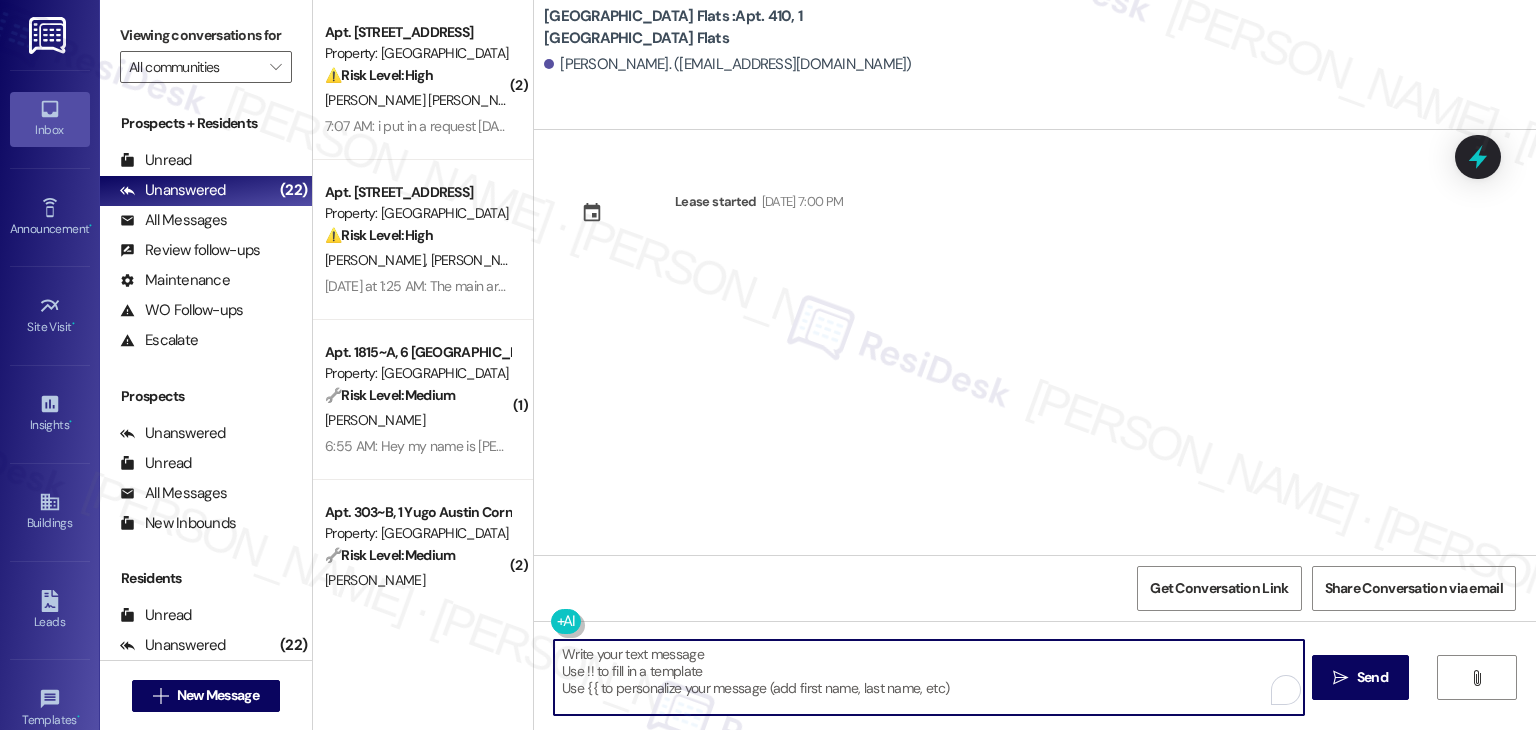type on "Hi {{first_name}}! We’re so excited you’ve chosen {{property}} as your future home! Moving is an exciting time, and I want to make sure you feel confident and ready." 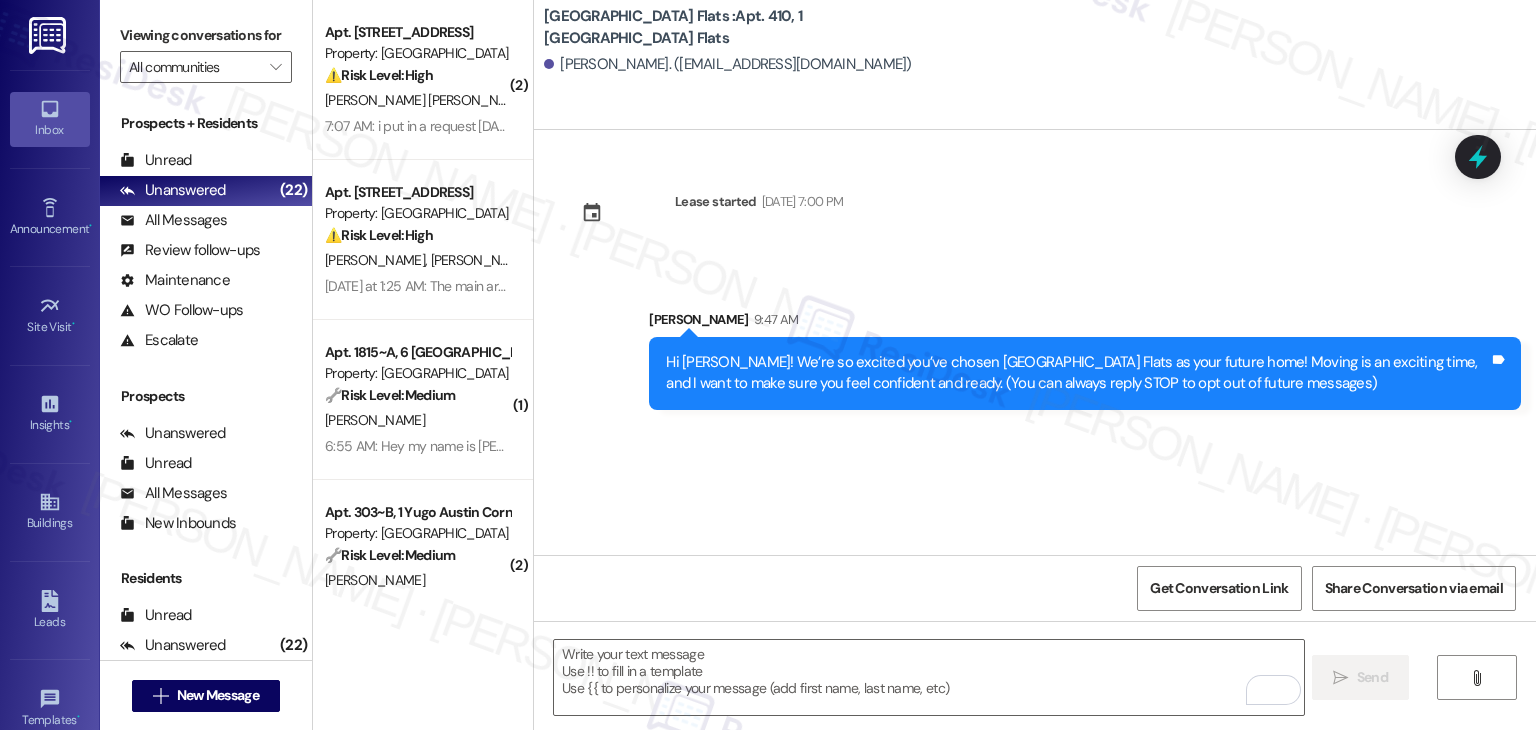 click on "Lease started Aug 17, 2025 at 7:00 PM Sent via SMS Sarah 9:47 AM Hi Ashton! We’re so excited you’ve chosen Yugo Columbia District Flats  as your future home! Moving is an exciting time, and I want to make sure you feel confident and ready. (You can always reply STOP to opt out of future messages) Tags and notes" at bounding box center (1035, 342) 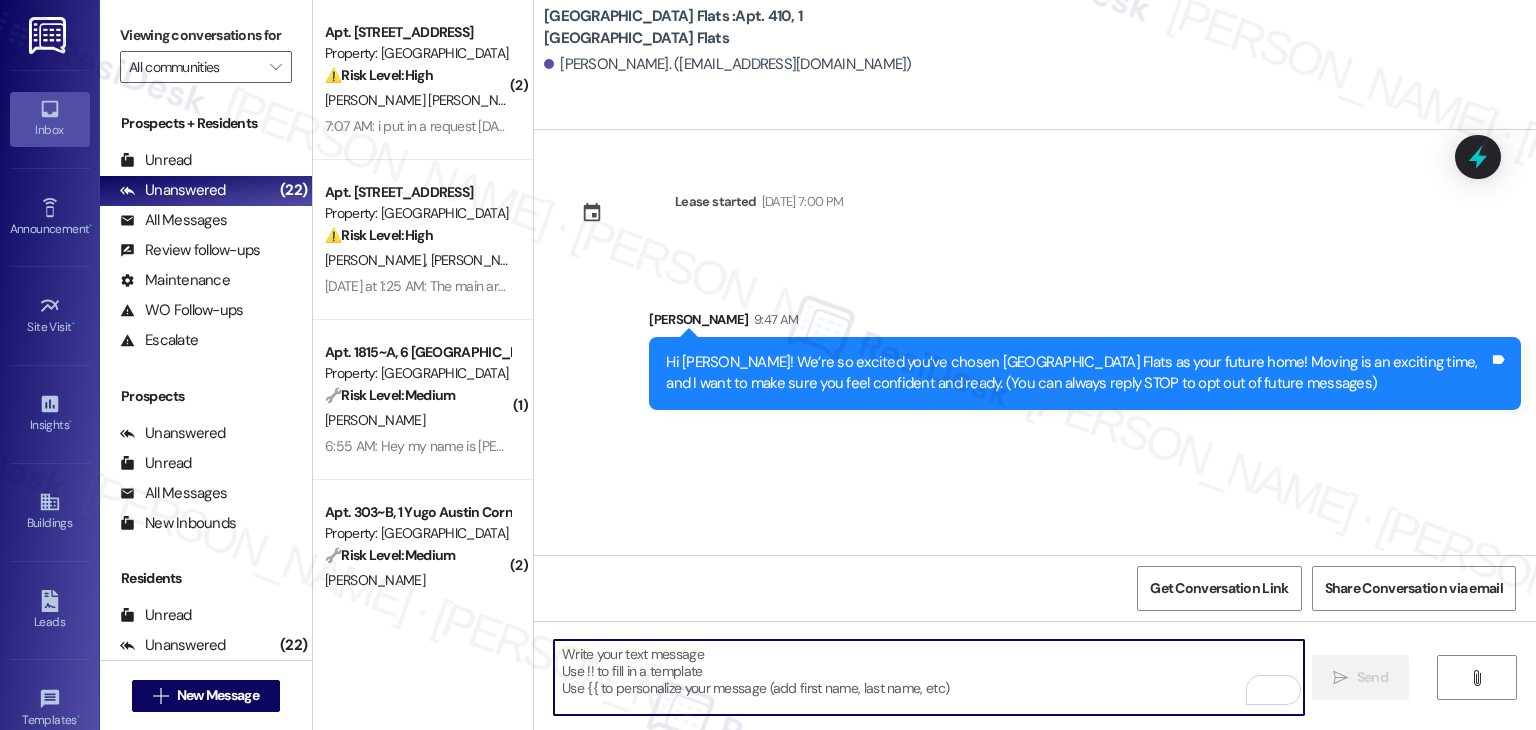click at bounding box center [928, 677] 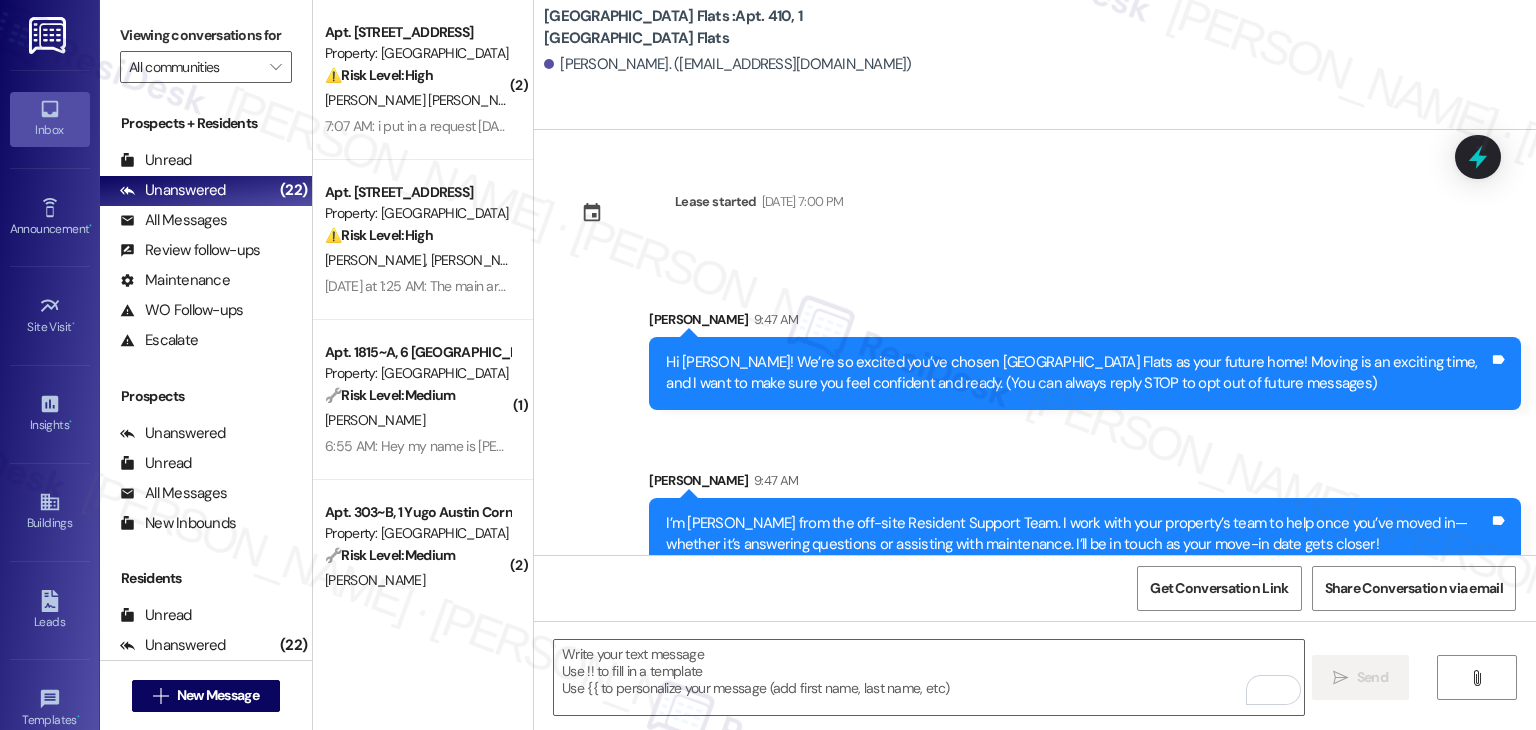drag, startPoint x: 902, startPoint y: 461, endPoint x: 896, endPoint y: 490, distance: 29.614185 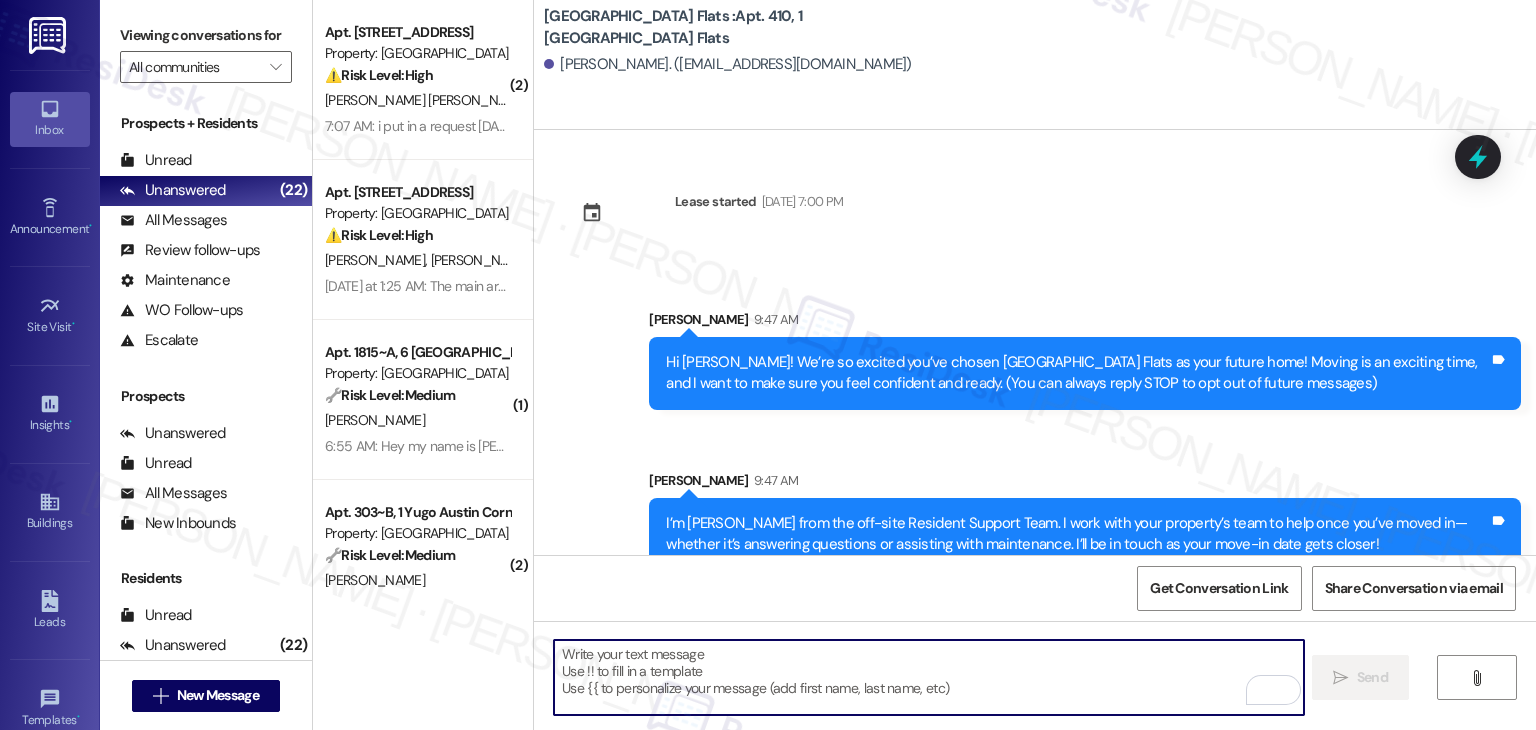 click at bounding box center [928, 677] 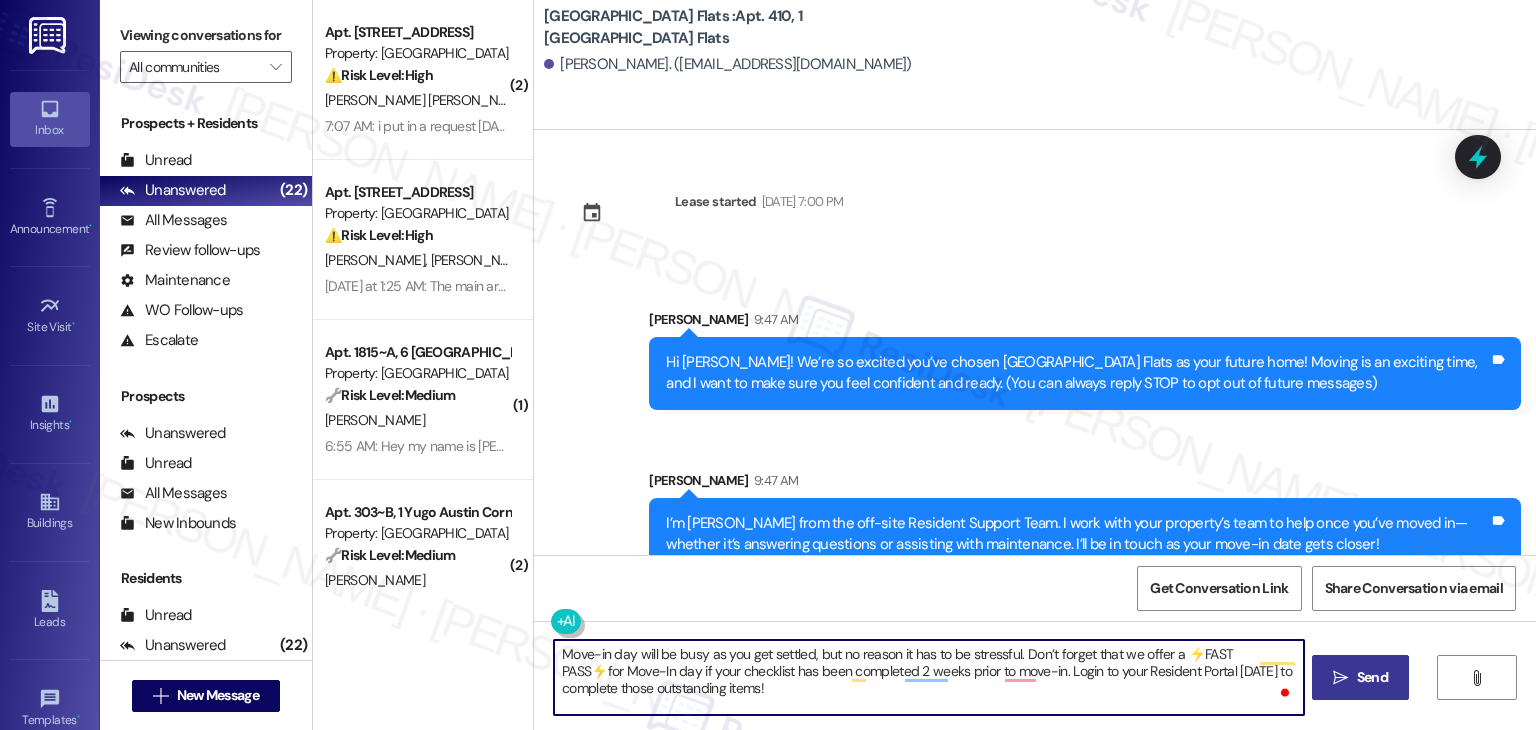 type on "Move-in day will be busy as you get settled, but no reason it has to be stressful. Don’t forget that we offer a ⚡FAST PASS⚡for Move-In day if your checklist has been completed 2 weeks prior to move-in. Login to your Resident Portal [DATE] to complete those outstanding items!" 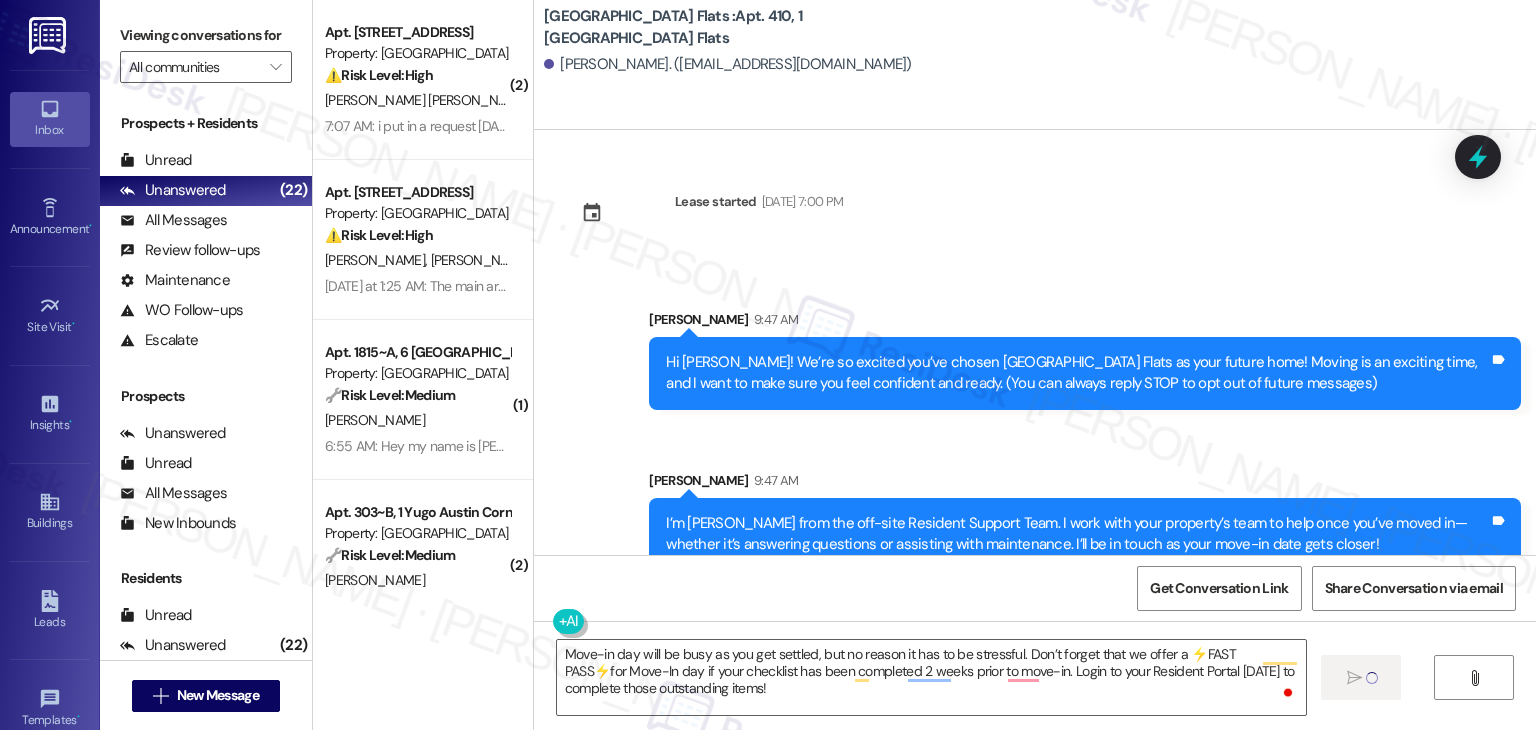 type 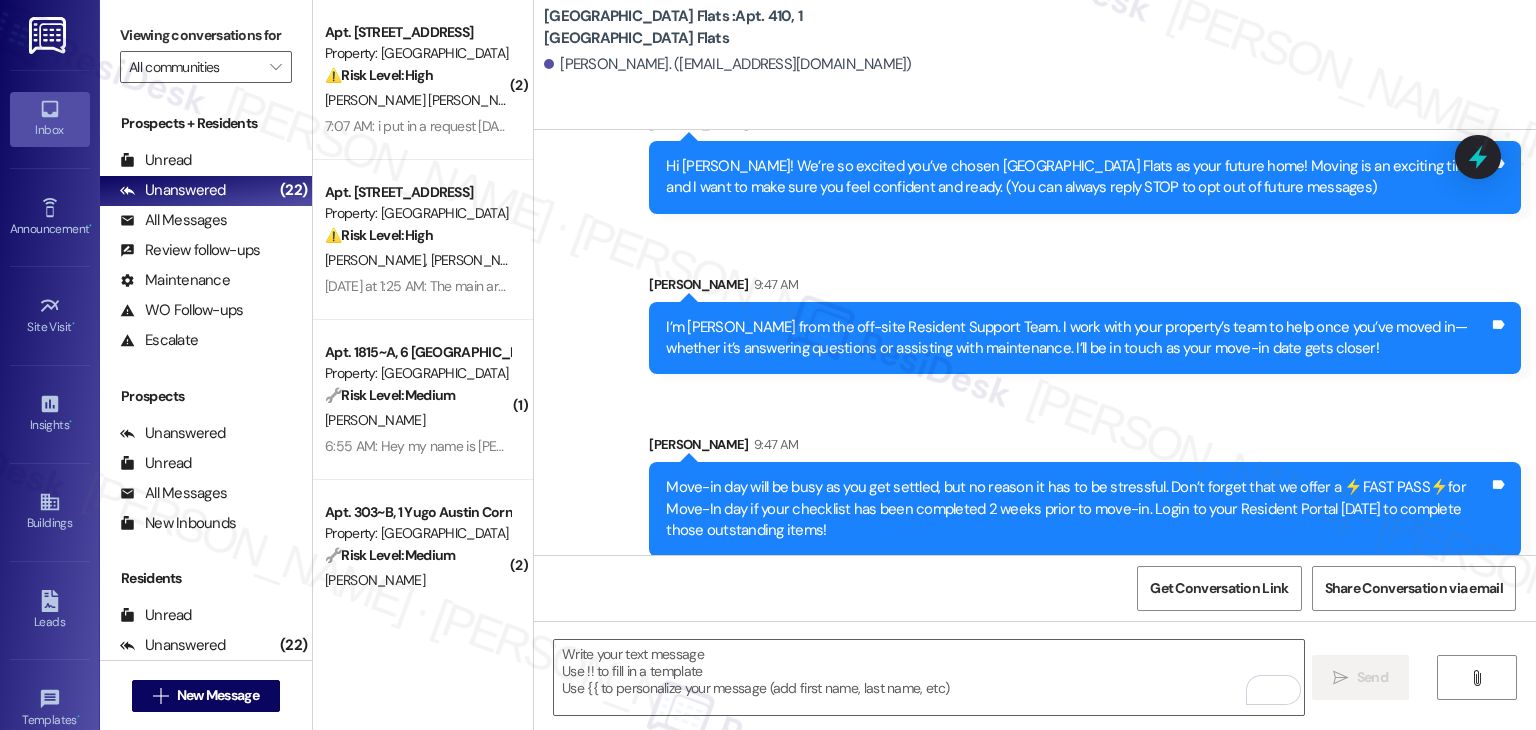 scroll, scrollTop: 213, scrollLeft: 0, axis: vertical 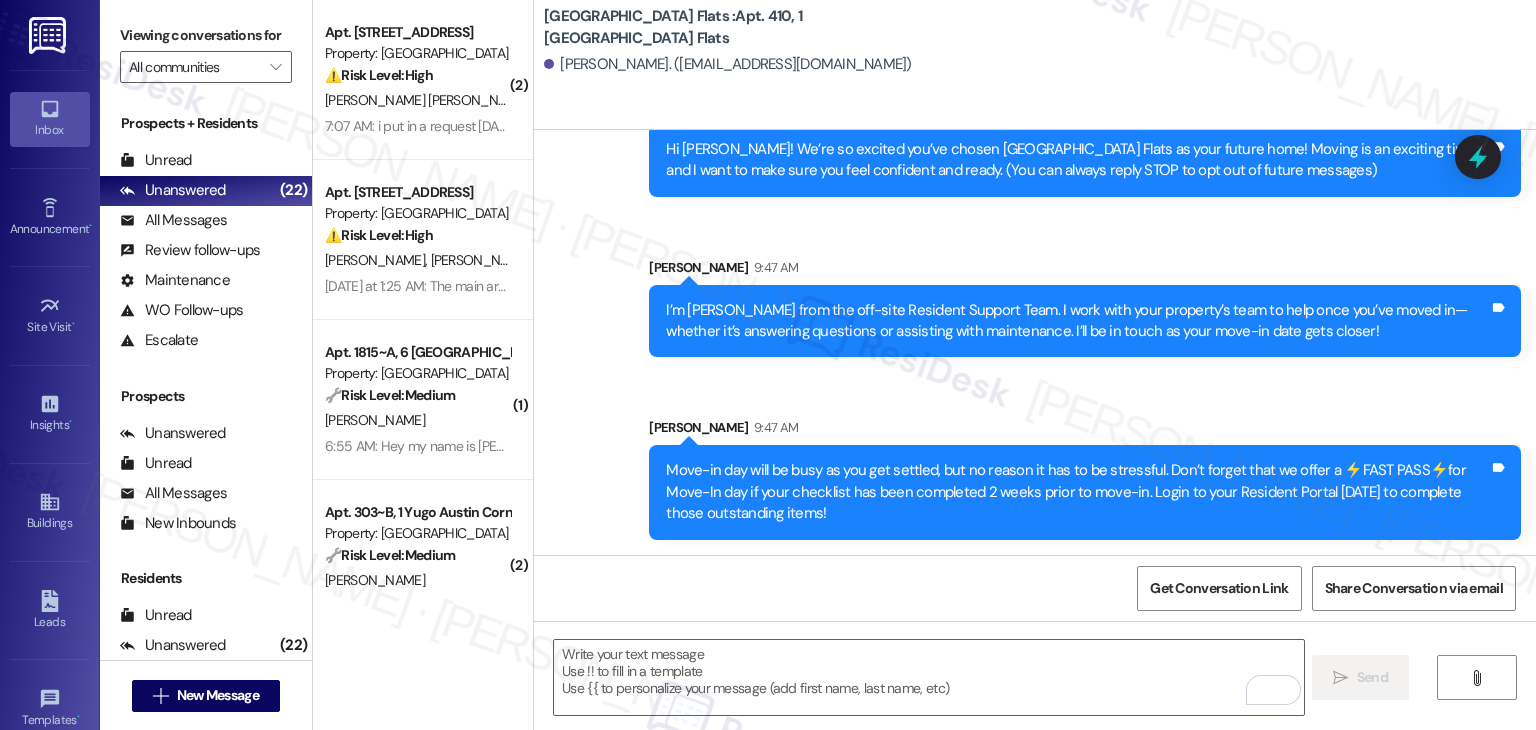 click on "Get Conversation Link Share Conversation via email" at bounding box center (1035, 588) 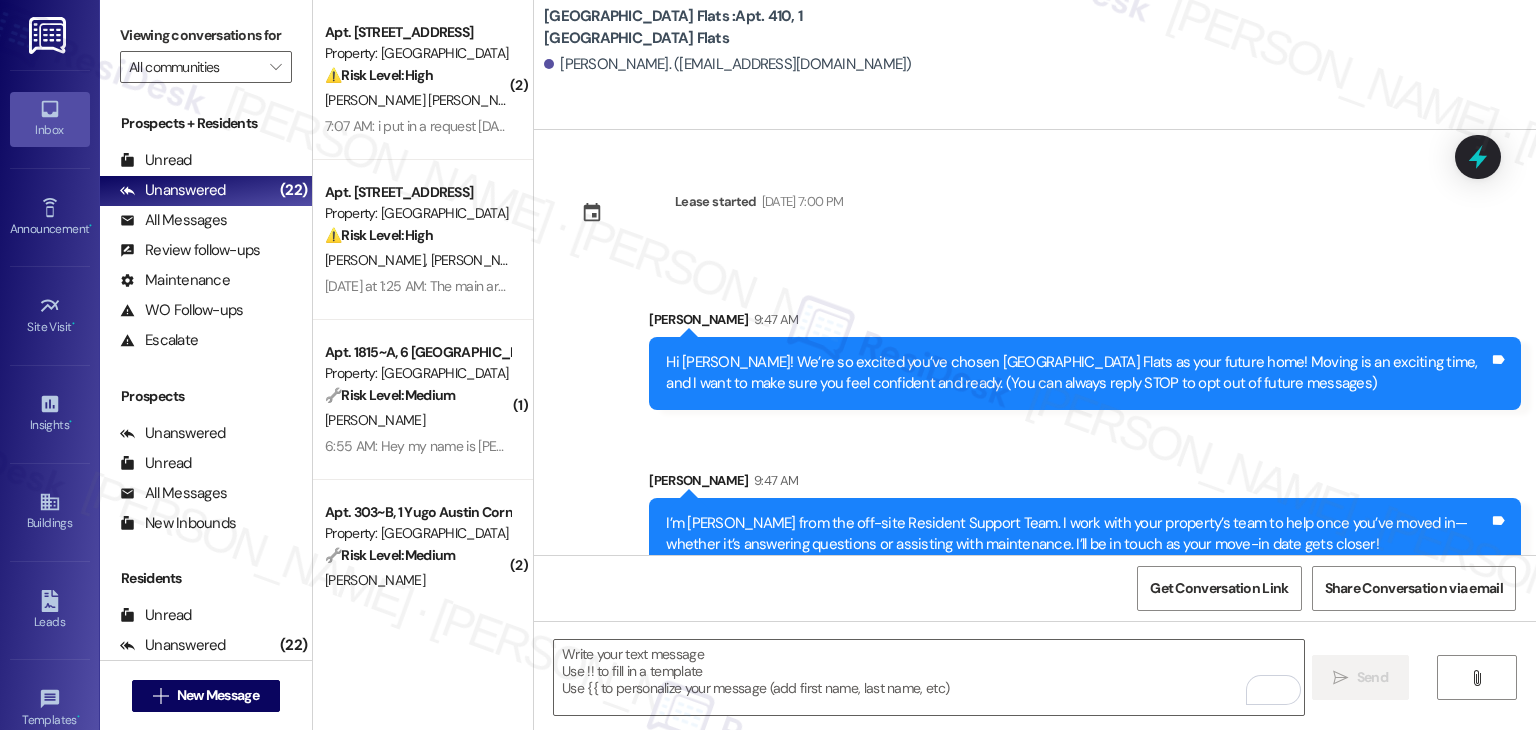 scroll, scrollTop: 0, scrollLeft: 0, axis: both 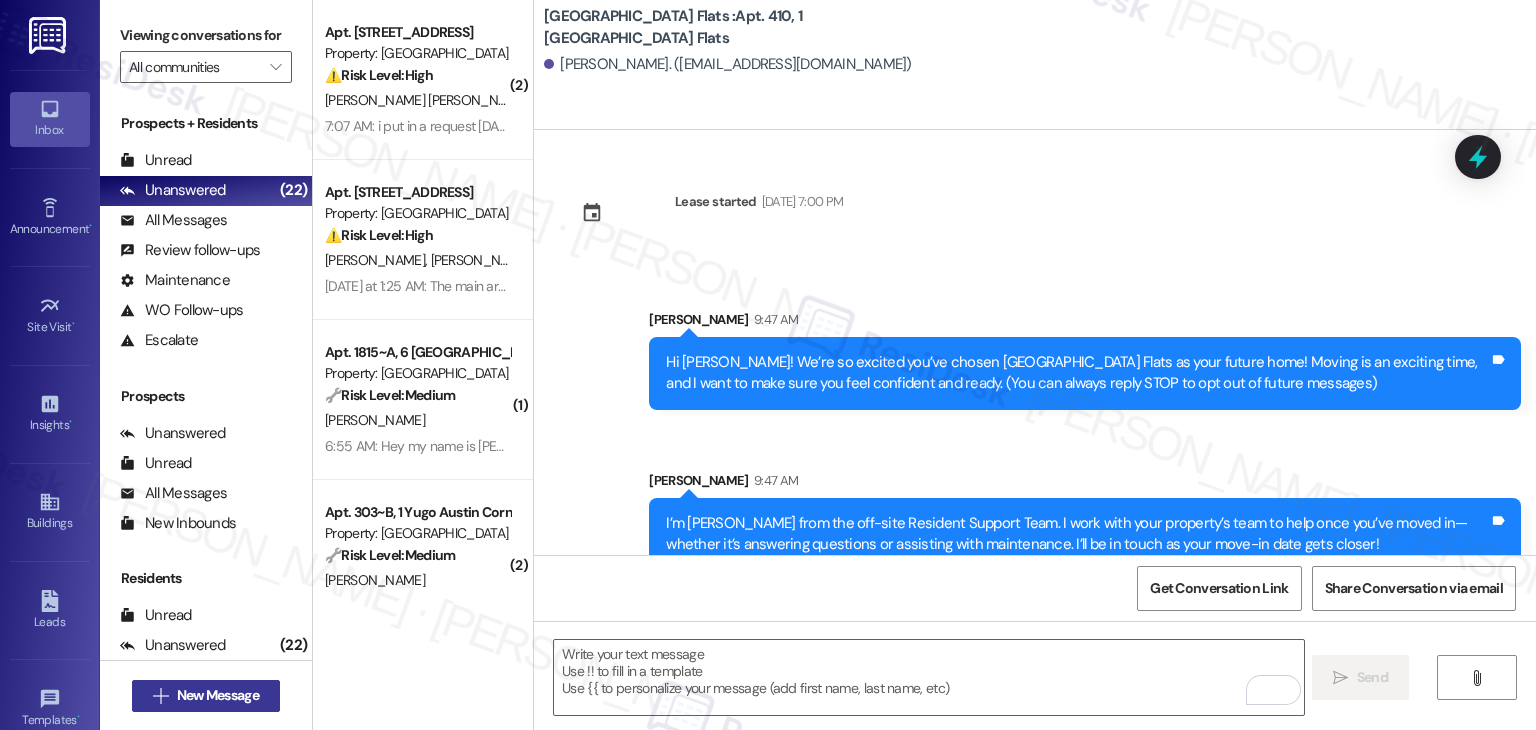 click on "New Message" at bounding box center (218, 695) 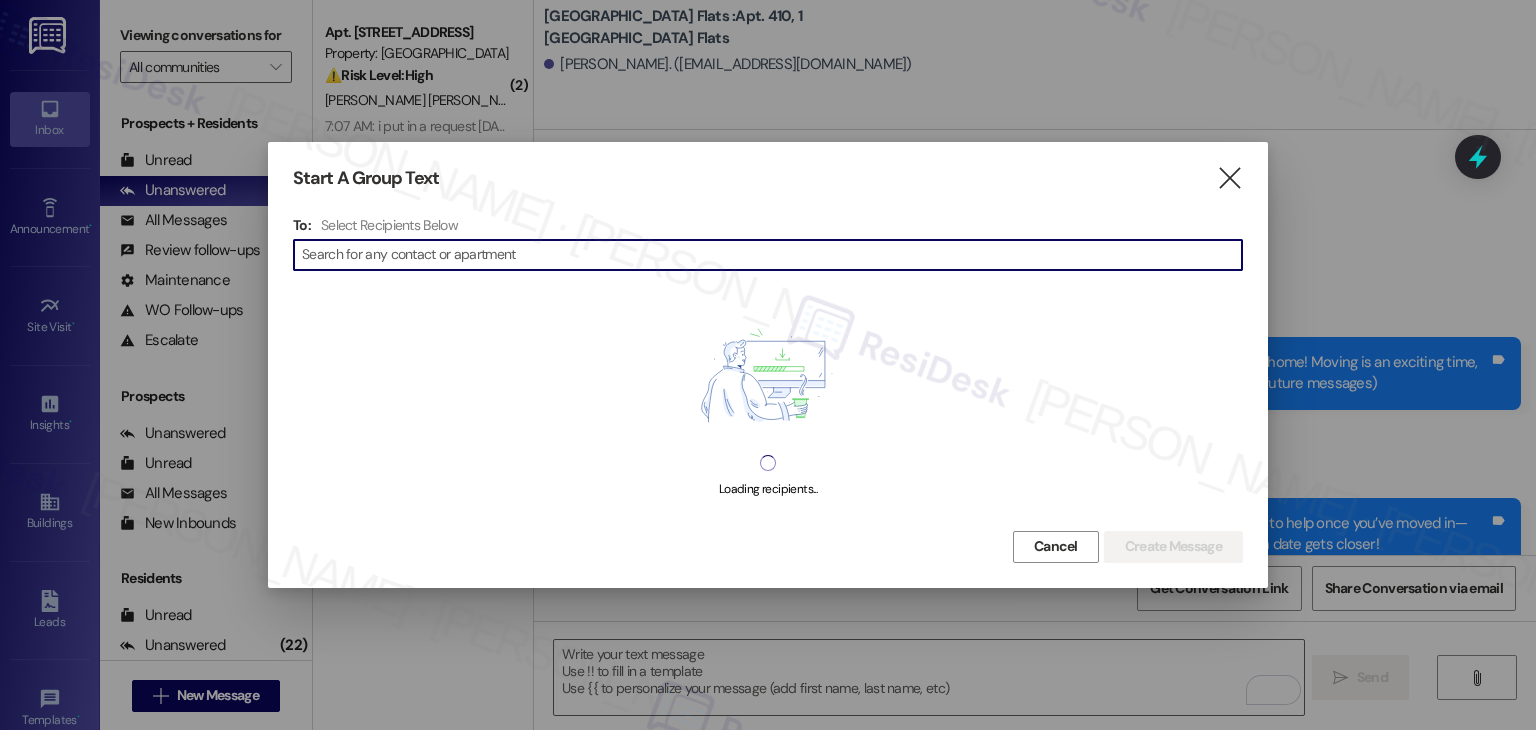 scroll, scrollTop: 213, scrollLeft: 0, axis: vertical 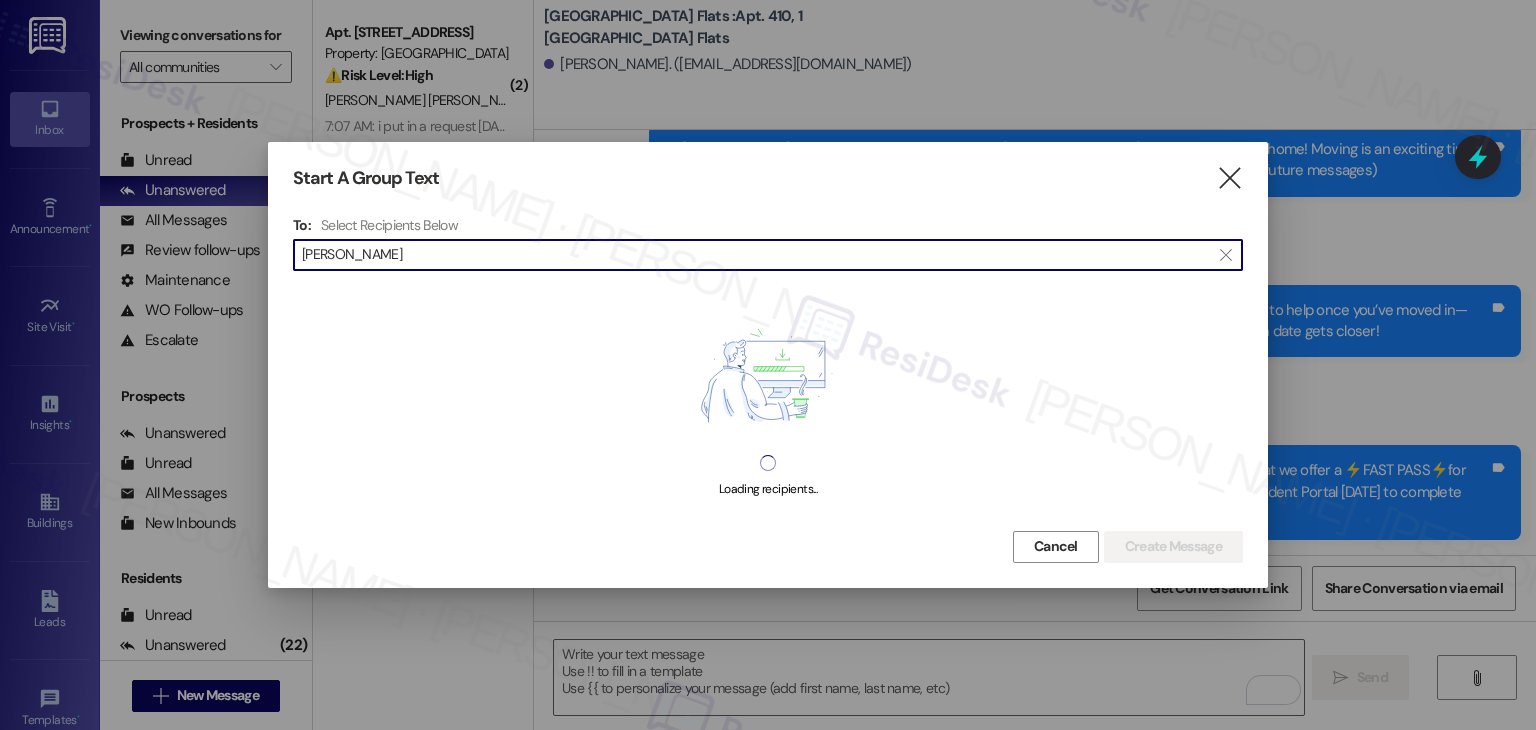 click on "[PERSON_NAME]" at bounding box center [756, 255] 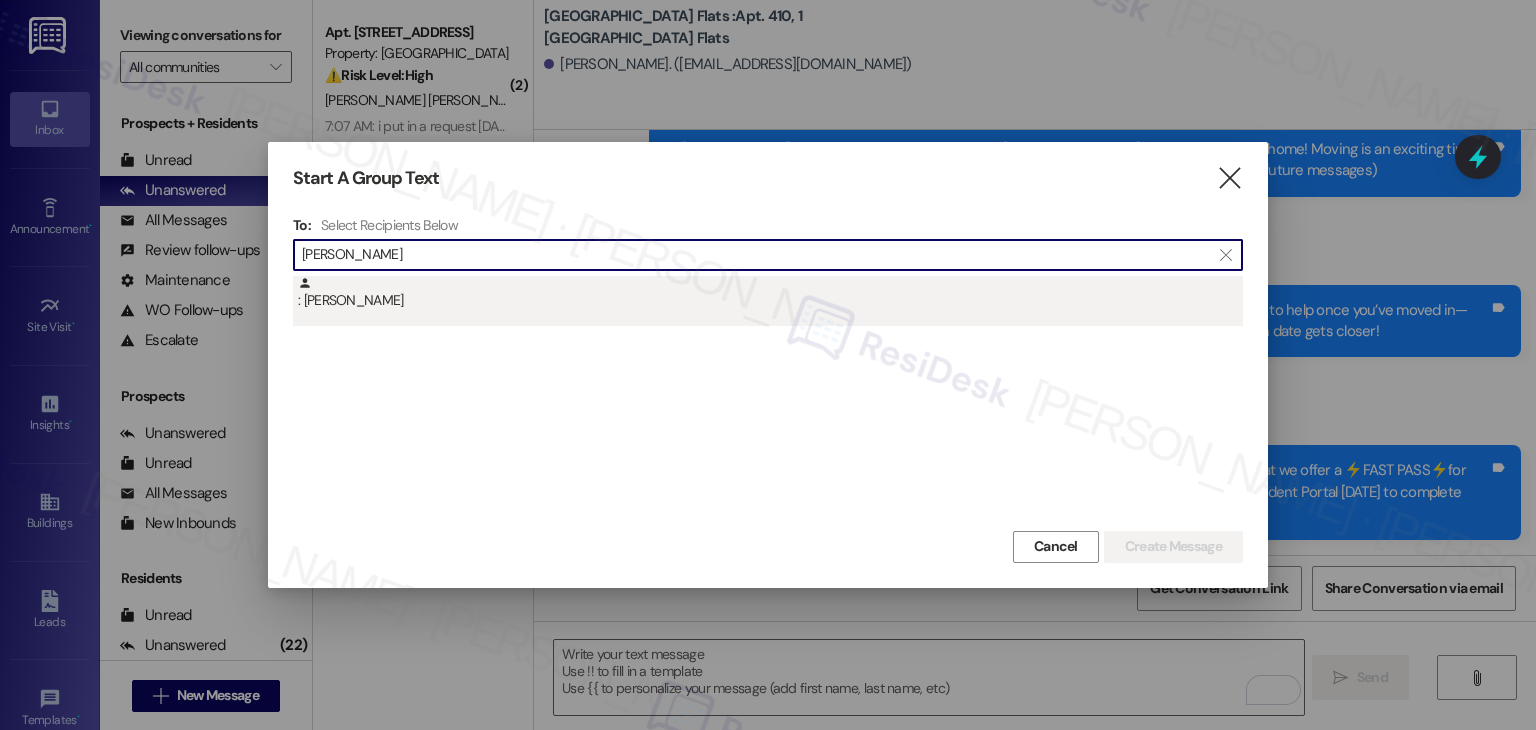 type on "[PERSON_NAME]" 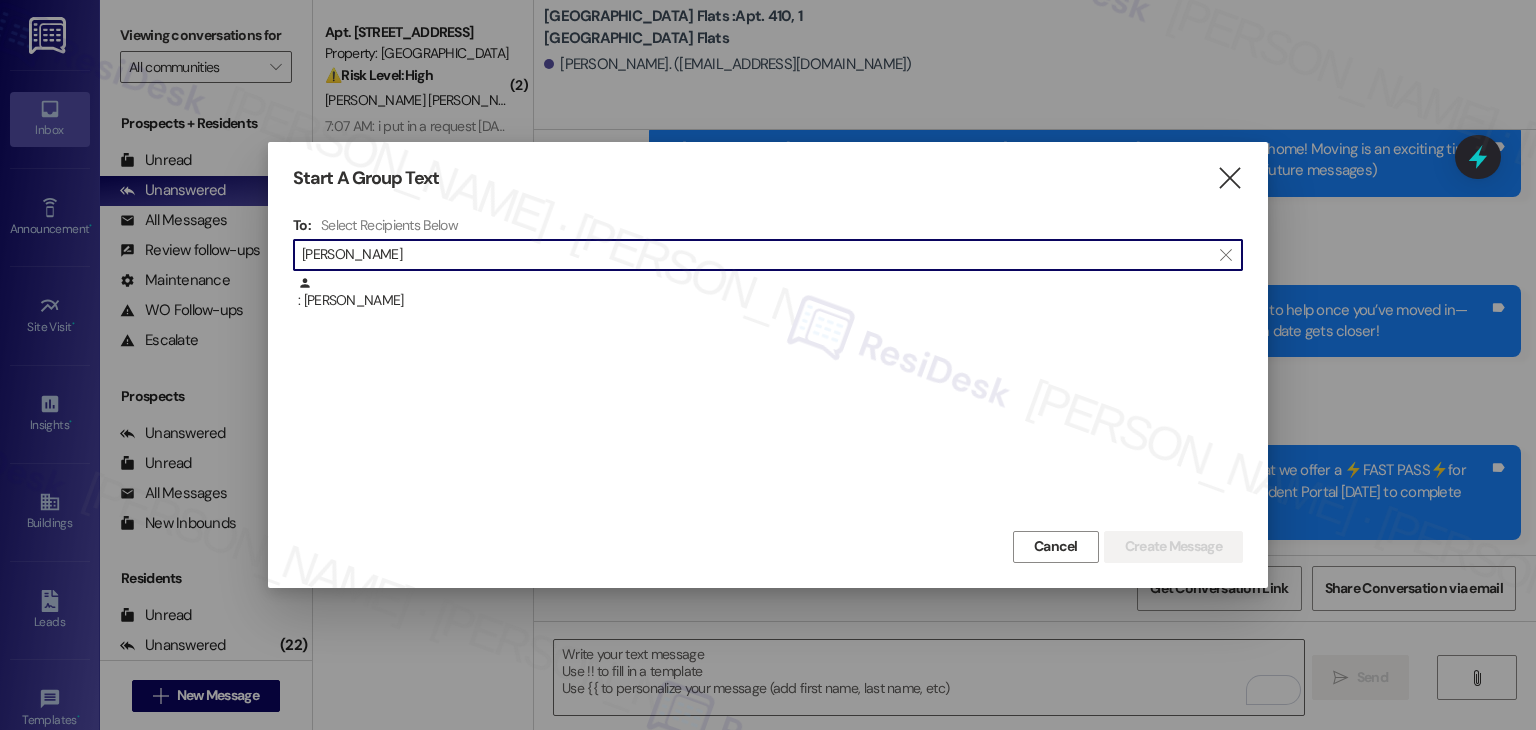 click on ": [PERSON_NAME]" at bounding box center (770, 293) 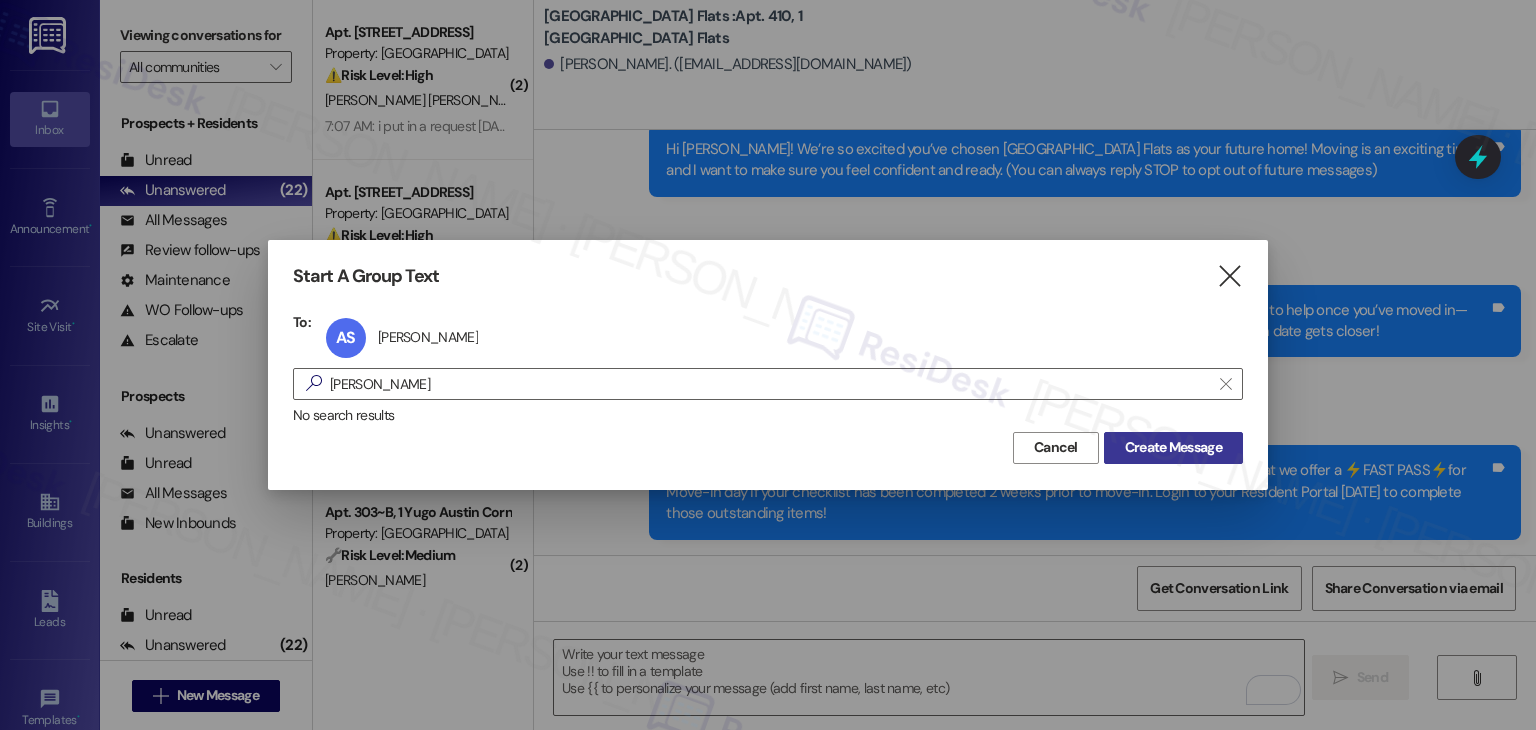click on "Create Message" at bounding box center [1173, 447] 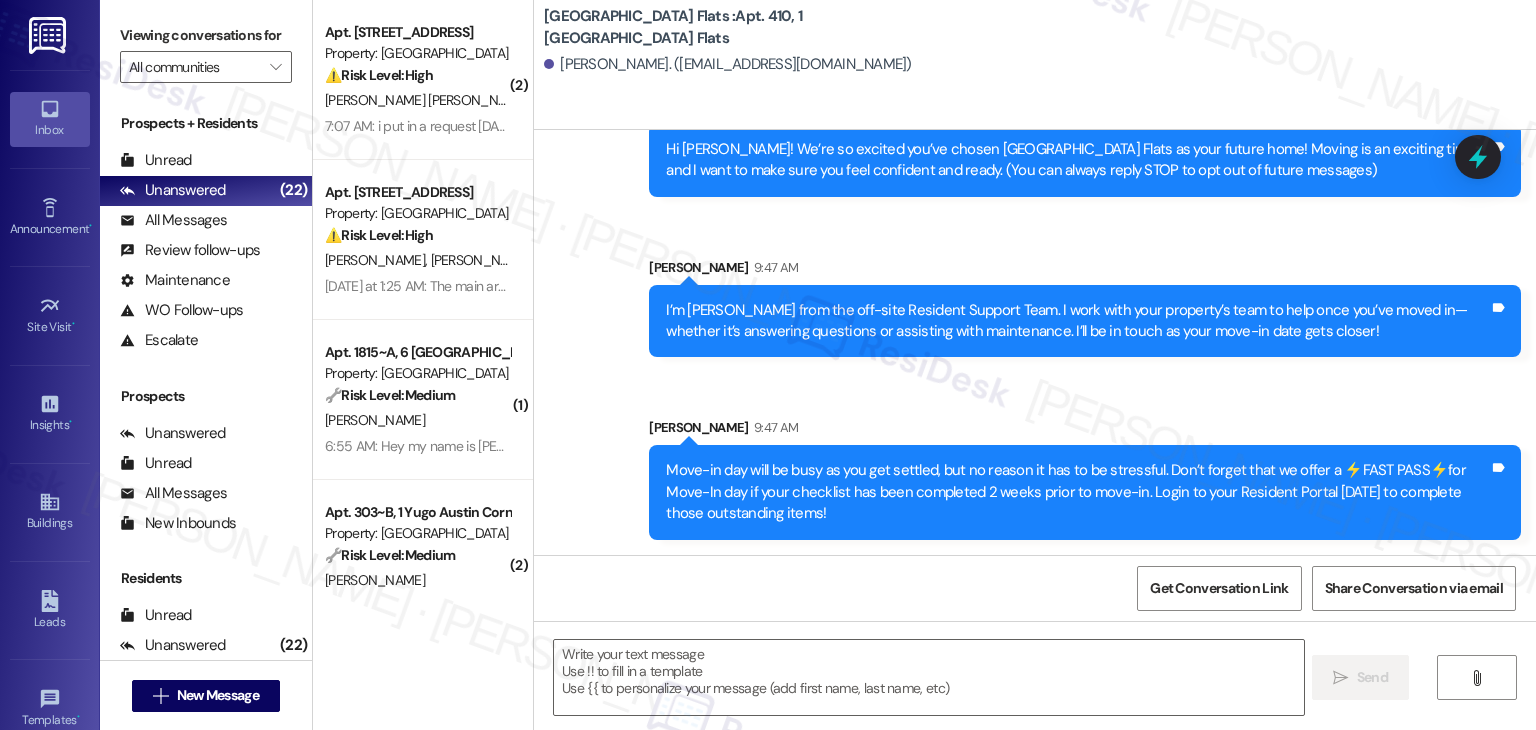 type on "Fetching suggested responses. Please feel free to read through the conversation in the meantime." 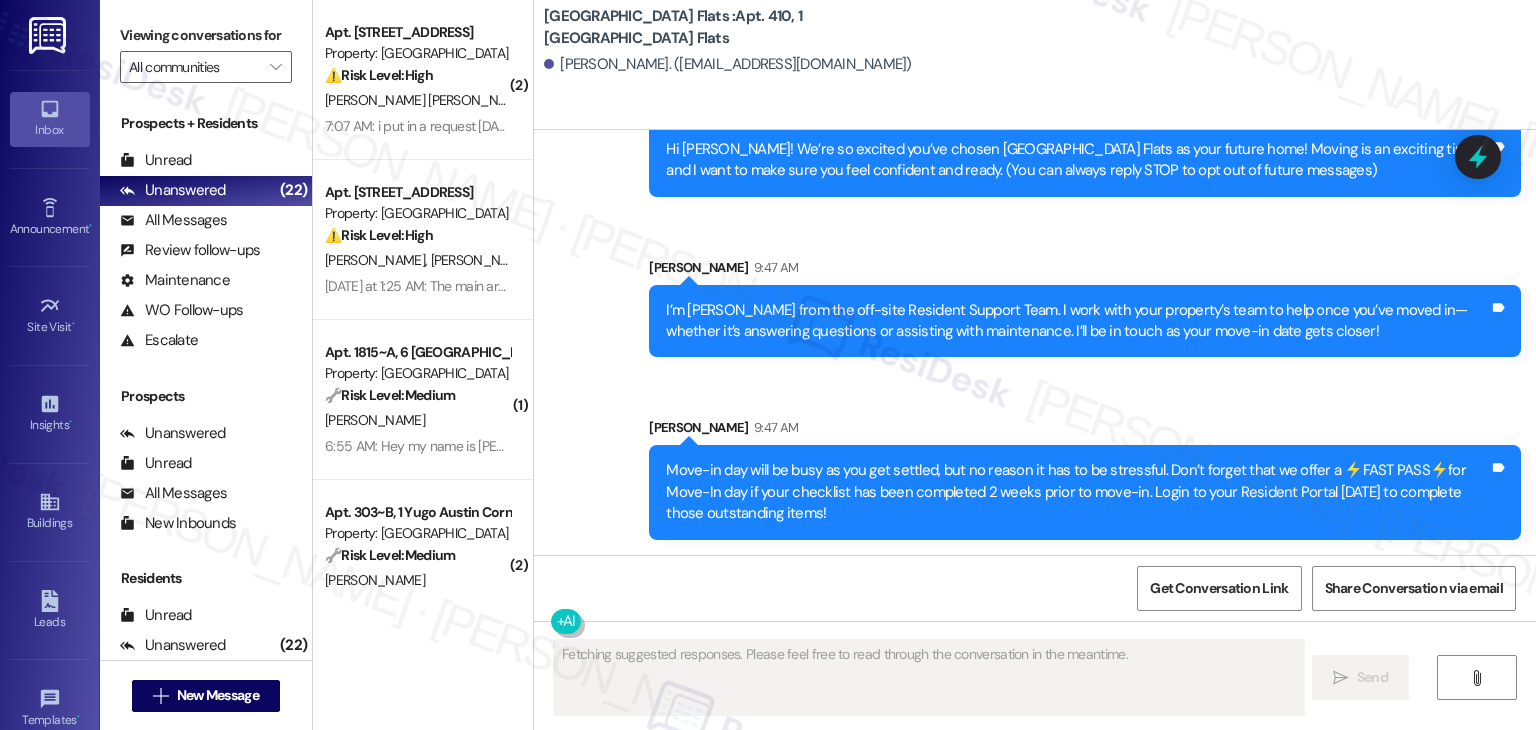 scroll, scrollTop: 0, scrollLeft: 0, axis: both 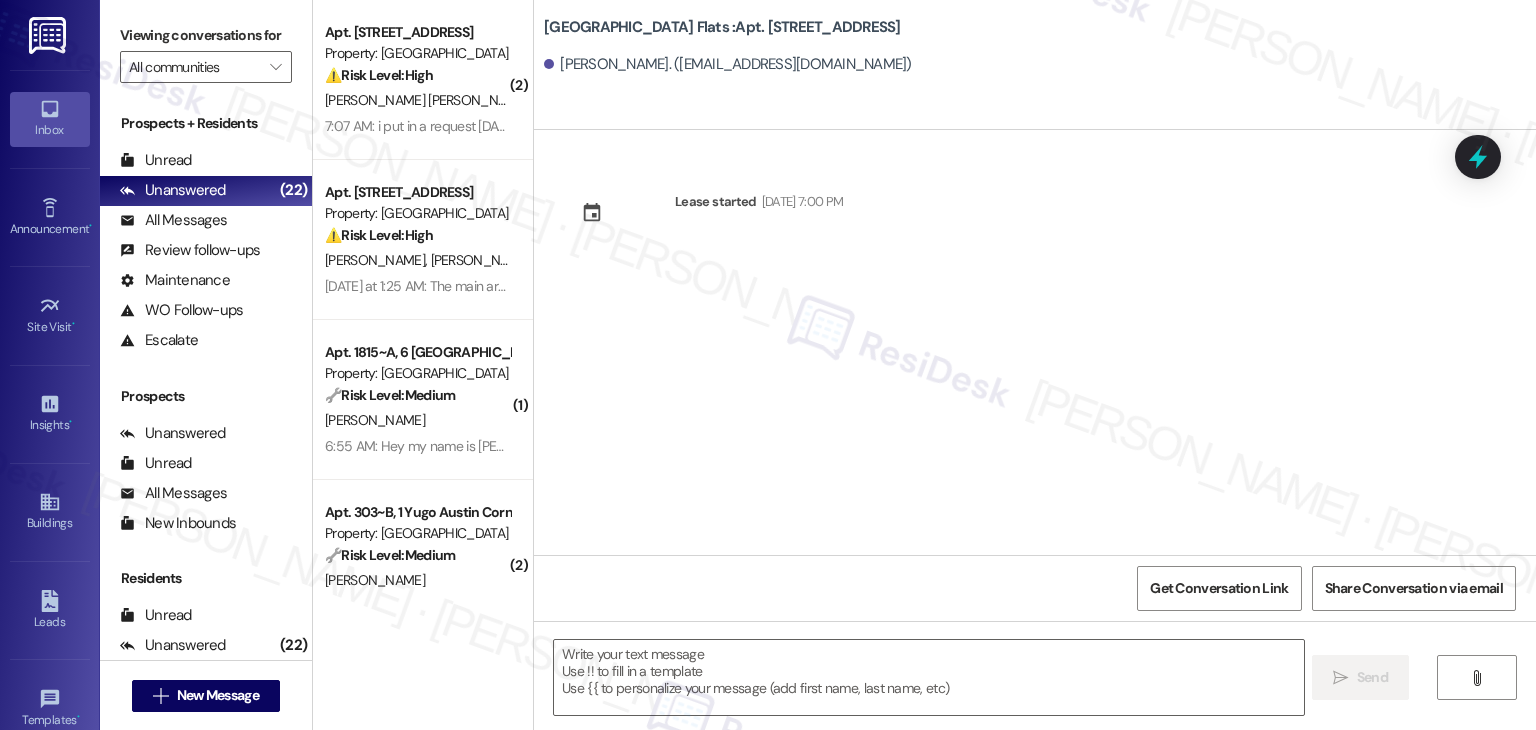 drag, startPoint x: 876, startPoint y: 280, endPoint x: 839, endPoint y: 453, distance: 176.91241 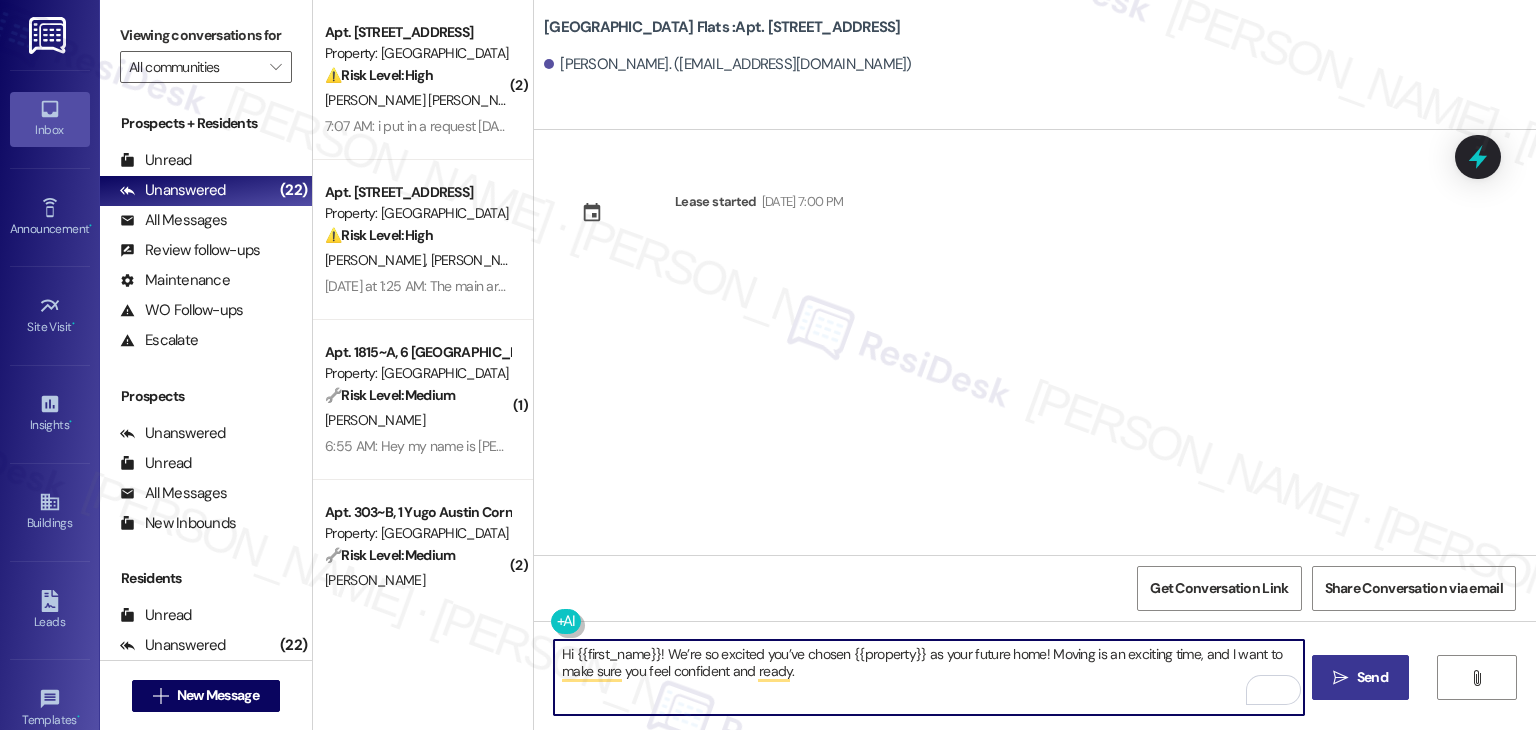 type on "Hi {{first_name}}! We’re so excited you’ve chosen {{property}} as your future home! Moving is an exciting time, and I want to make sure you feel confident and ready." 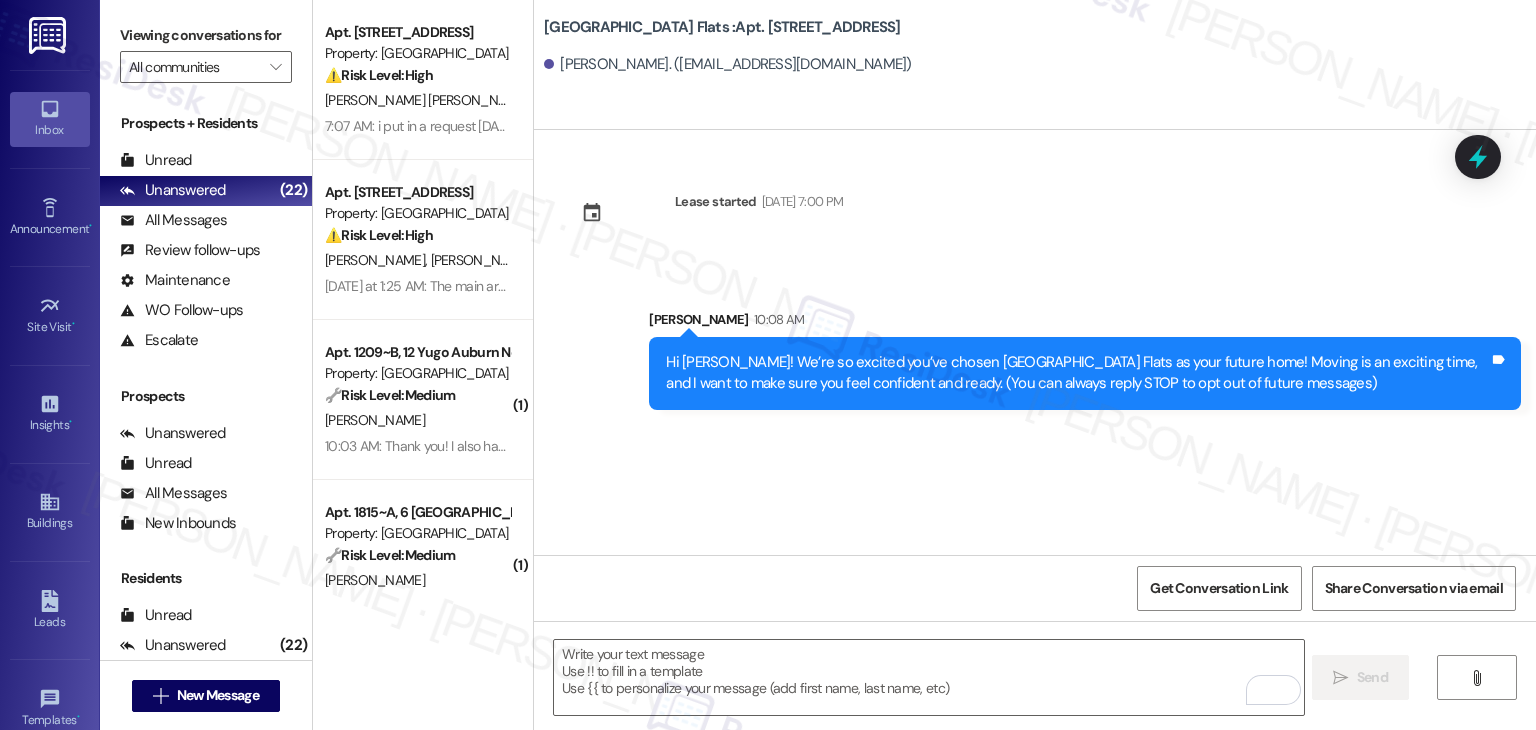 click on "Lease started [DATE] 7:00 PM Sent via SMS [PERSON_NAME] 10:08 AM Hi [PERSON_NAME]! We’re so excited you’ve chosen [GEOGRAPHIC_DATA] Flats  as your future home! Moving is an exciting time, and I want to make sure you feel confident and ready. (You can always reply STOP to opt out of future messages) Tags and notes" at bounding box center [1035, 342] 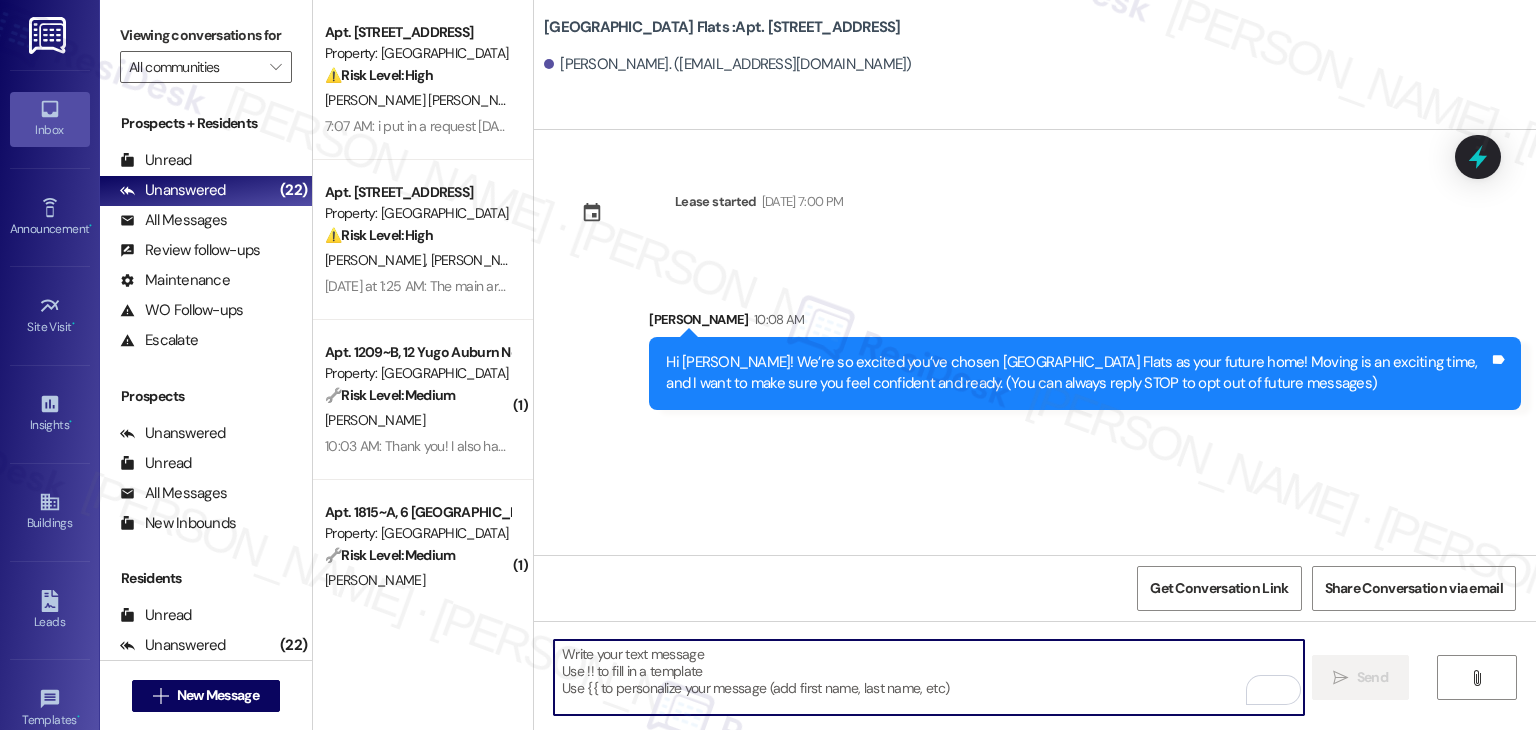 click at bounding box center (928, 677) 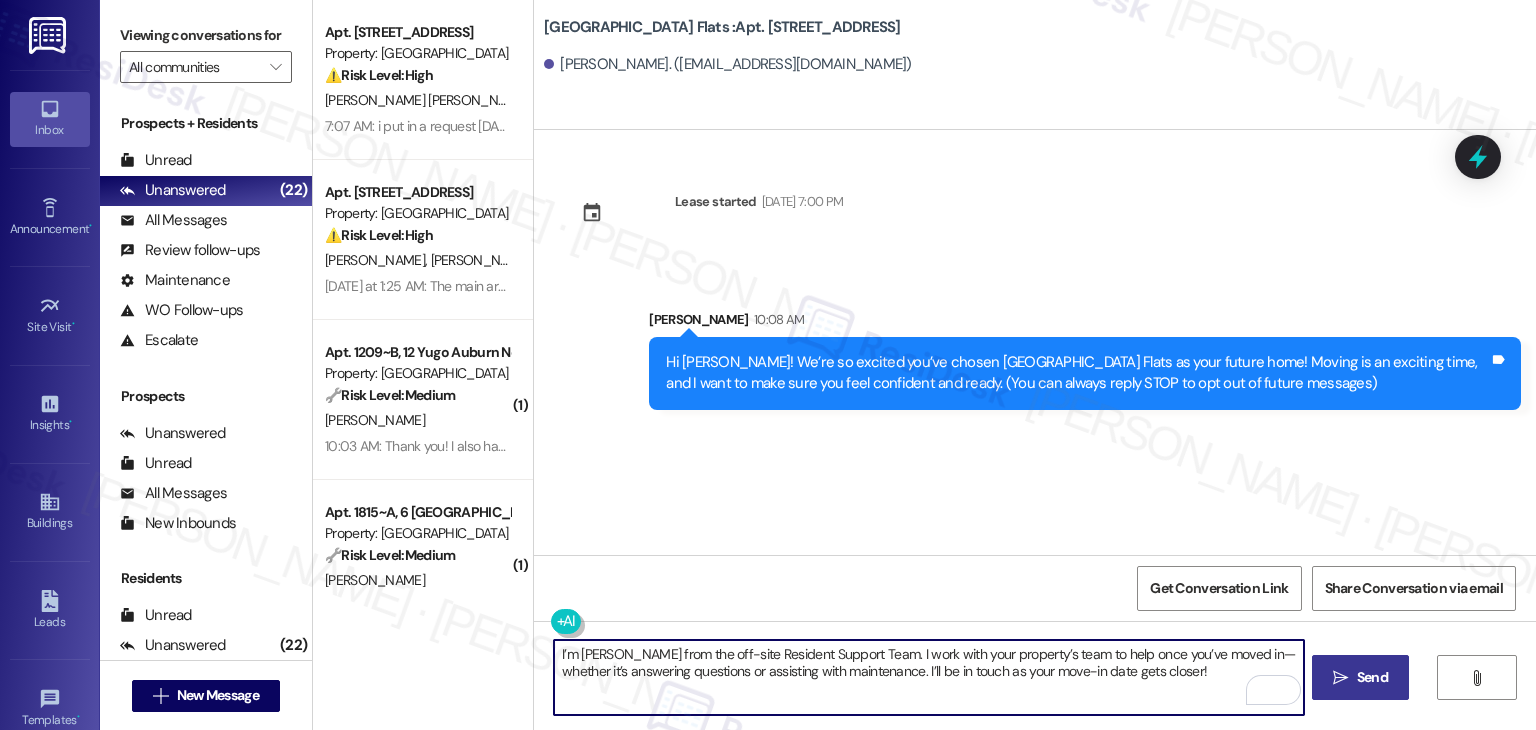 type on "I’m [PERSON_NAME] from the off-site Resident Support Team. I work with your property’s team to help once you’ve moved in—whether it’s answering questions or assisting with maintenance. I’ll be in touch as your move-in date gets closer!" 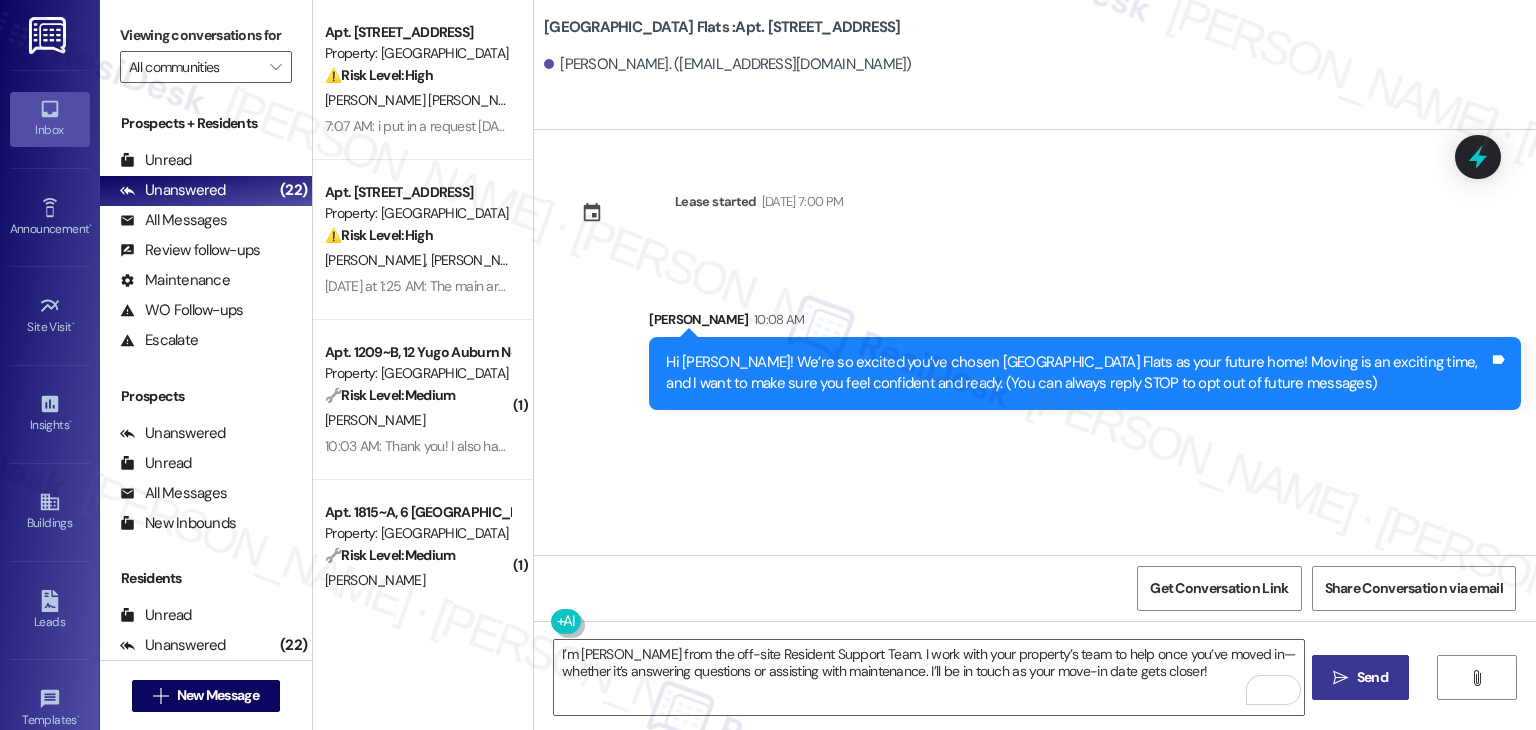 click on "Lease started [DATE] 7:00 PM Sent via SMS [PERSON_NAME] 10:08 AM Hi [PERSON_NAME]! We’re so excited you’ve chosen [GEOGRAPHIC_DATA] Flats  as your future home! Moving is an exciting time, and I want to make sure you feel confident and ready. (You can always reply STOP to opt out of future messages) Tags and notes" at bounding box center [1035, 342] 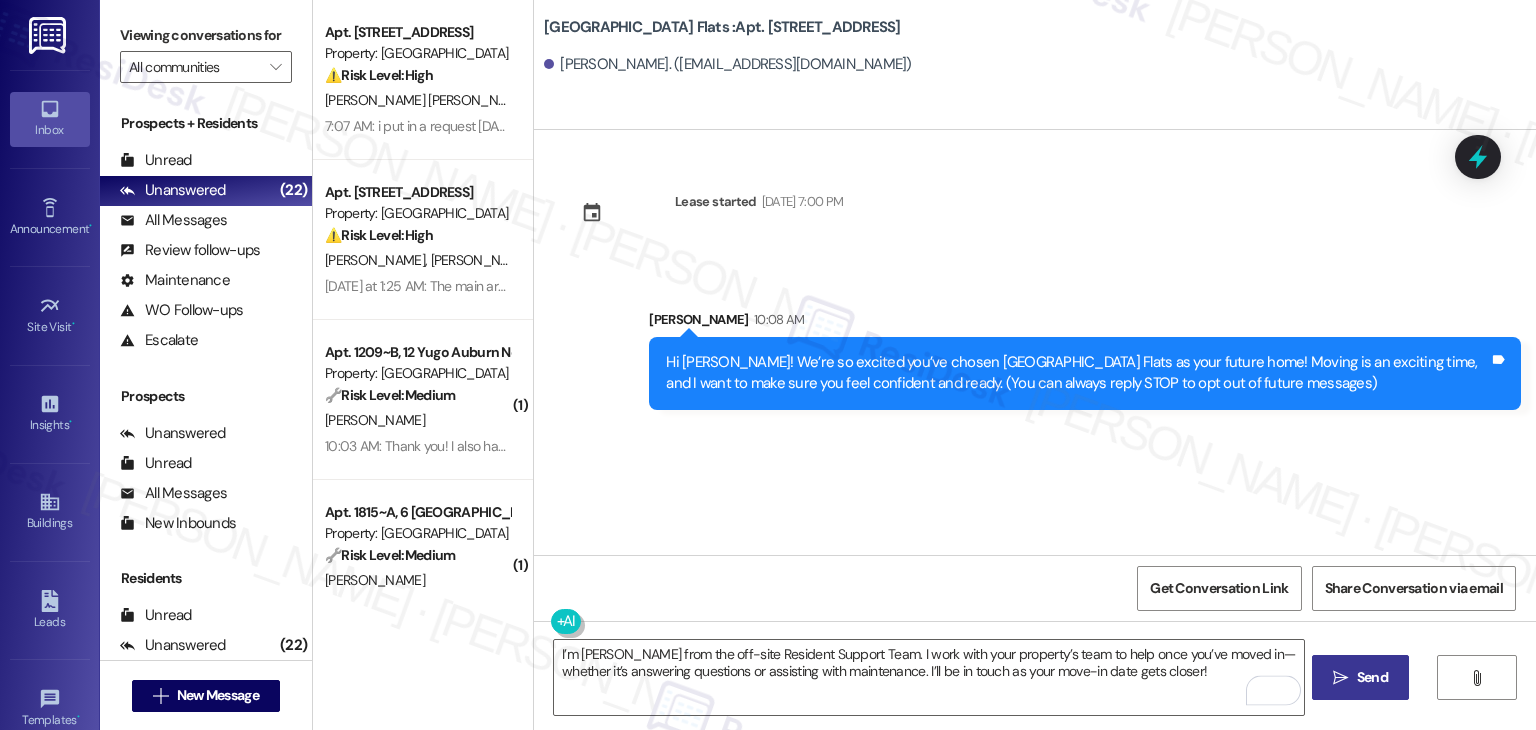 click on "Lease started [DATE] 7:00 PM Sent via SMS [PERSON_NAME] 10:08 AM Hi [PERSON_NAME]! We’re so excited you’ve chosen [GEOGRAPHIC_DATA] Flats  as your future home! Moving is an exciting time, and I want to make sure you feel confident and ready. (You can always reply STOP to opt out of future messages) Tags and notes" at bounding box center [1035, 342] 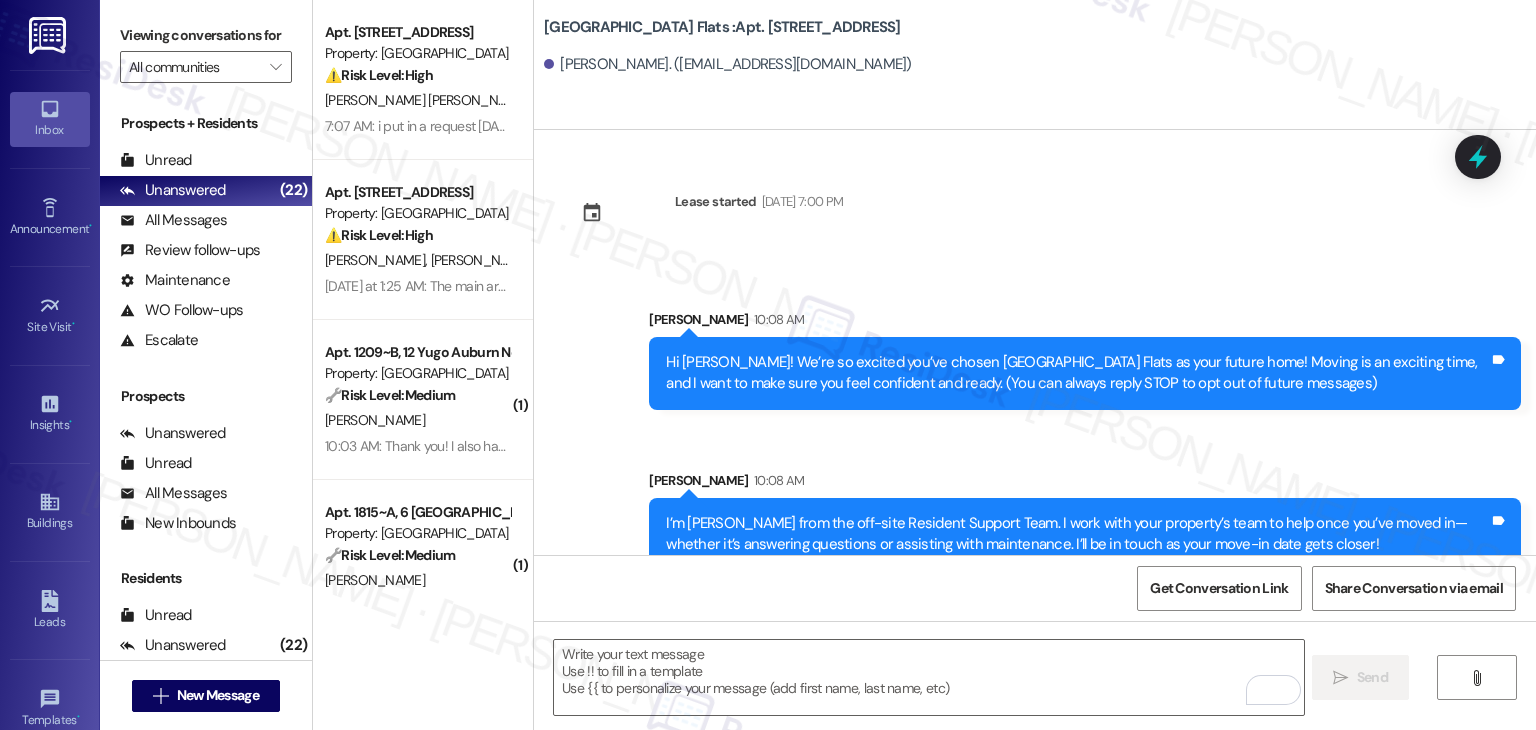 click on "Get Conversation Link Share Conversation via email" at bounding box center [1035, 588] 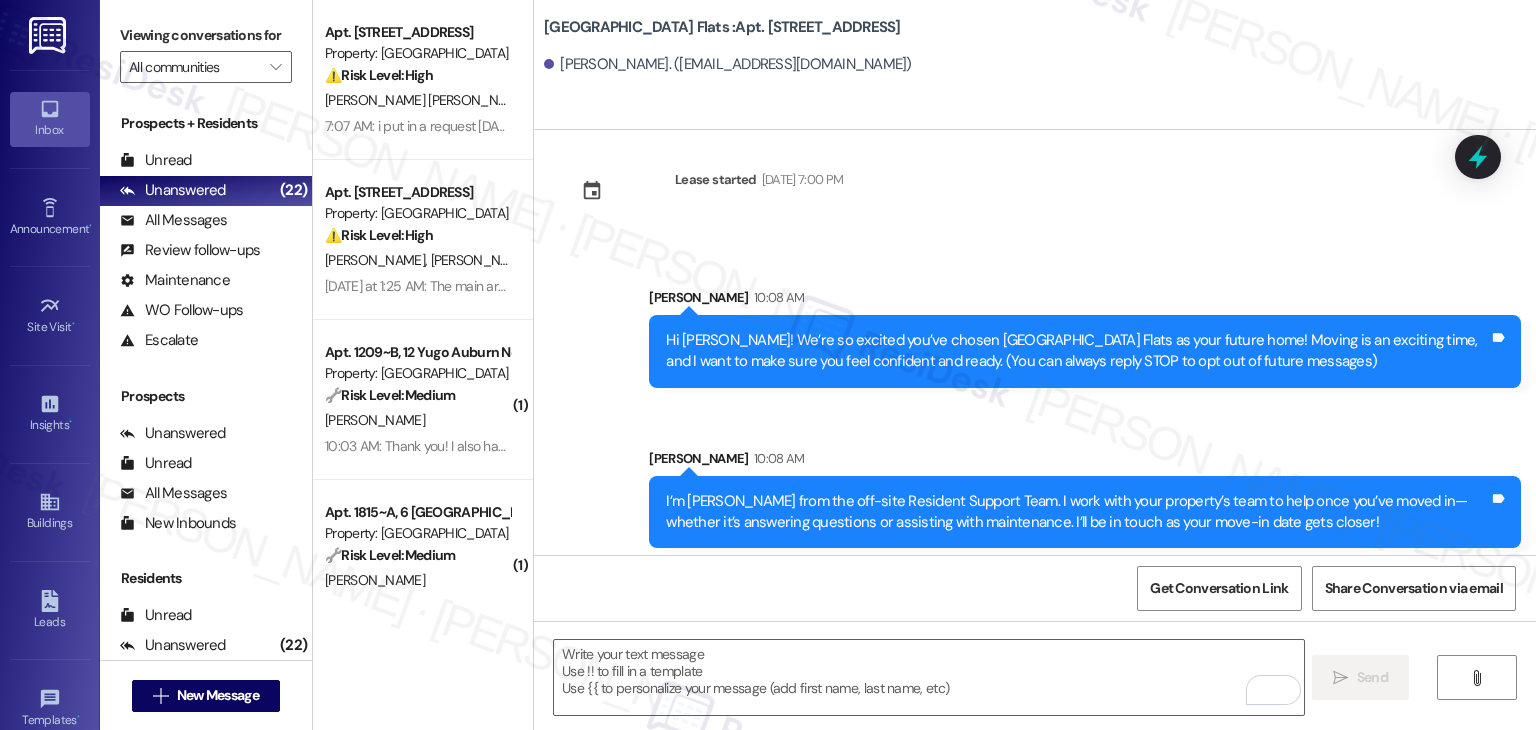 scroll, scrollTop: 32, scrollLeft: 0, axis: vertical 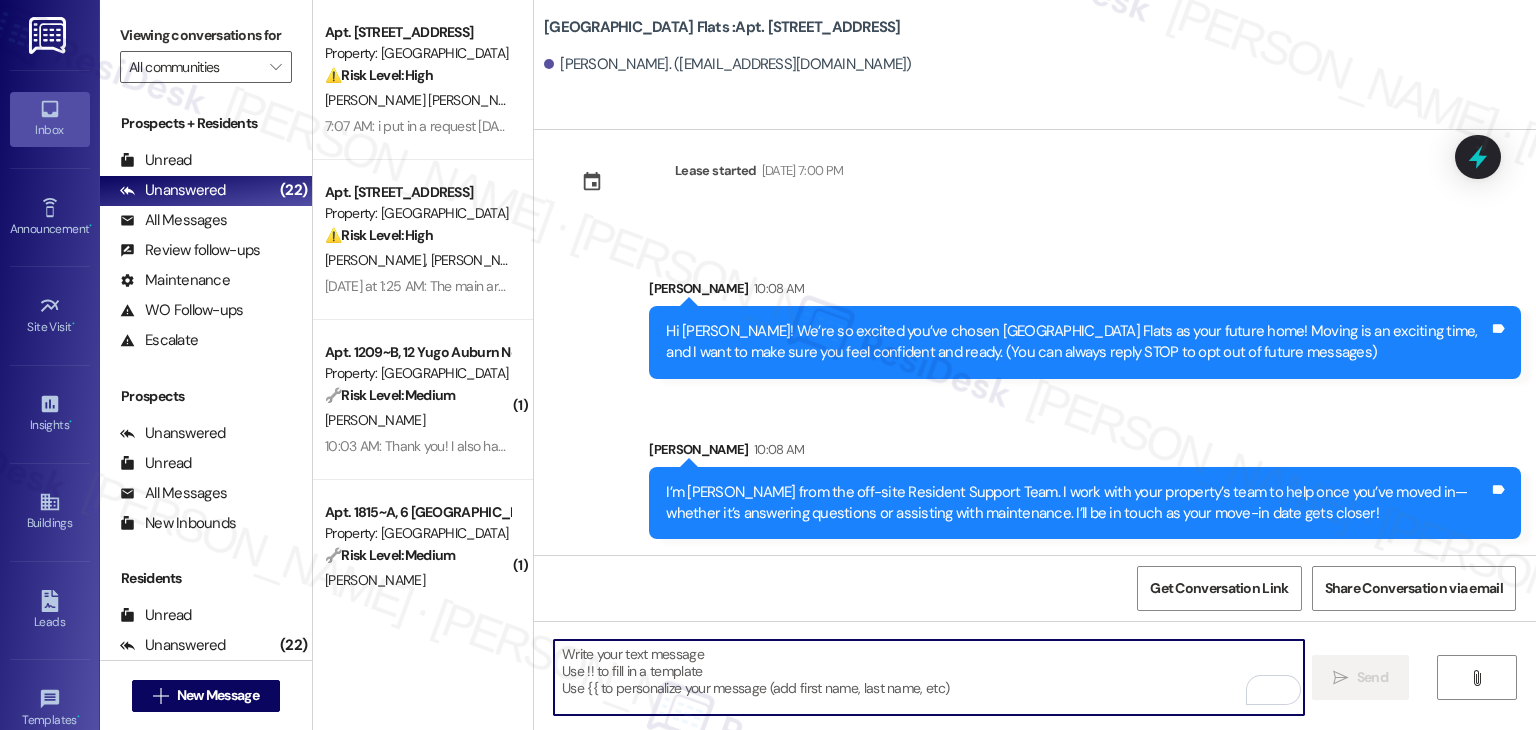 click at bounding box center [928, 677] 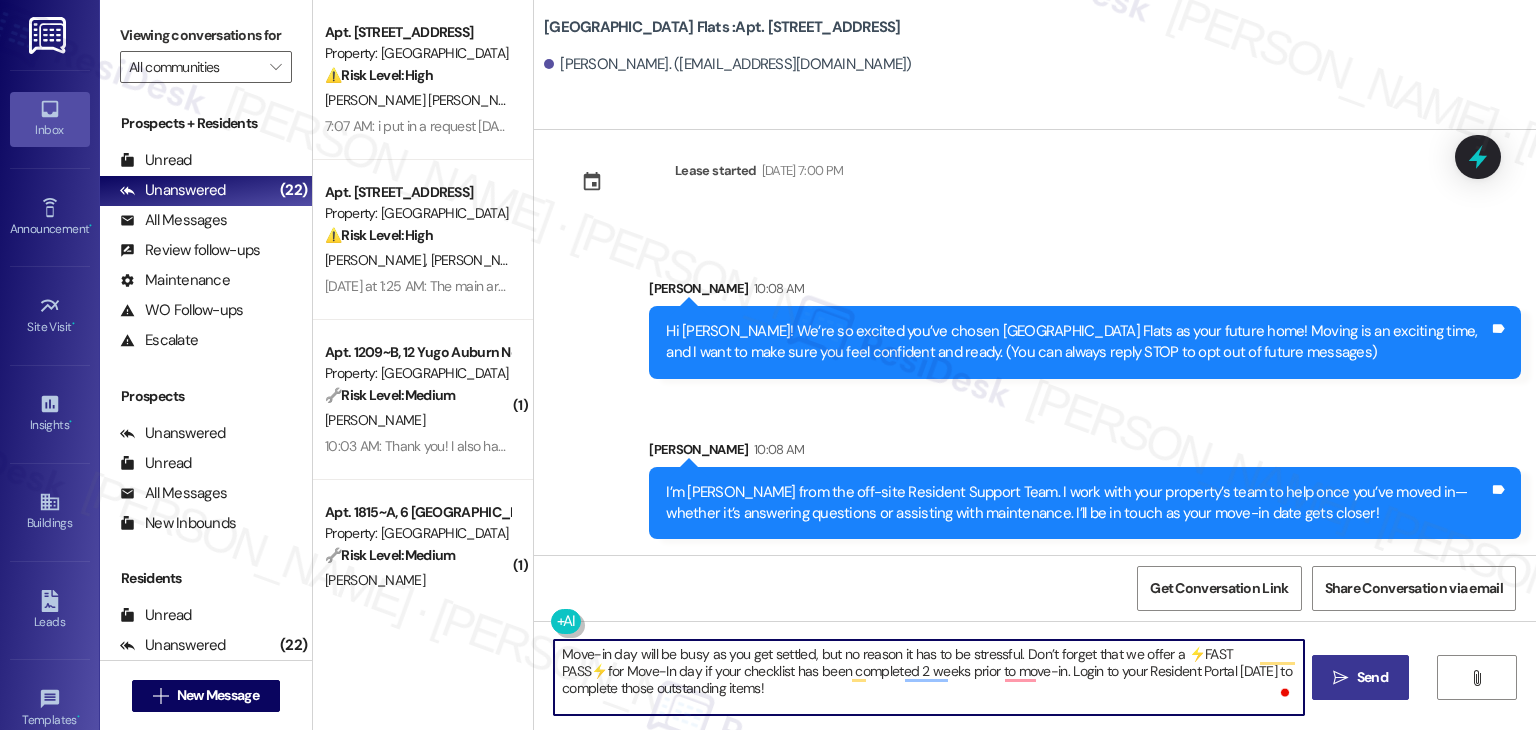 type on "Move-in day will be busy as you get settled, but no reason it has to be stressful. Don’t forget that we offer a ⚡FAST PASS⚡for Move-In day if your checklist has been completed 2 weeks prior to move-in. Login to your Resident Portal [DATE] to complete those outstanding items!" 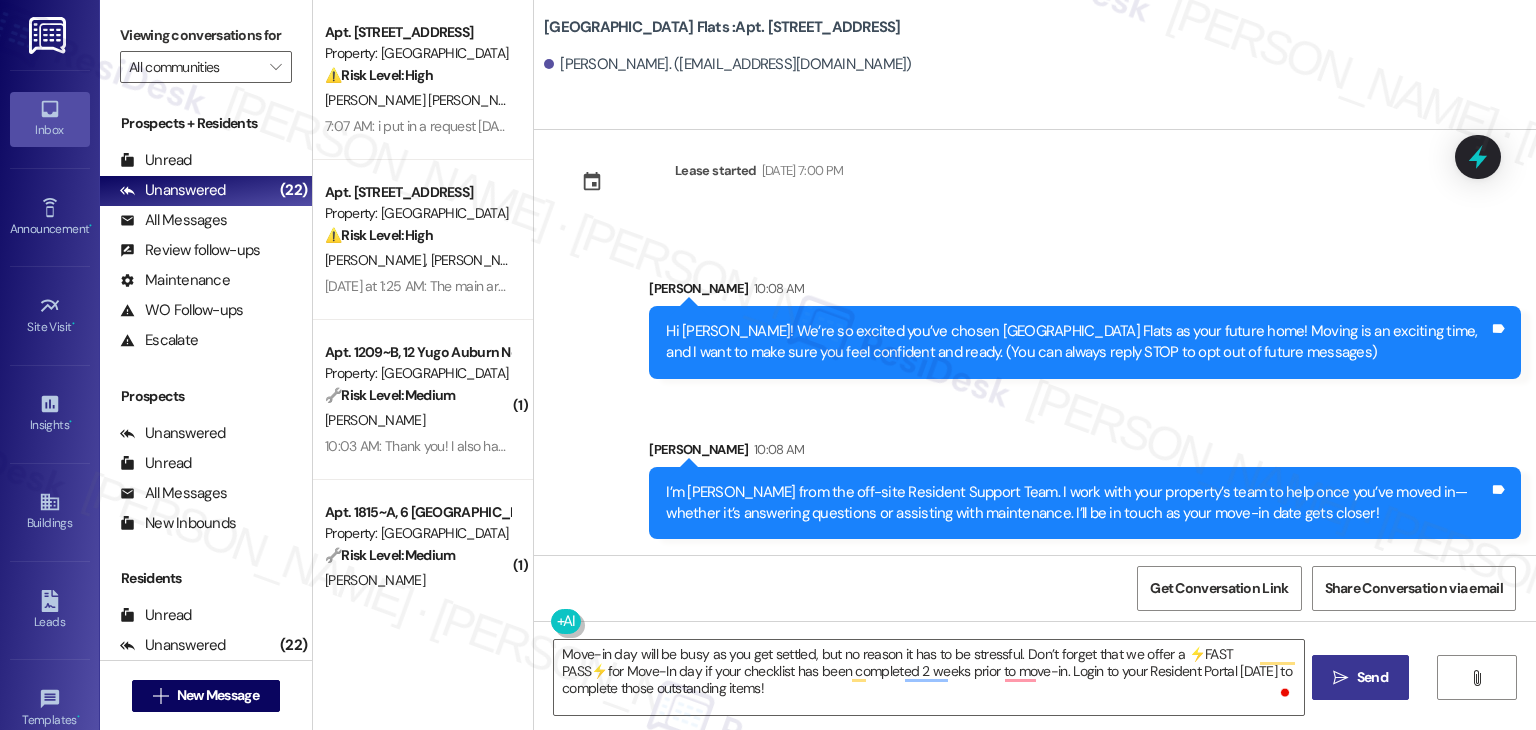 click on "Send" at bounding box center [1372, 677] 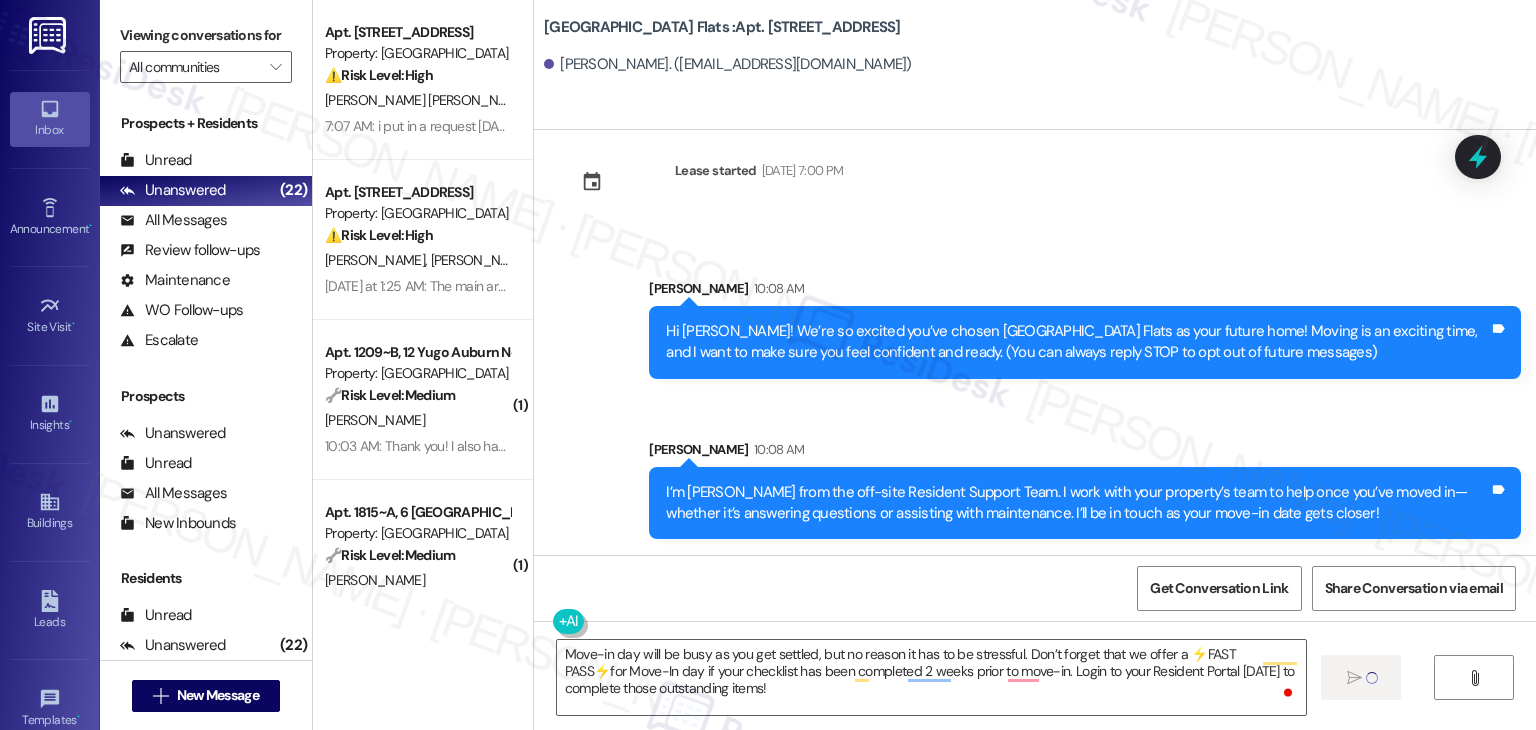 type 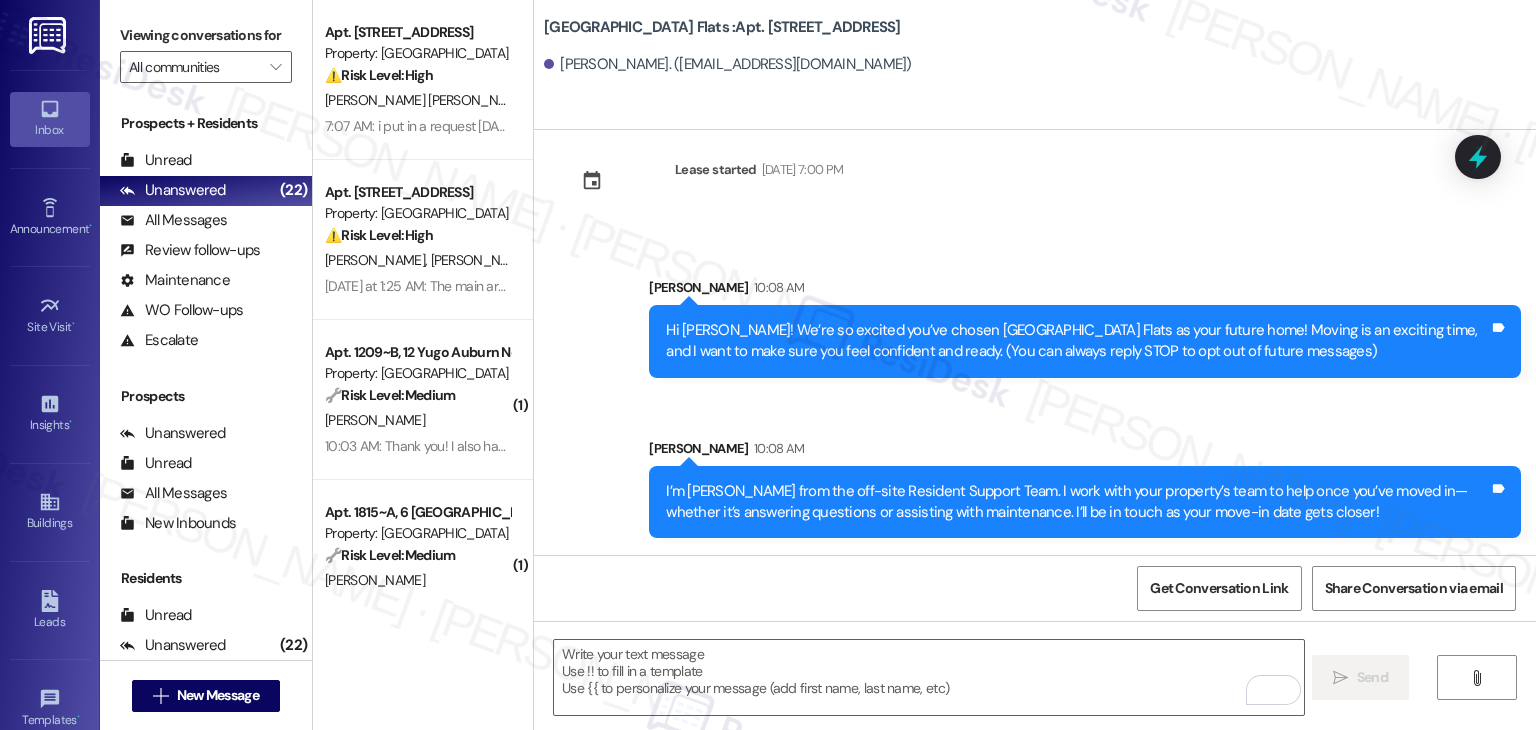 scroll, scrollTop: 213, scrollLeft: 0, axis: vertical 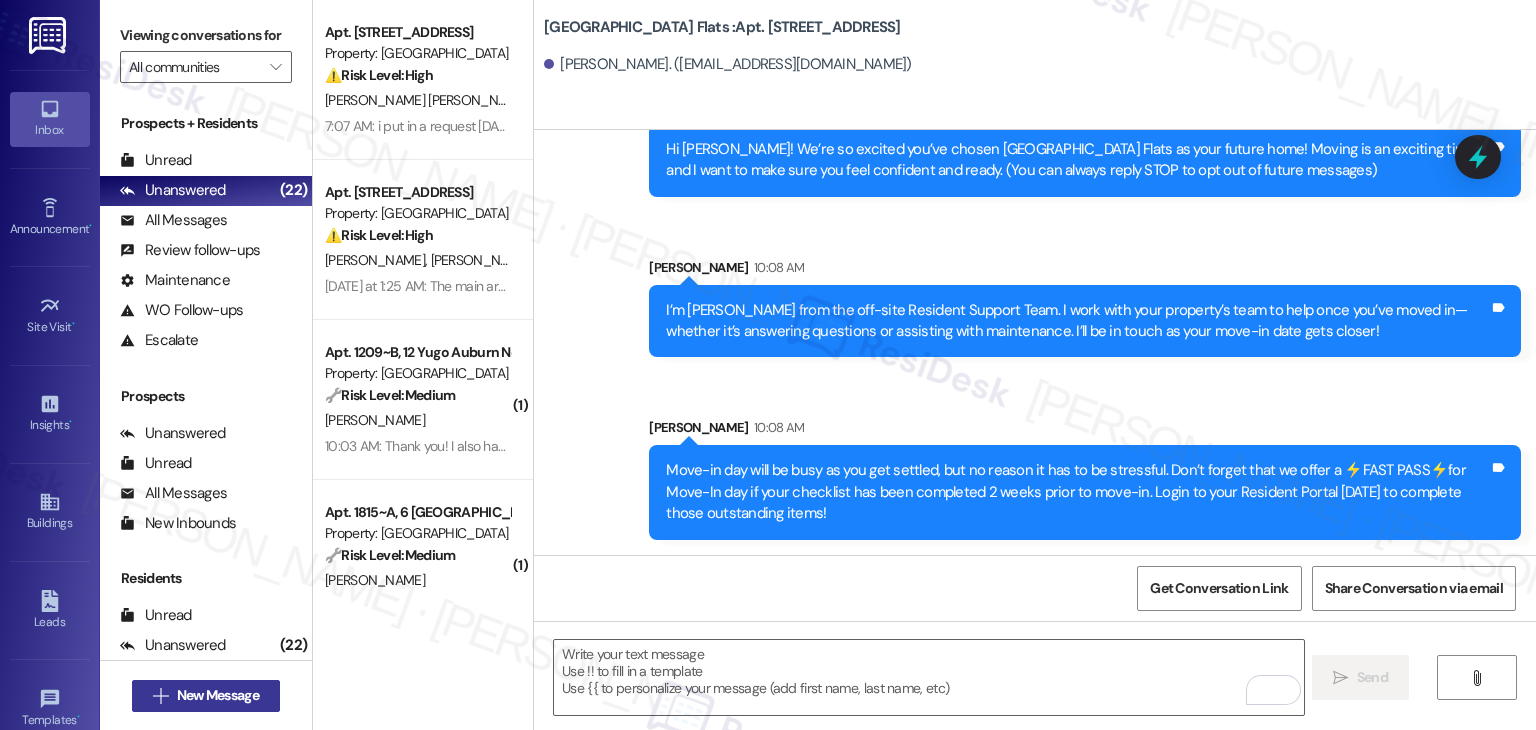 click on " New Message" at bounding box center (206, 696) 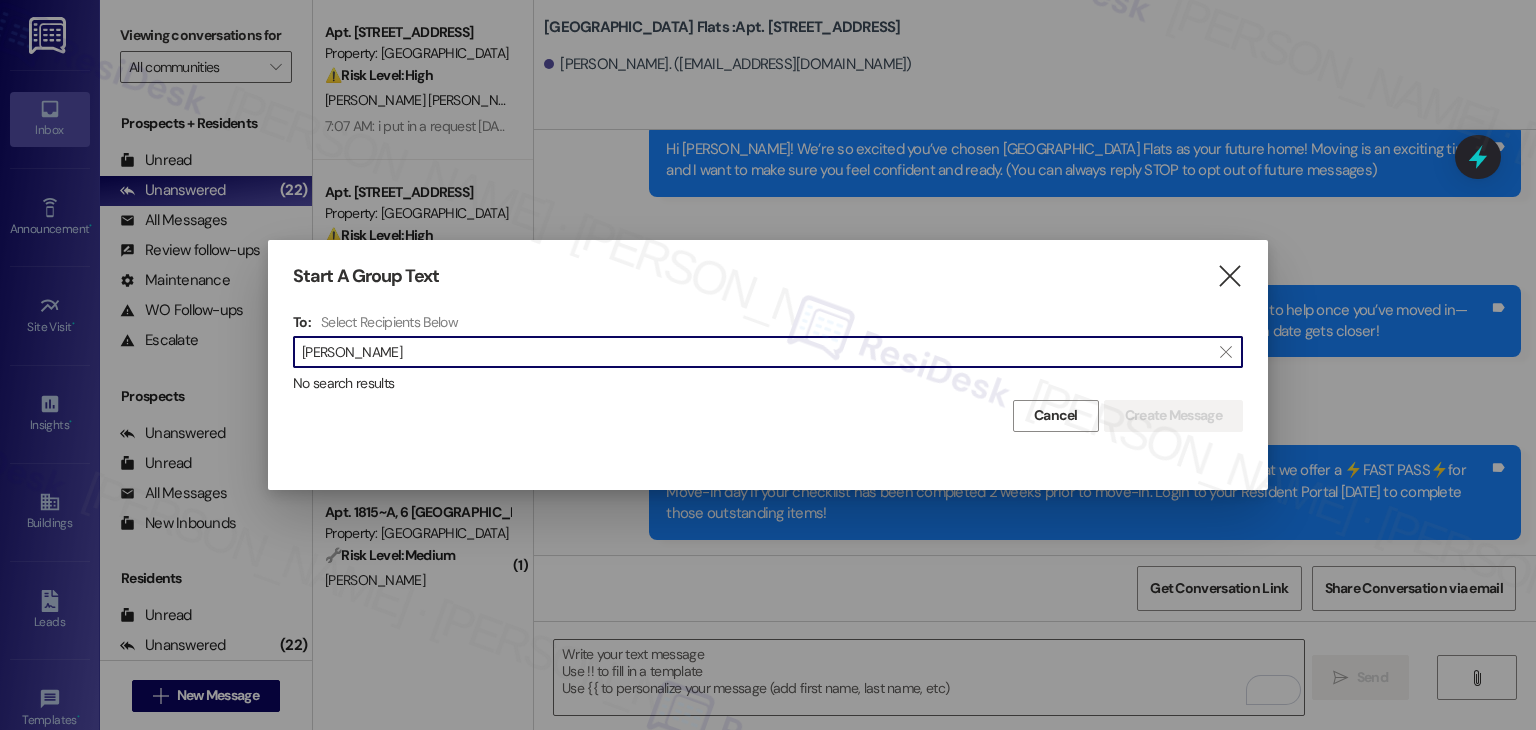 click on "[PERSON_NAME]" at bounding box center (756, 352) 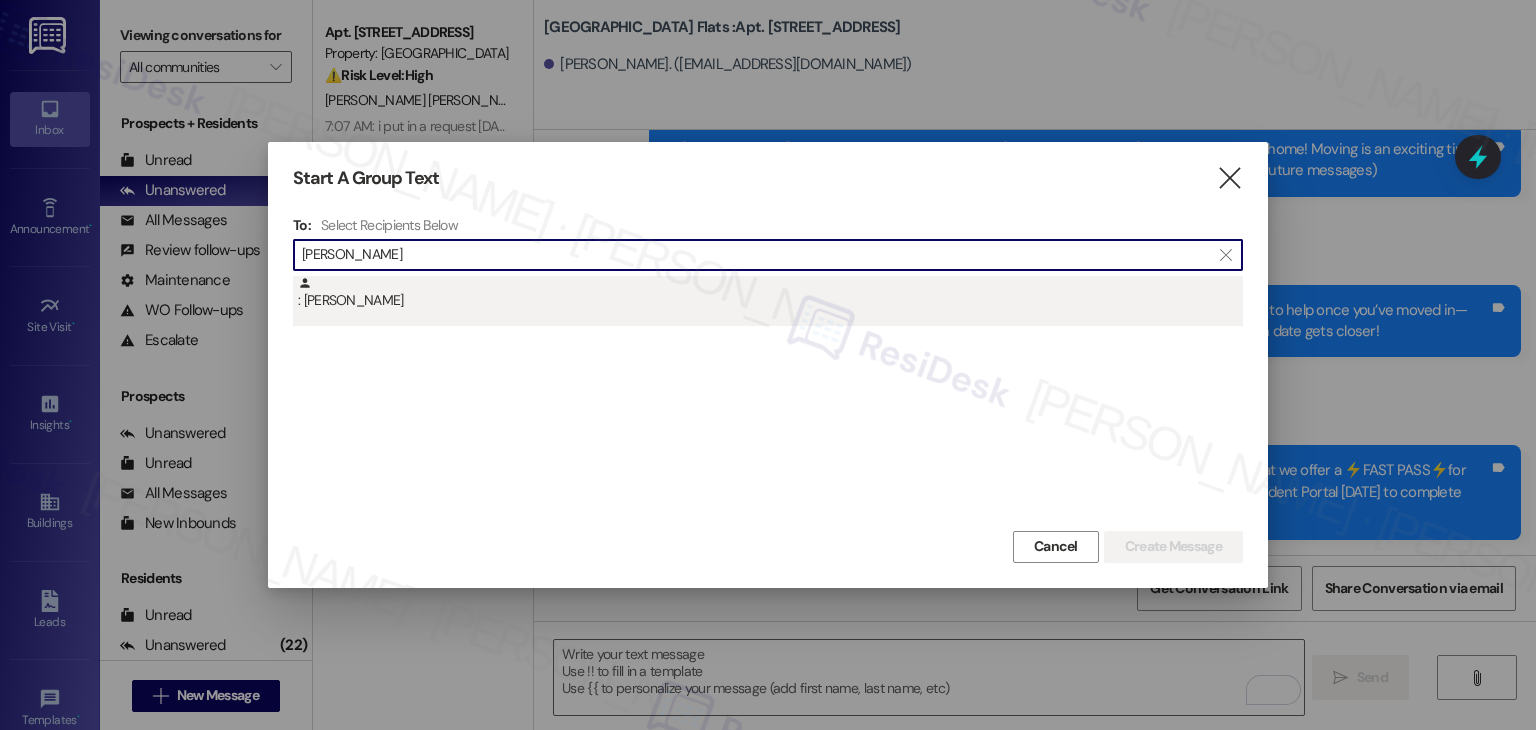 type on "[PERSON_NAME]" 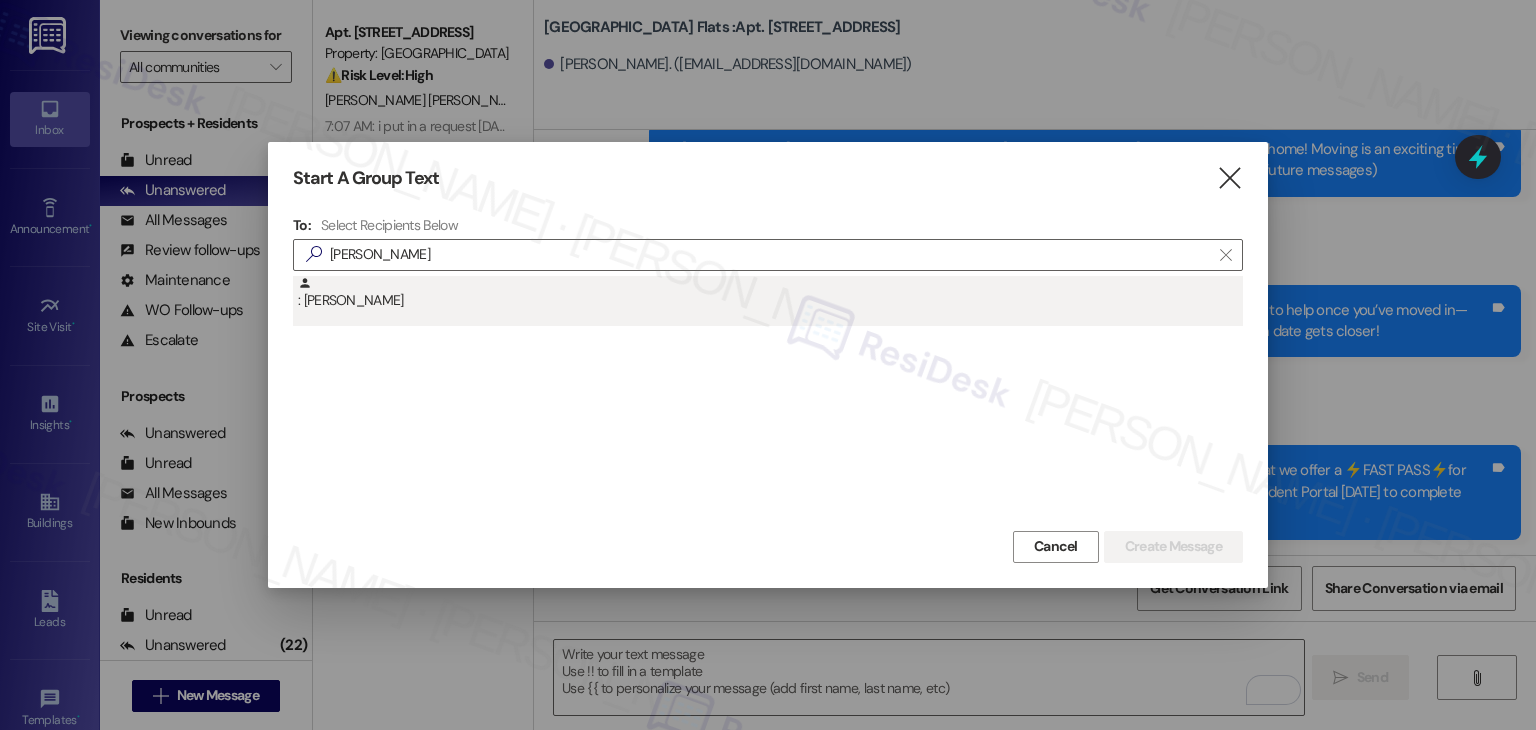 click on ": [PERSON_NAME]" at bounding box center [768, 301] 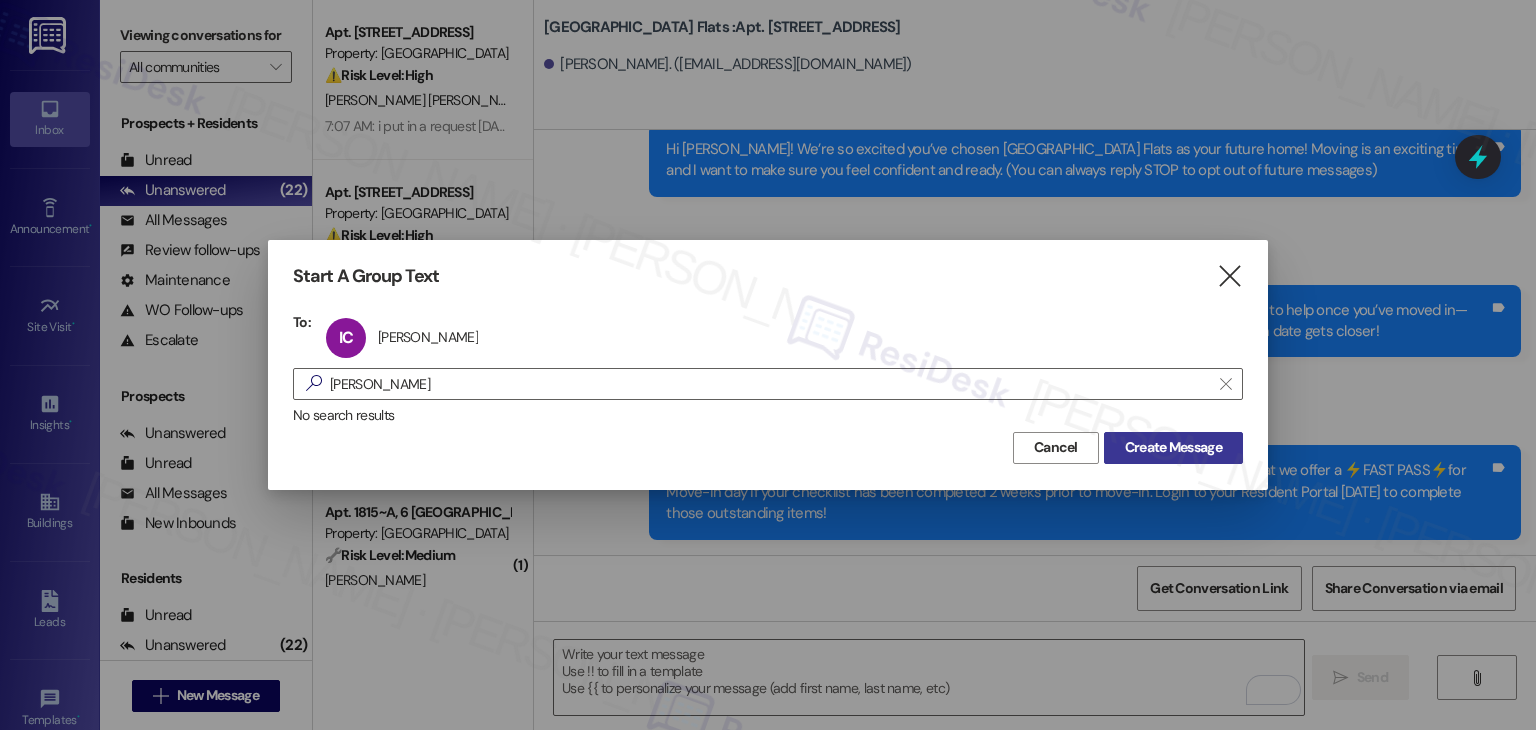 click on "Create Message" at bounding box center [1173, 447] 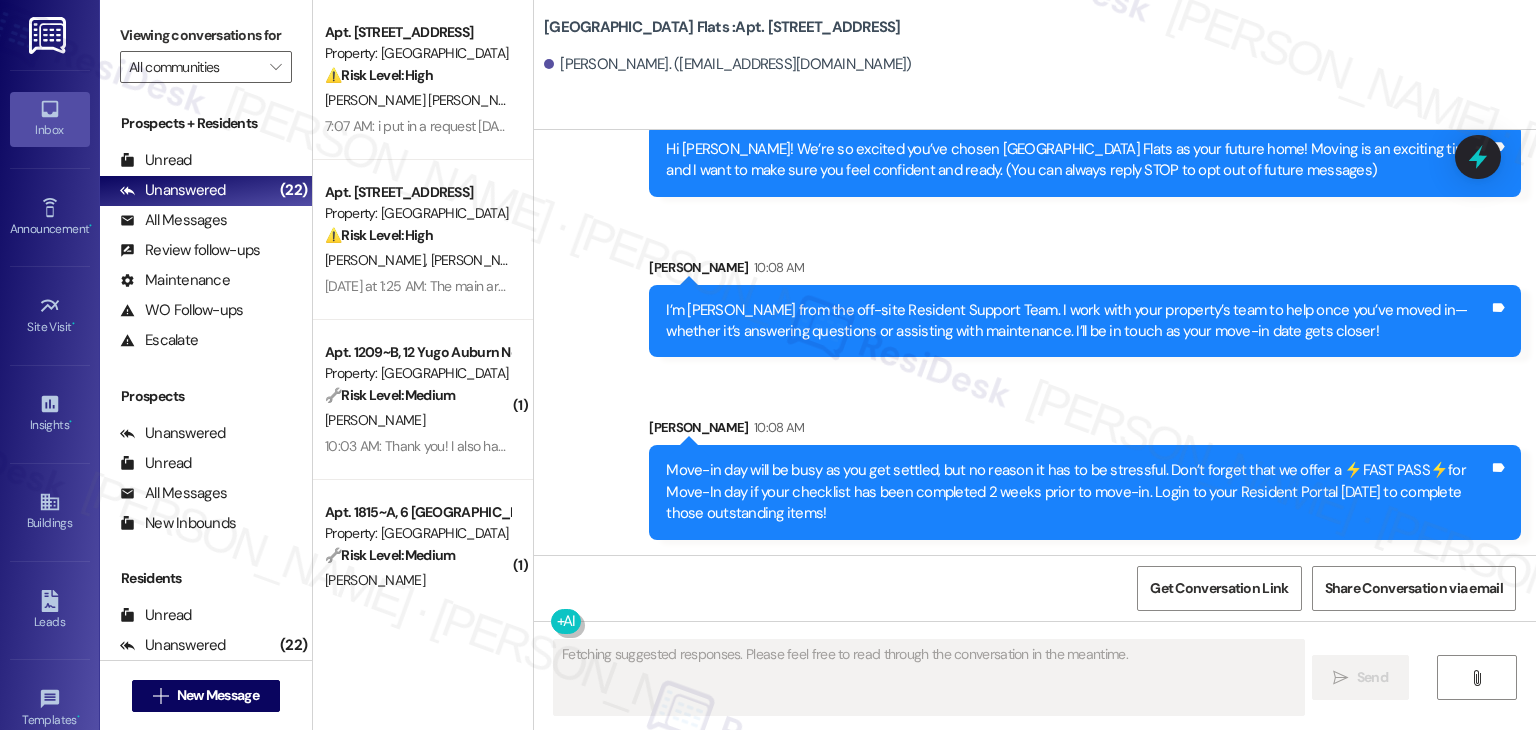 type 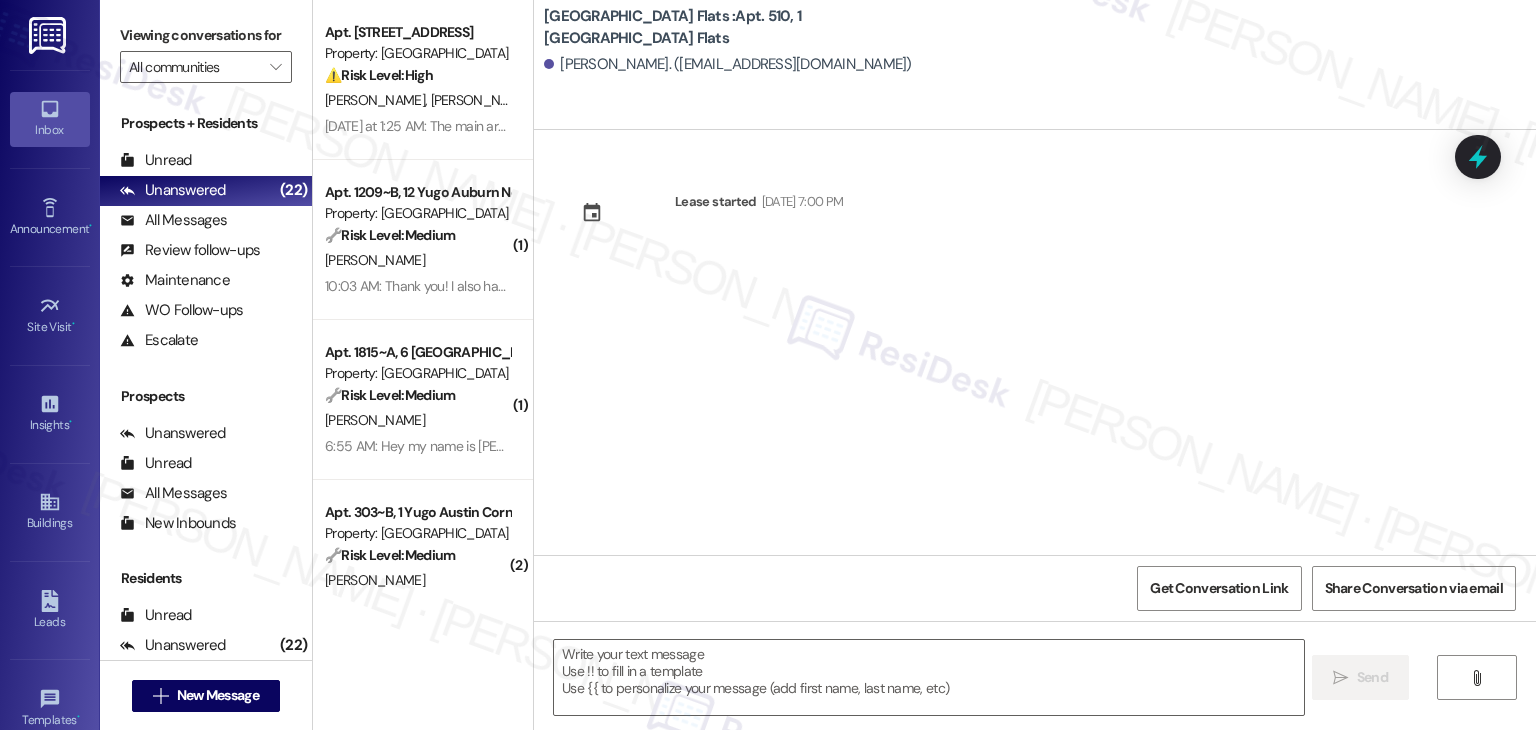 scroll, scrollTop: 0, scrollLeft: 0, axis: both 